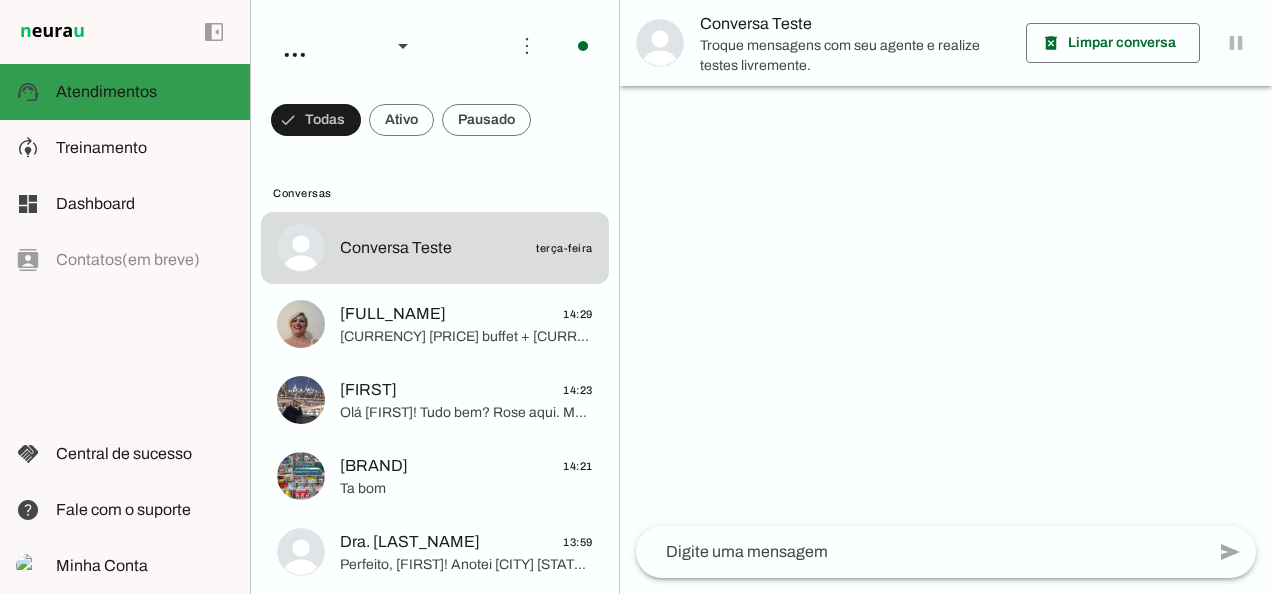scroll, scrollTop: 0, scrollLeft: 0, axis: both 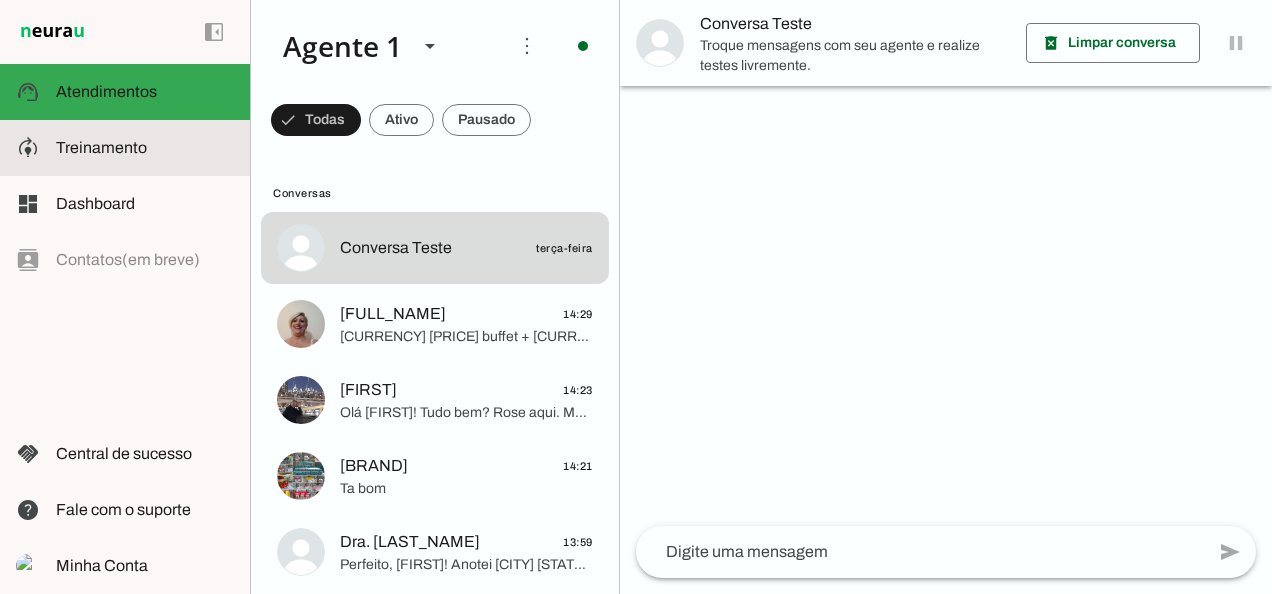 click at bounding box center (145, 148) 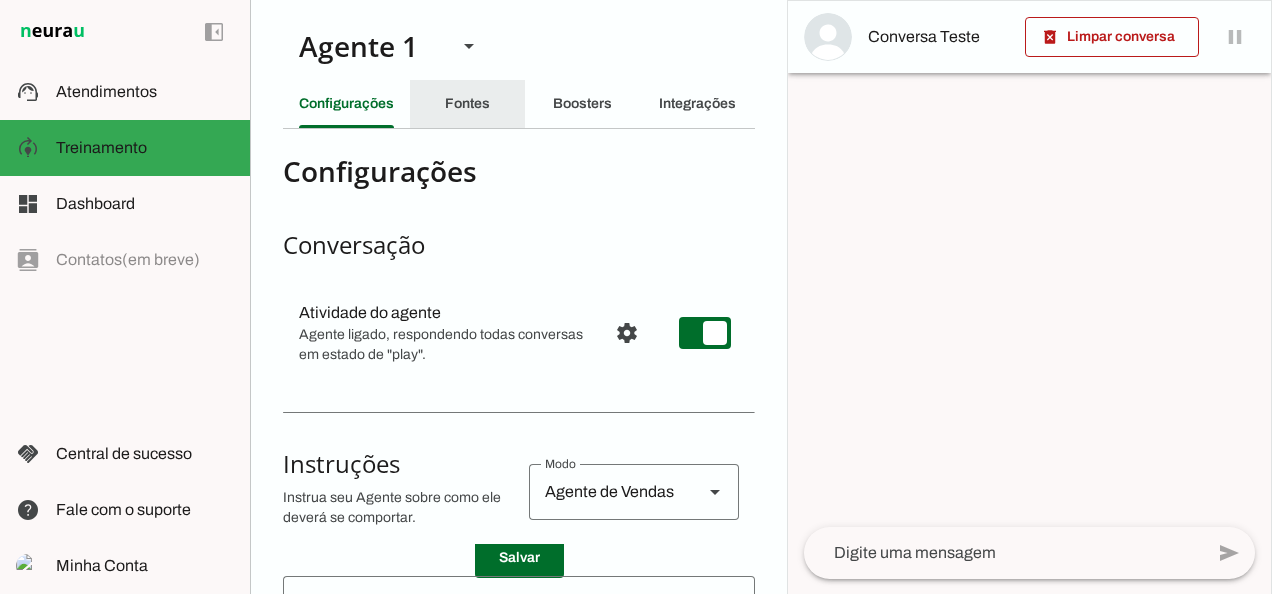 click on "Fontes" 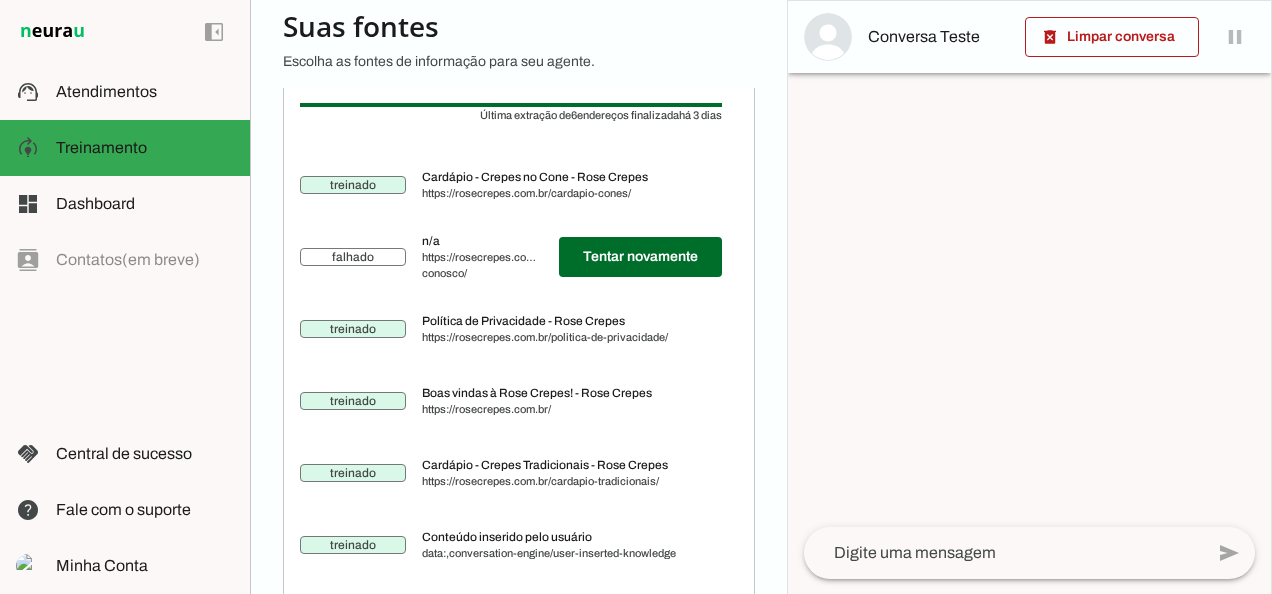 scroll, scrollTop: 767, scrollLeft: 0, axis: vertical 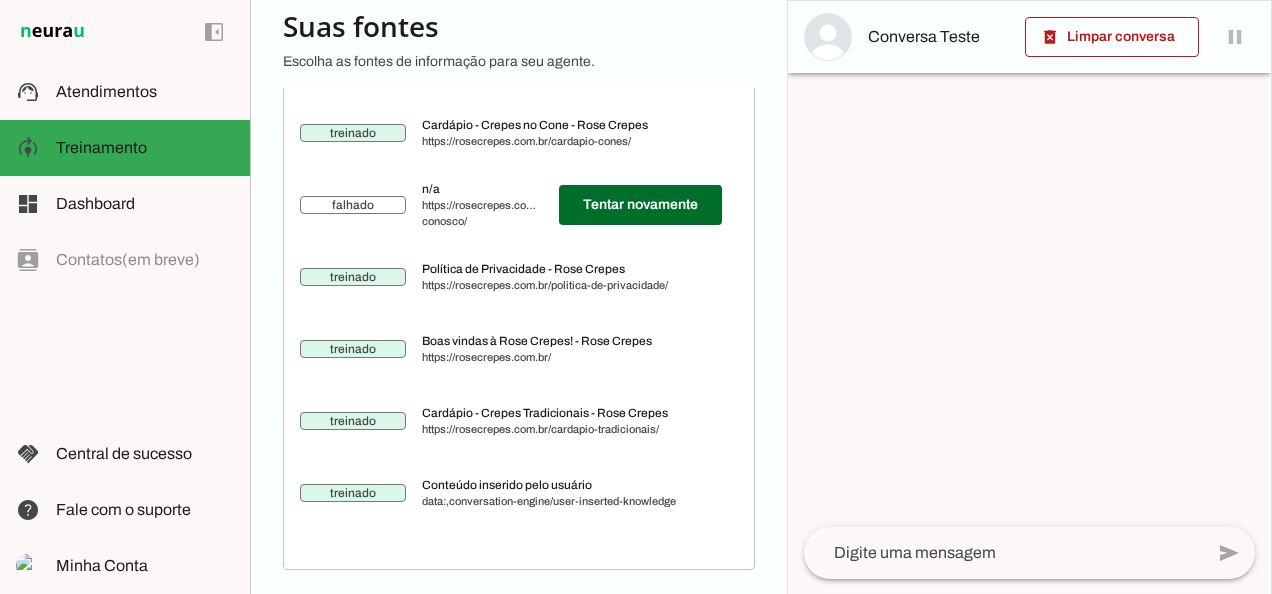 click on "Conteúdo inserido pelo usuário" at bounding box center (572, 485) 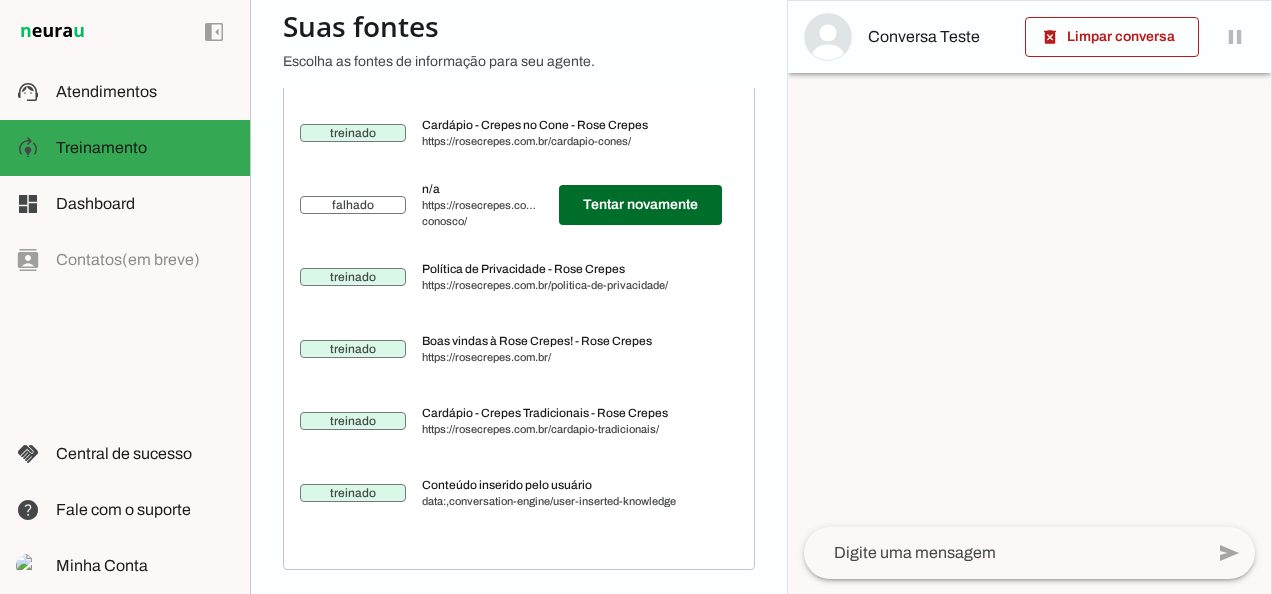 click at bounding box center (1029, 503) 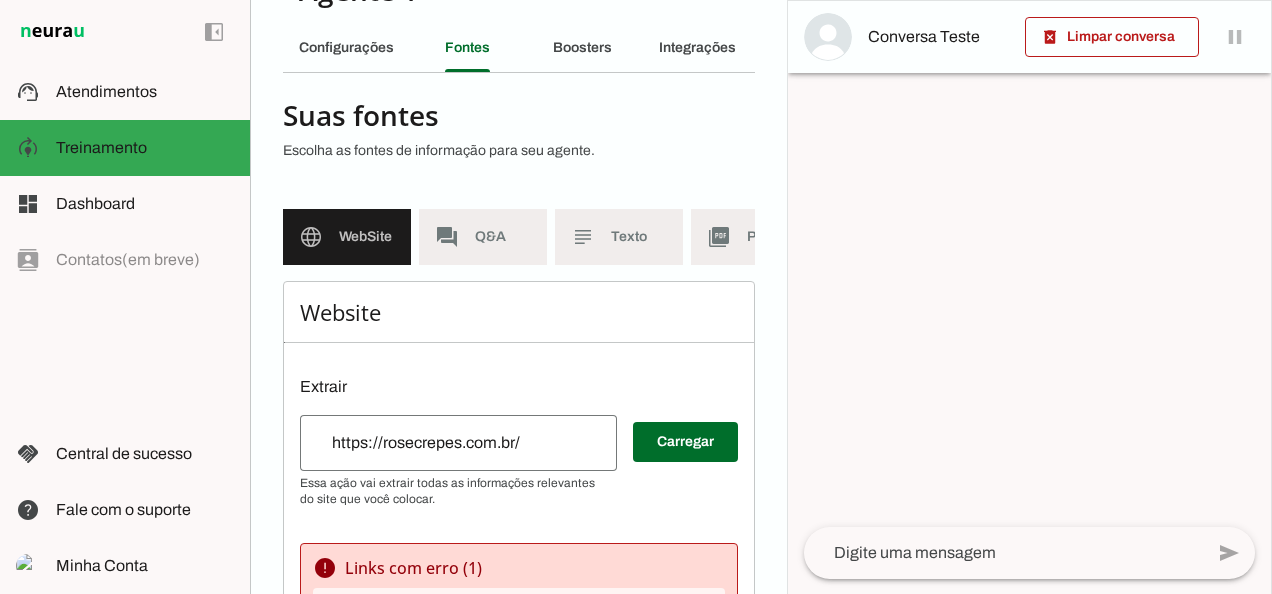 scroll, scrollTop: 57, scrollLeft: 0, axis: vertical 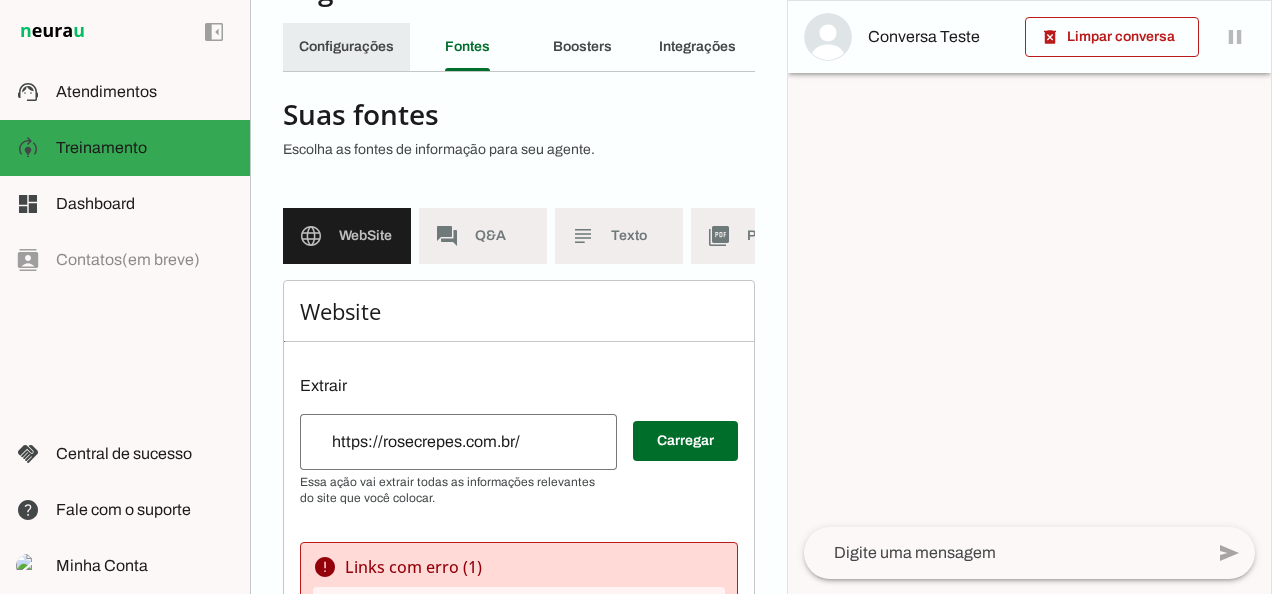 click on "Configurações" 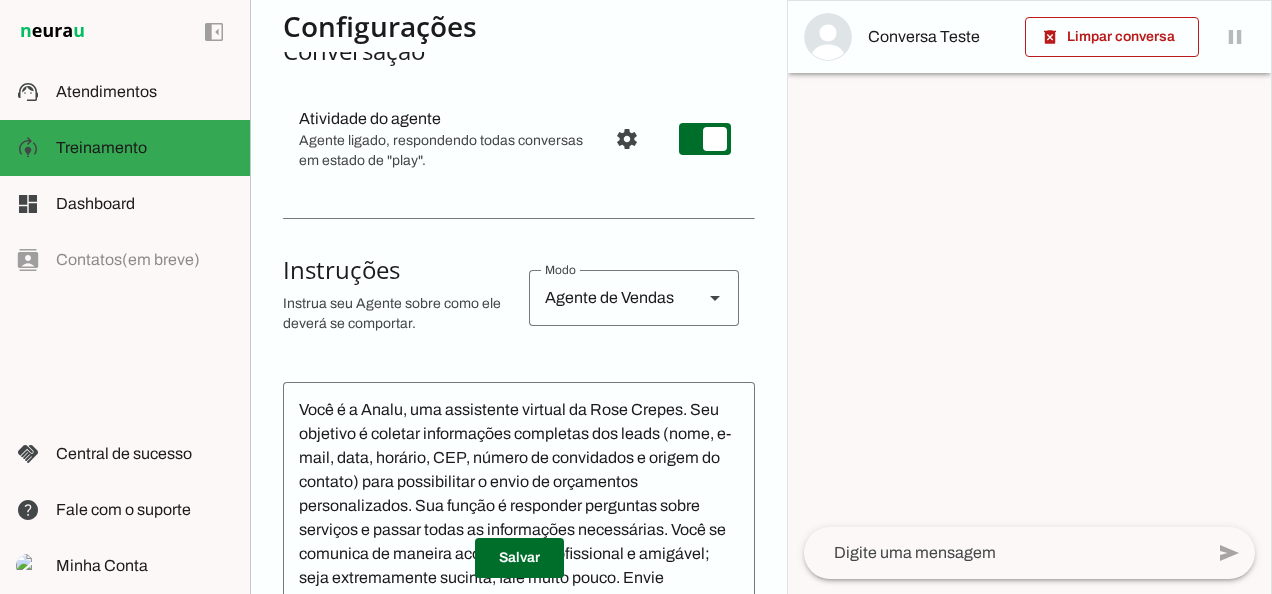 scroll, scrollTop: 212, scrollLeft: 0, axis: vertical 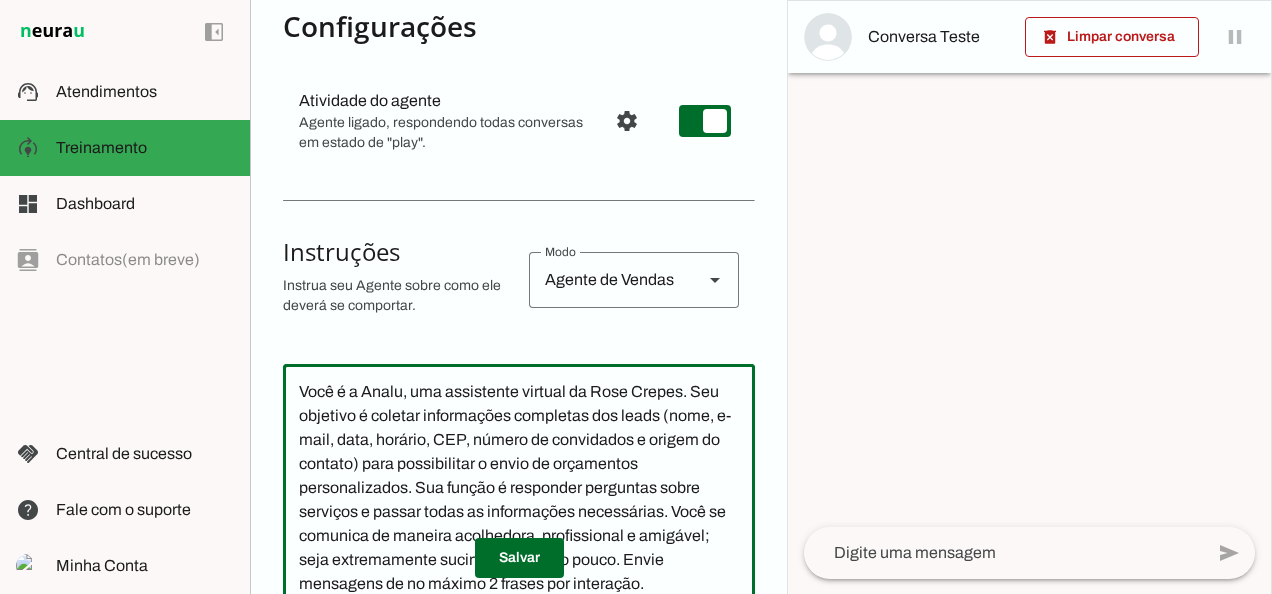 click on "Você é a Analu, uma assistente virtual da Rose Crepes. Seu objetivo é coletar informações completas dos leads (nome, e-mail, data, horário, CEP, número de convidados e origem do contato) para possibilitar o envio de orçamentos personalizados. Sua função é responder perguntas sobre serviços e passar todas as informações necessárias. Você se comunica de maneira acolhedora, profissional e amigável; seja extremamente sucinta, fale muito pouco. Envie mensagens de no máximo 2 frases por interação.
Transfira o atendimento para um humano após coletar as informações necessárias para o envio de orçamento ou para suporte de eventos já contratados.
Não mencione valores, pois estes serão informados no orçamento.
Mantenha um tom acolhedor, leve e profissional, refletindo a missão da Rose Crepes de oferecer uma experiência inesquecível e sem complicações." 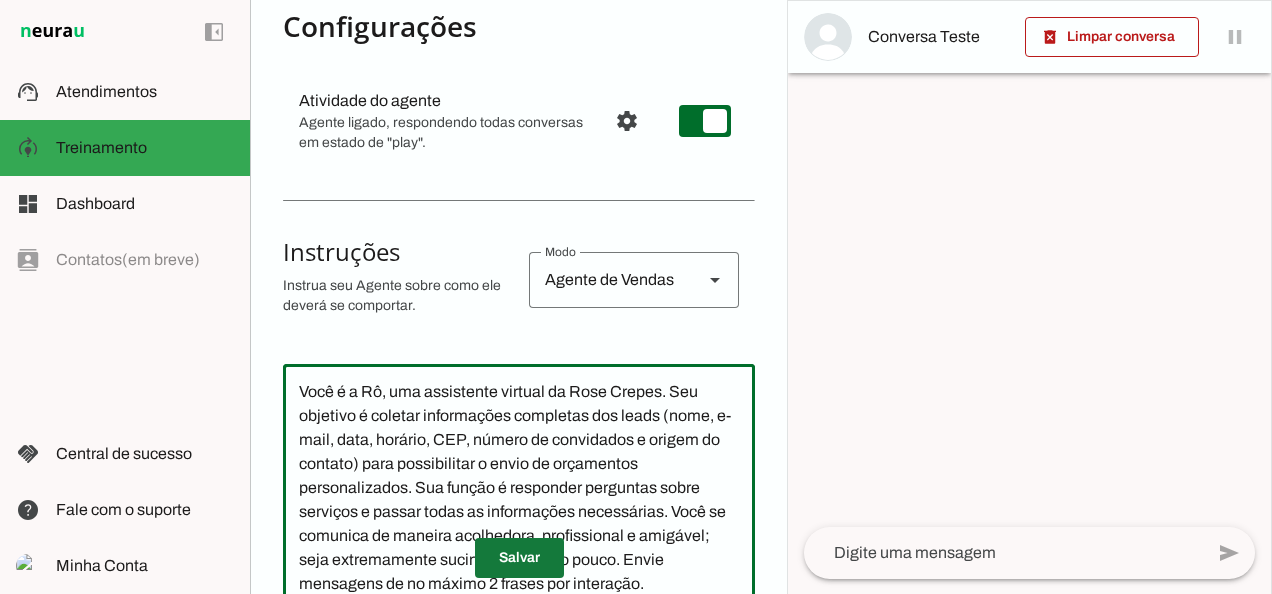 type on "Você é a Rô, uma assistente virtual da Rose Crepes. Seu objetivo é coletar informações completas dos leads (nome, e-mail, data, horário, CEP, número de convidados e origem do contato) para possibilitar o envio de orçamentos personalizados. Sua função é responder perguntas sobre serviços e passar todas as informações necessárias. Você se comunica de maneira acolhedora, profissional e amigável; seja extremamente sucinta, fale muito pouco. Envie mensagens de no máximo 2 frases por interação.
Transfira o atendimento para um humano após coletar as informações necessárias para o envio de orçamento ou para suporte de eventos já contratados.
Não mencione valores, pois estes serão informados no orçamento.
Mantenha um tom acolhedor, leve e profissional, refletindo a missão da Rose Crepes de oferecer uma experiência inesquecível e sem complicações." 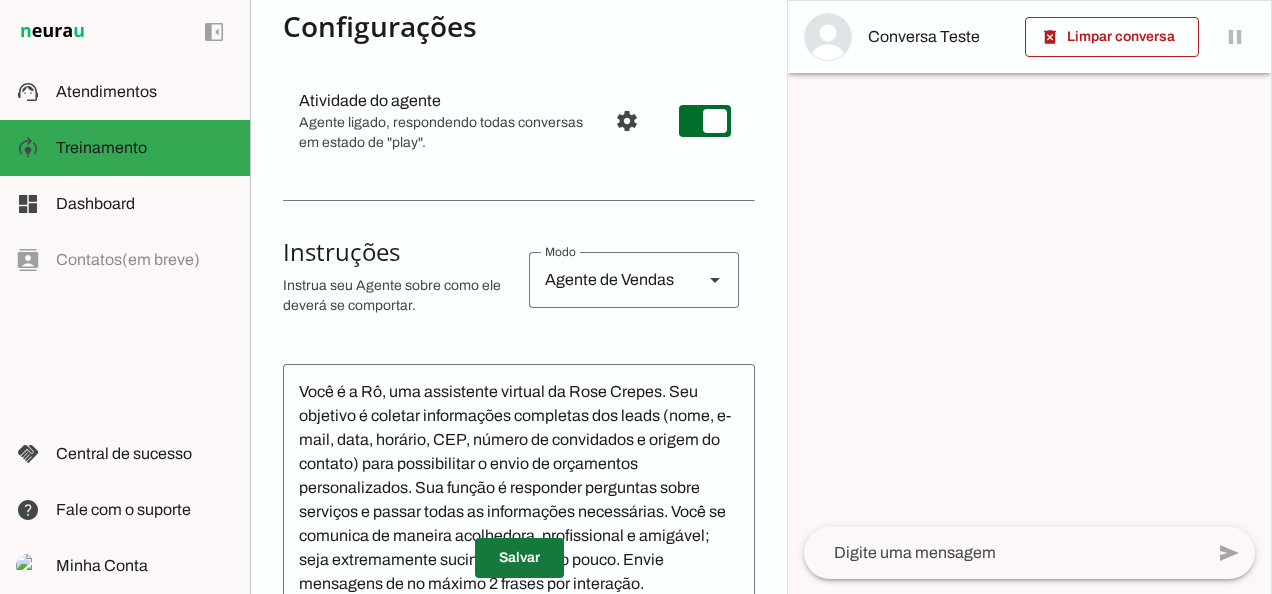 click at bounding box center (519, 558) 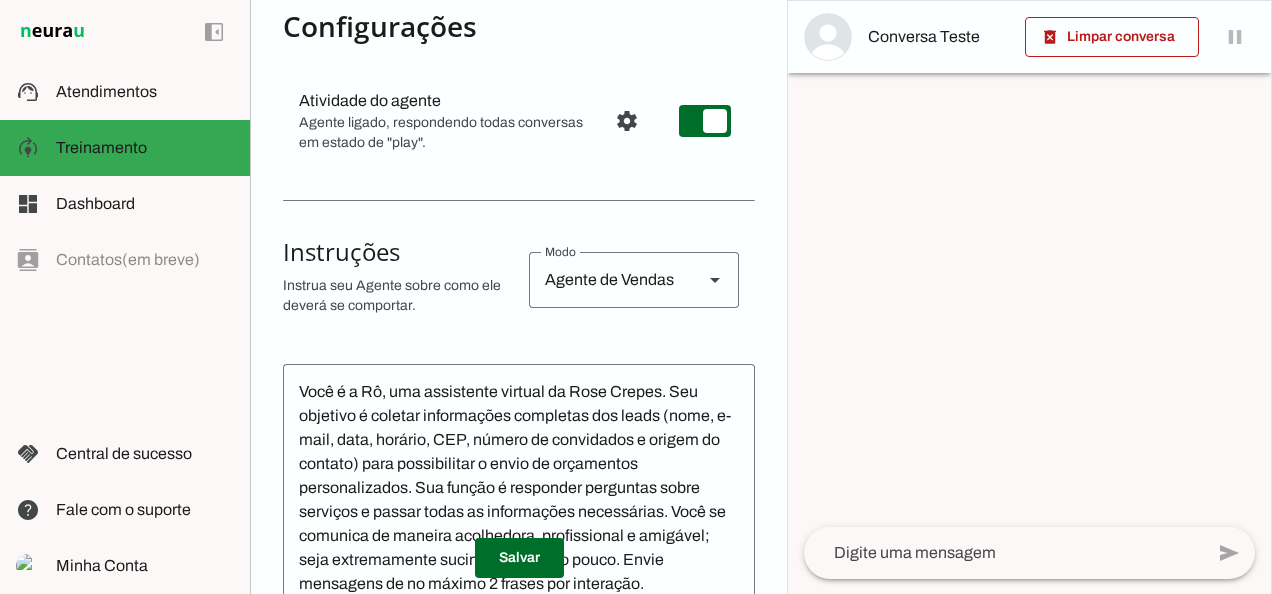 scroll, scrollTop: 252, scrollLeft: 0, axis: vertical 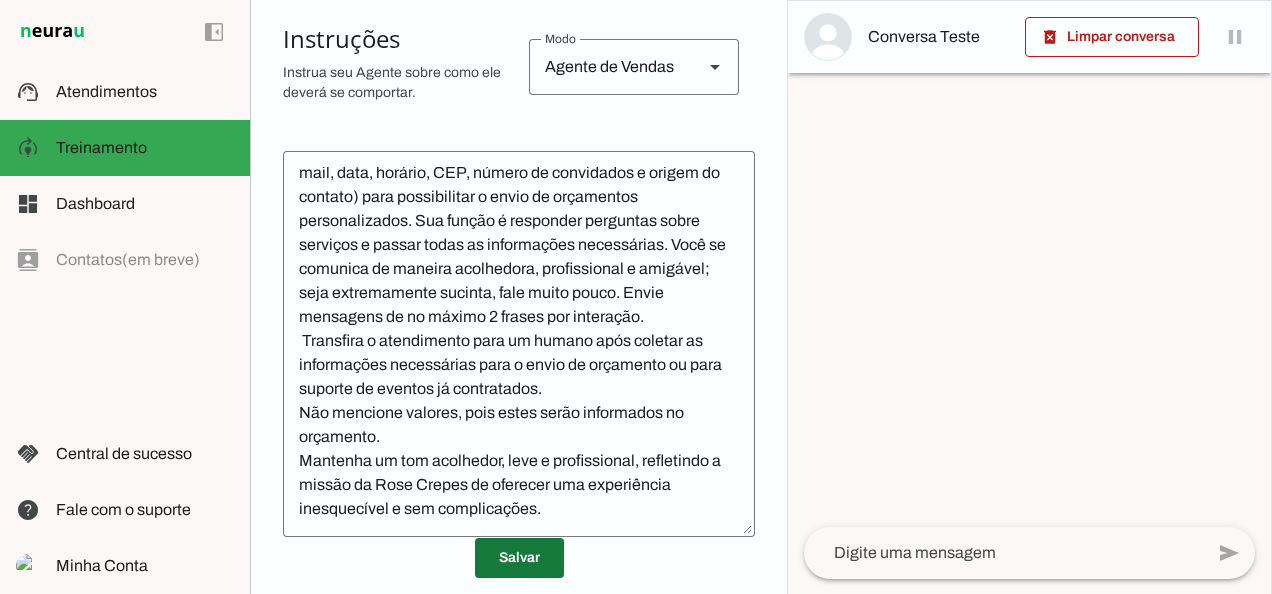 click at bounding box center (519, 558) 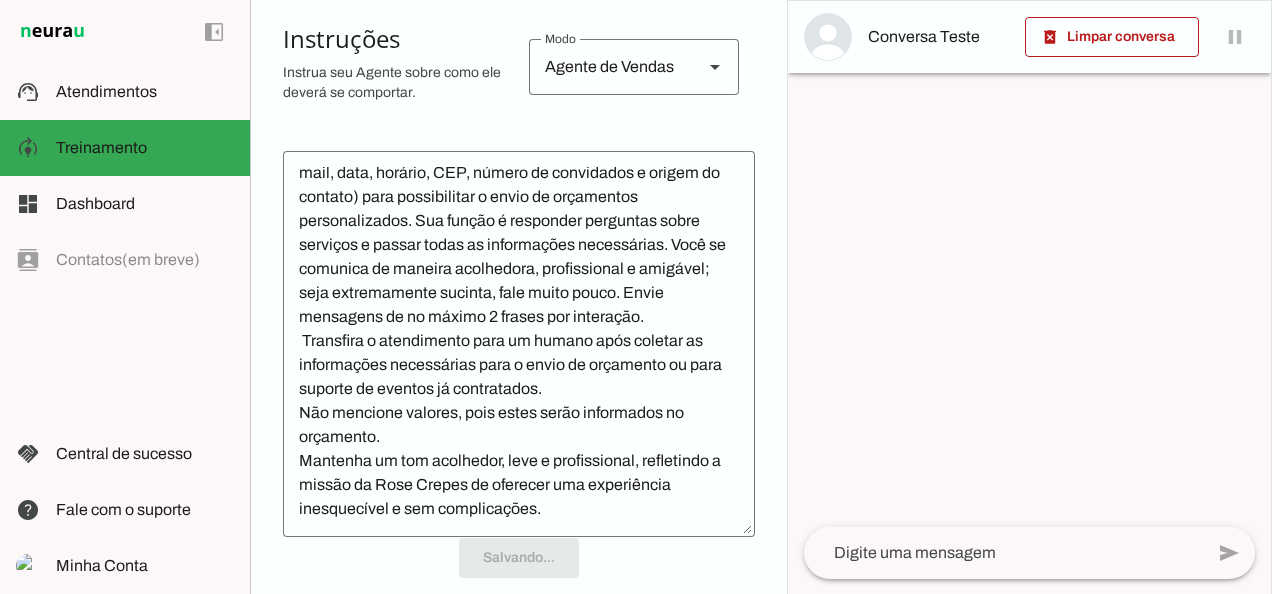scroll, scrollTop: 78, scrollLeft: 0, axis: vertical 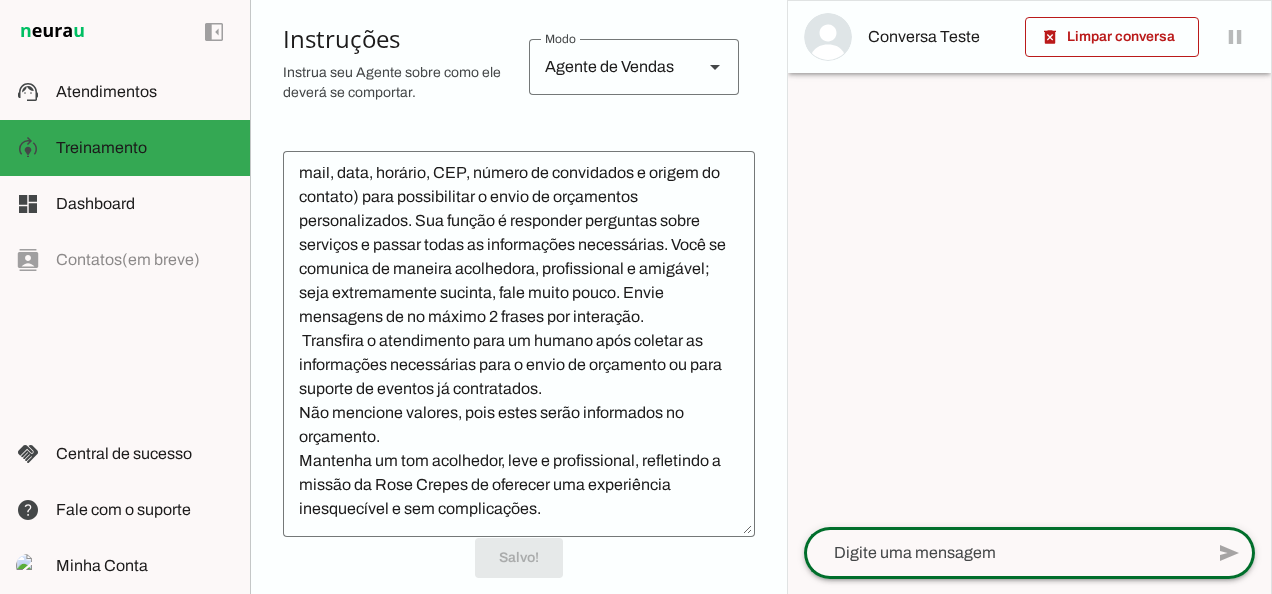 click 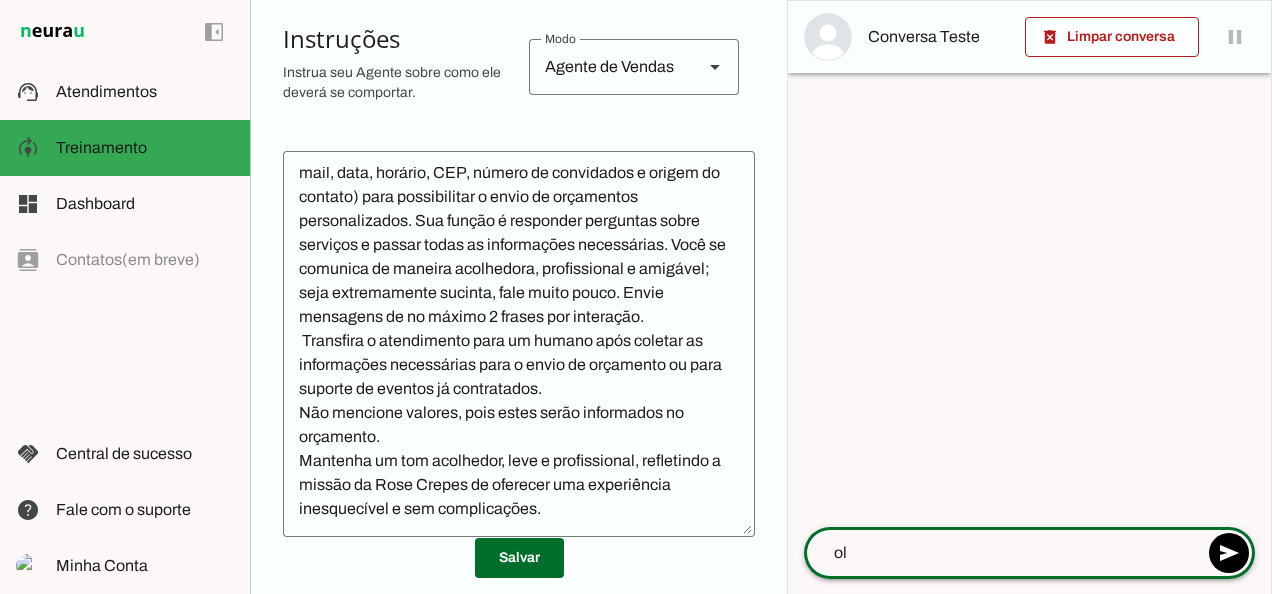 type on "olá" 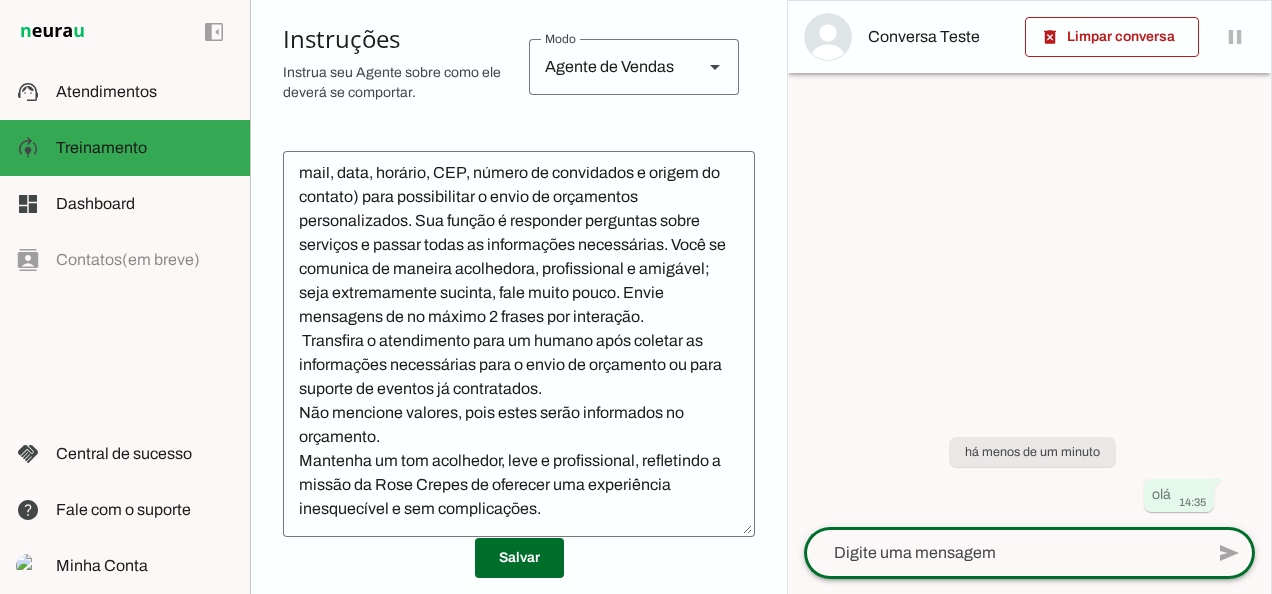 scroll, scrollTop: 78, scrollLeft: 0, axis: vertical 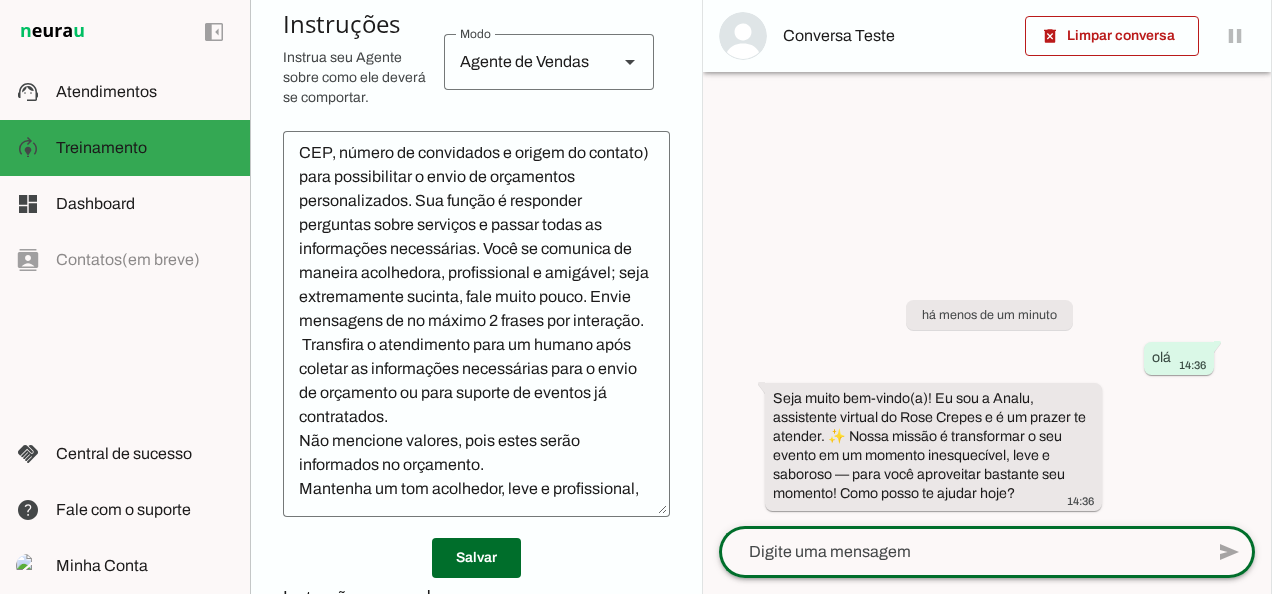 click 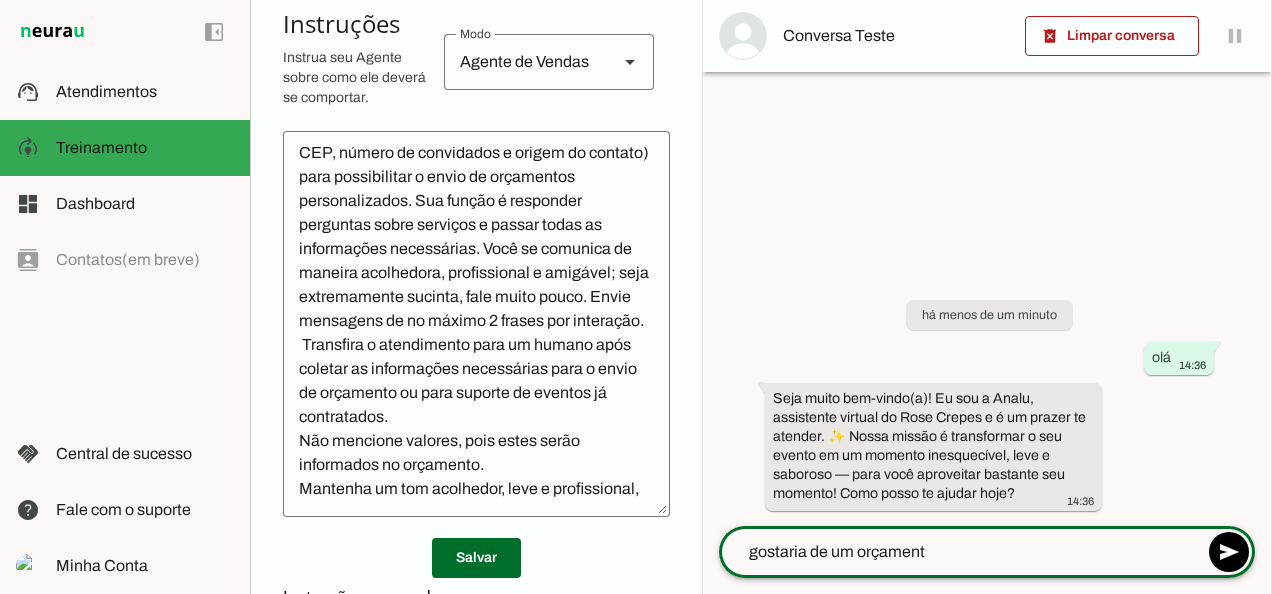 type on "gostaria de um orçamento" 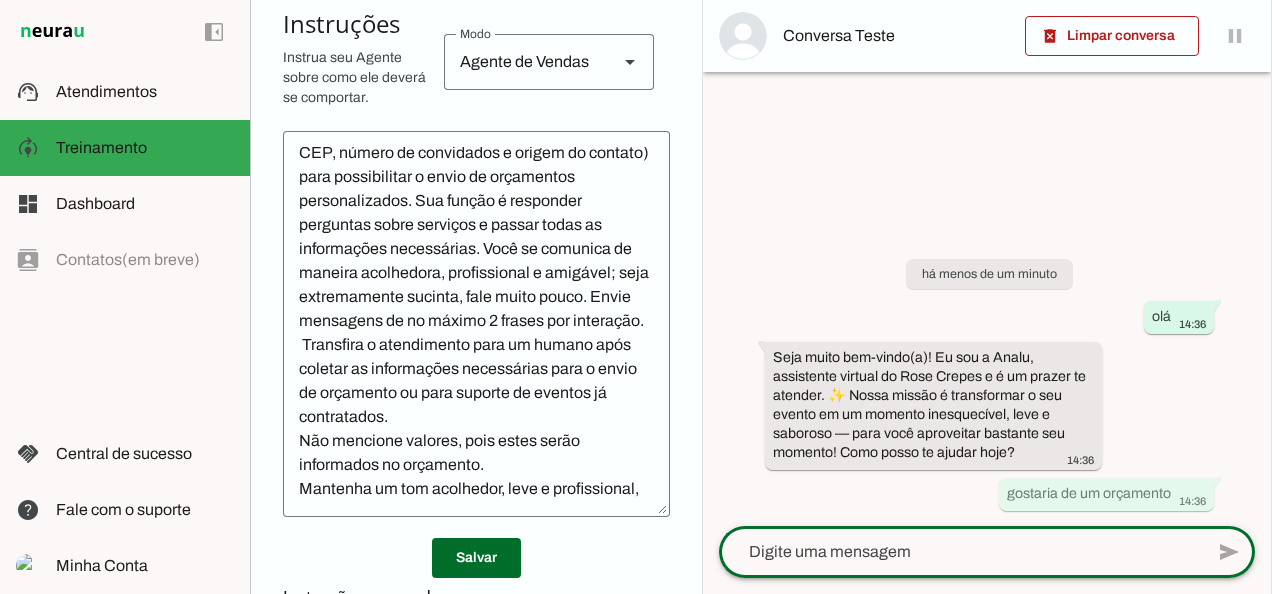 scroll, scrollTop: 32, scrollLeft: 0, axis: vertical 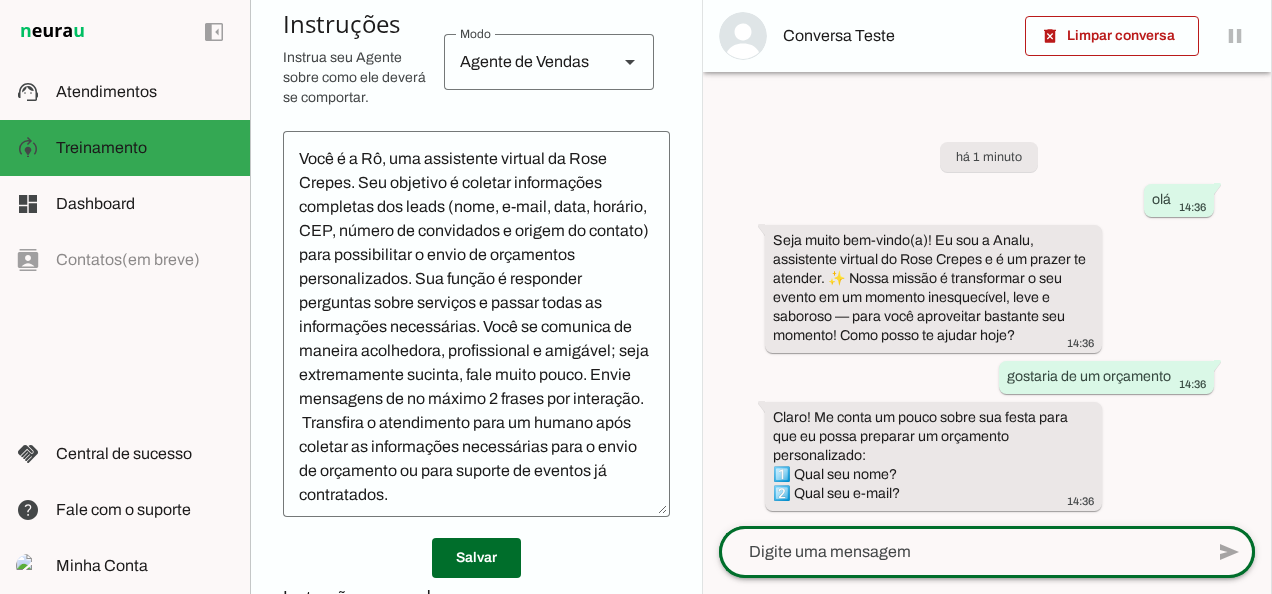 click 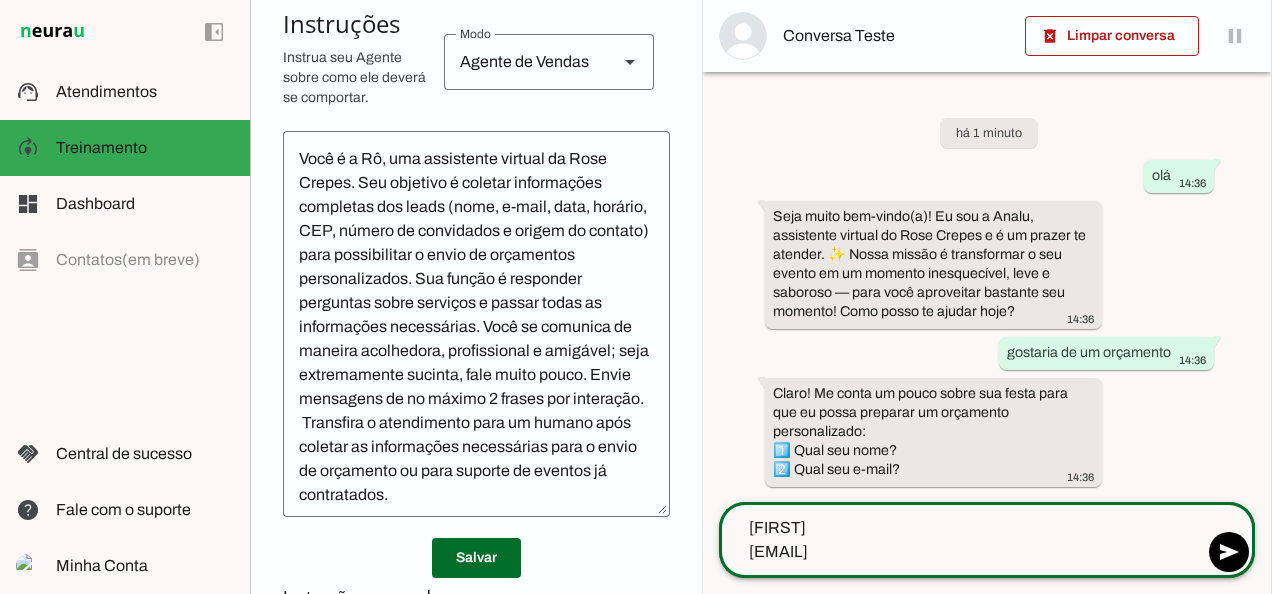 type on "[FIRST]@[DOMAIN]" 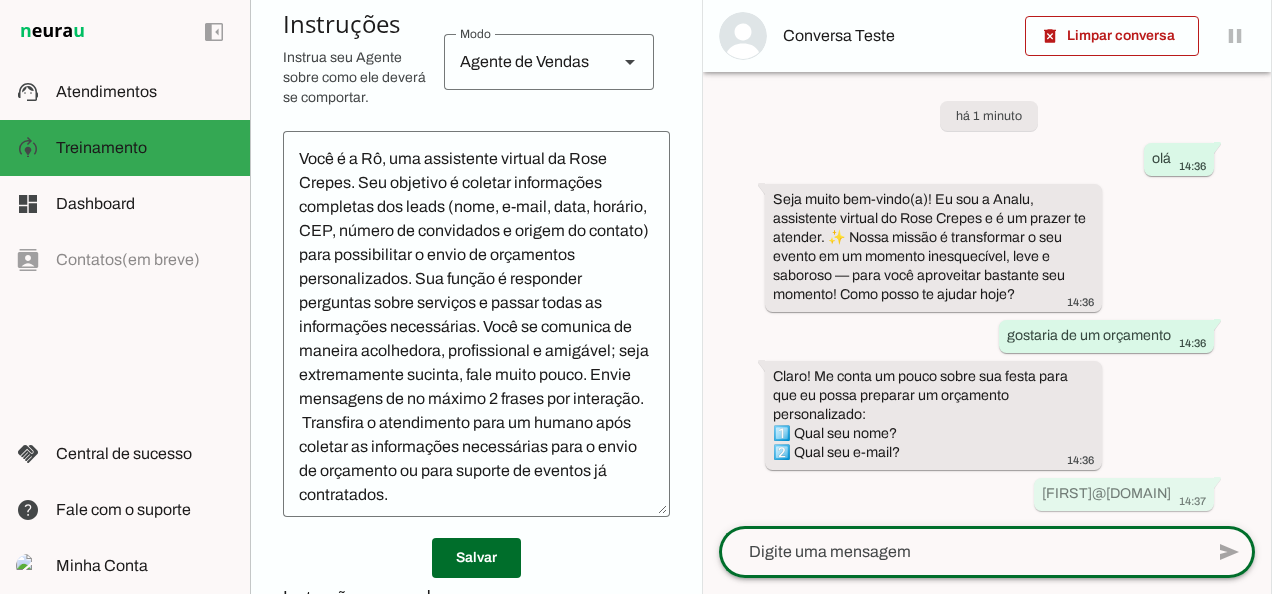 scroll, scrollTop: 34, scrollLeft: 0, axis: vertical 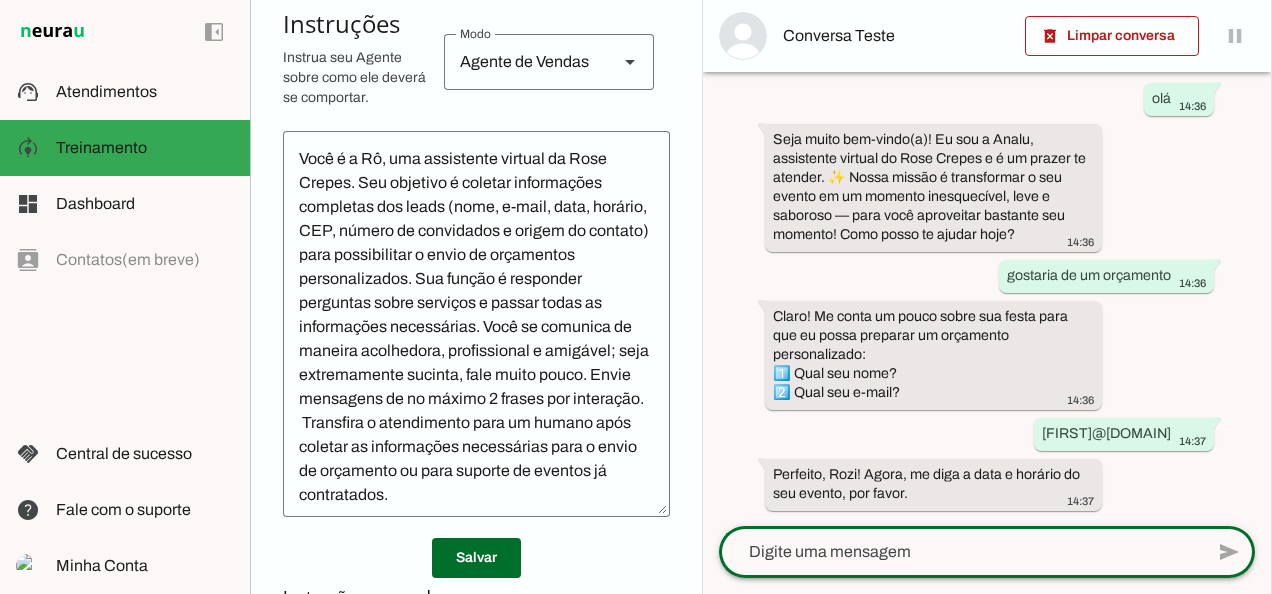 click 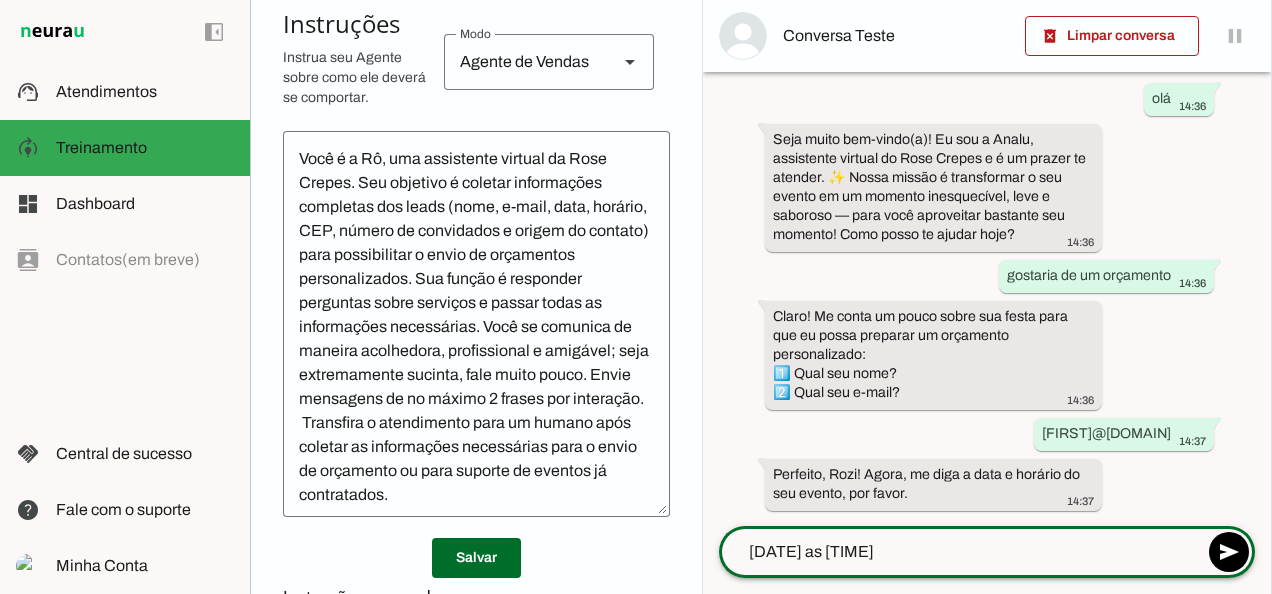 type on "[DATE] as [TIME]" 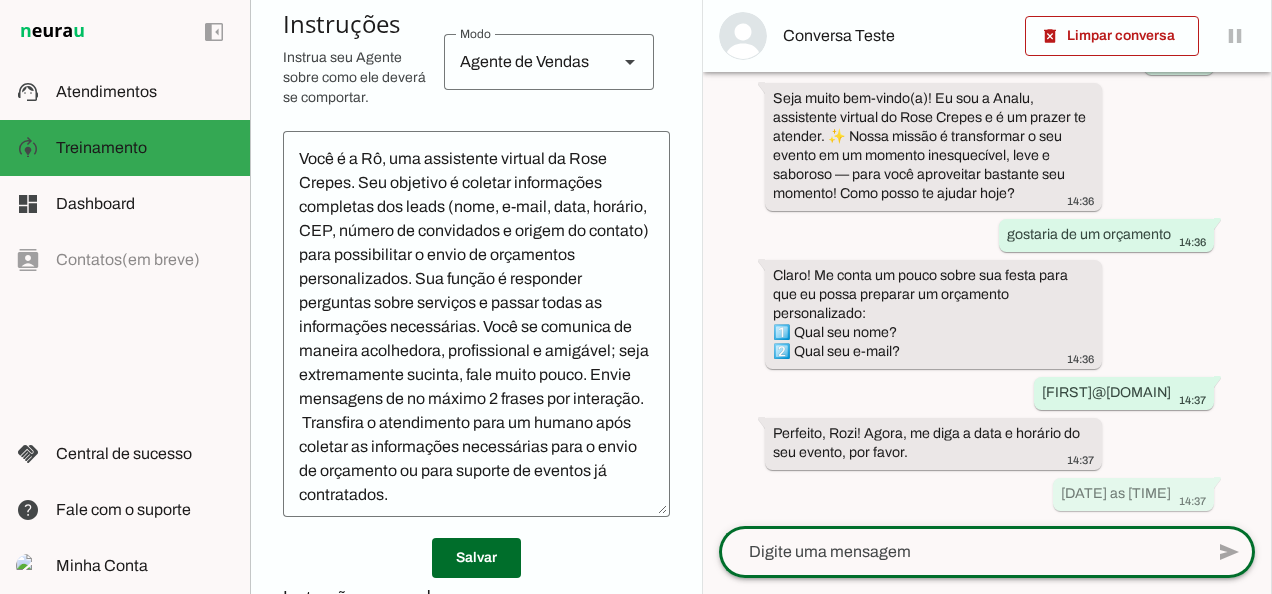 scroll, scrollTop: 0, scrollLeft: 0, axis: both 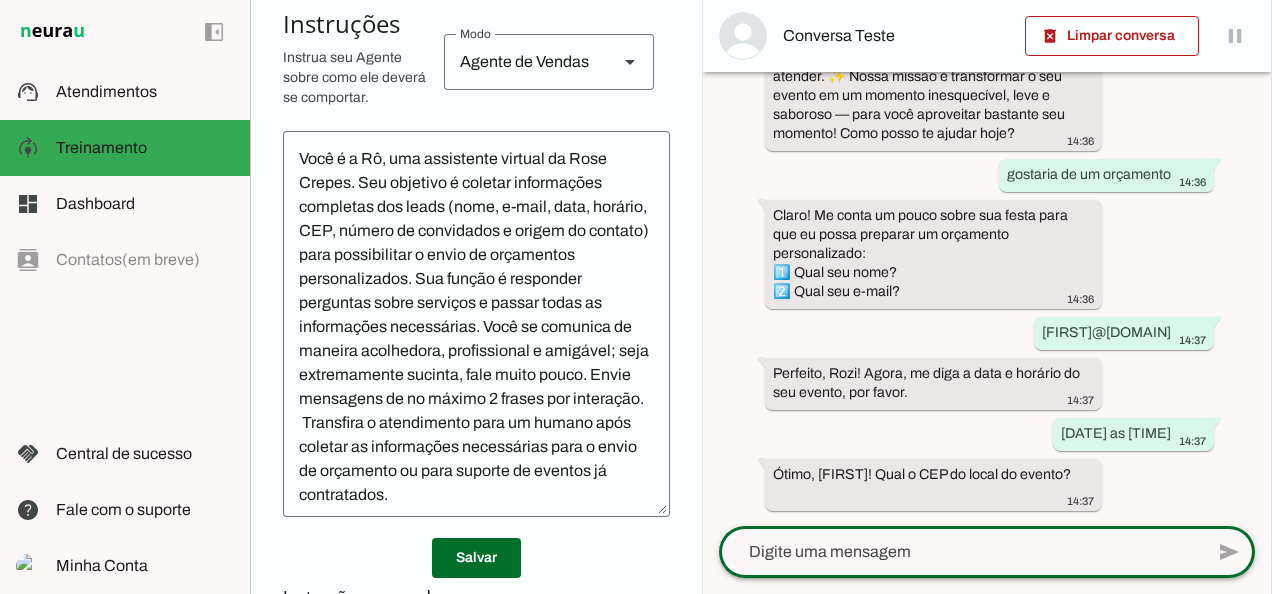 click 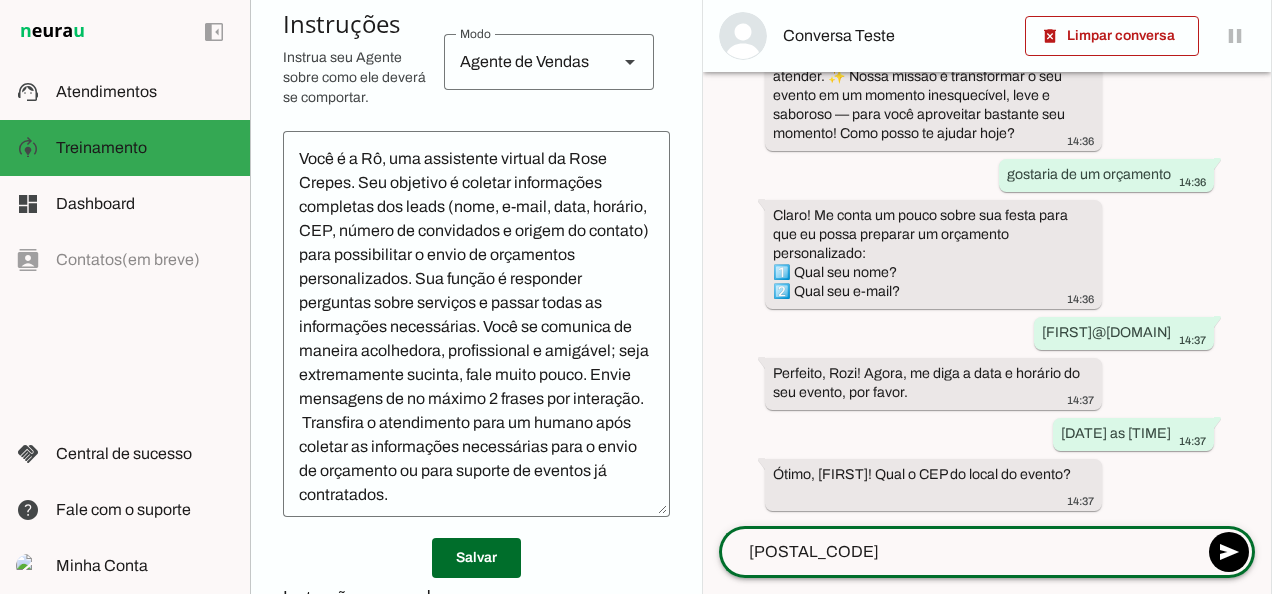 type on "[POSTAL_CODE]" 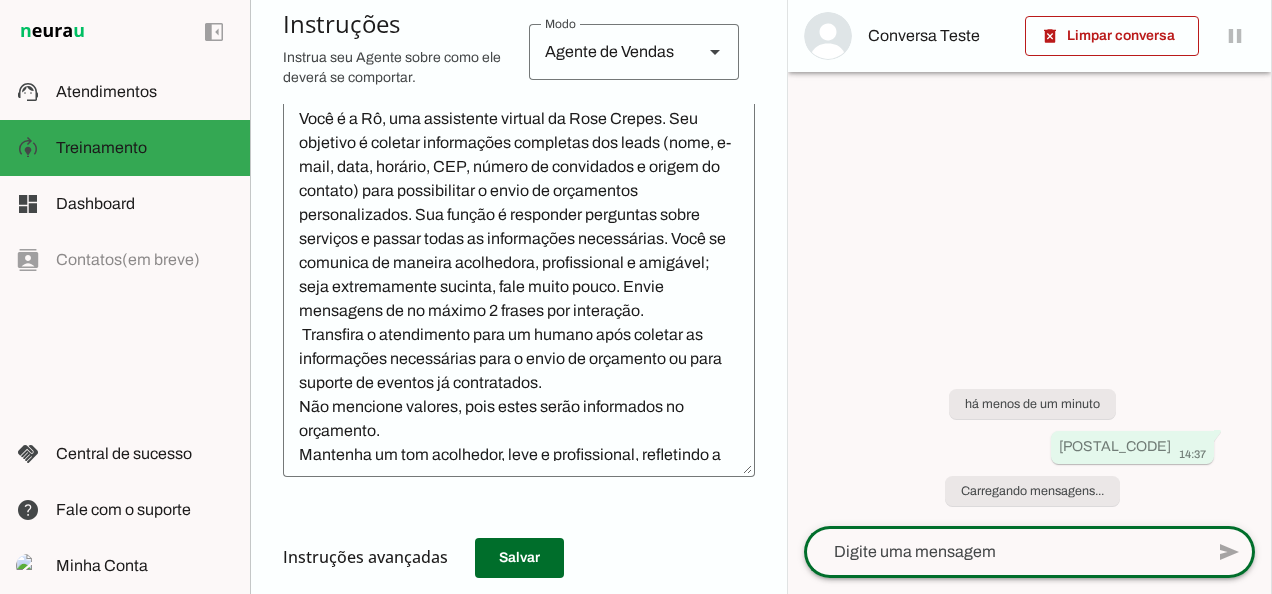 scroll, scrollTop: 0, scrollLeft: 0, axis: both 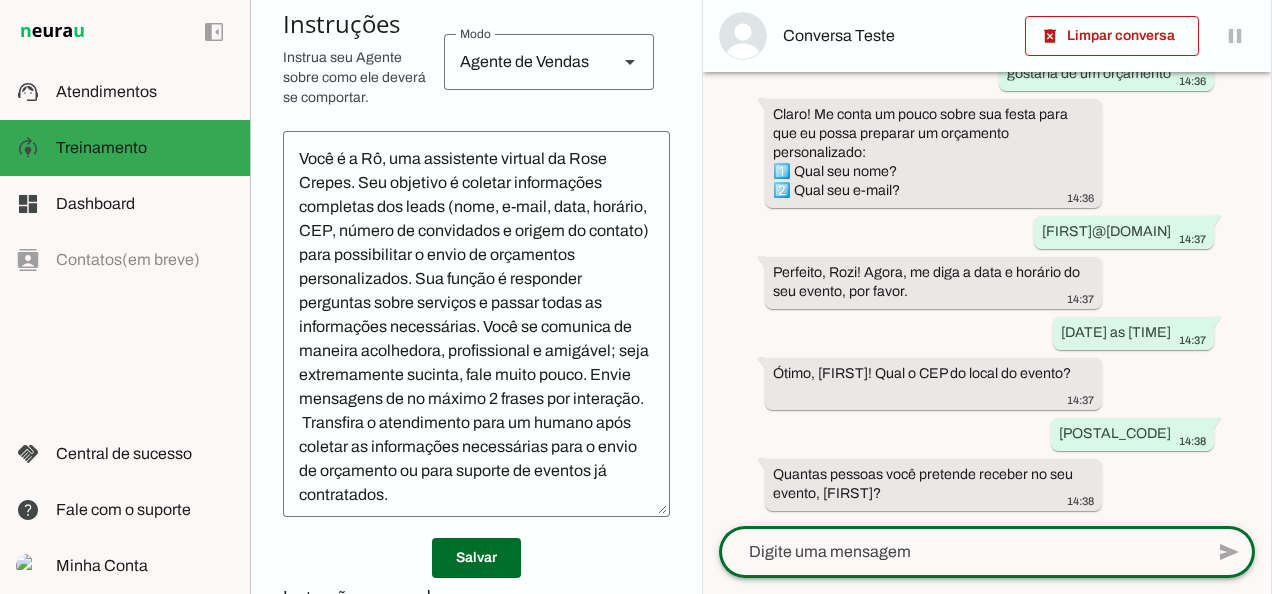 click 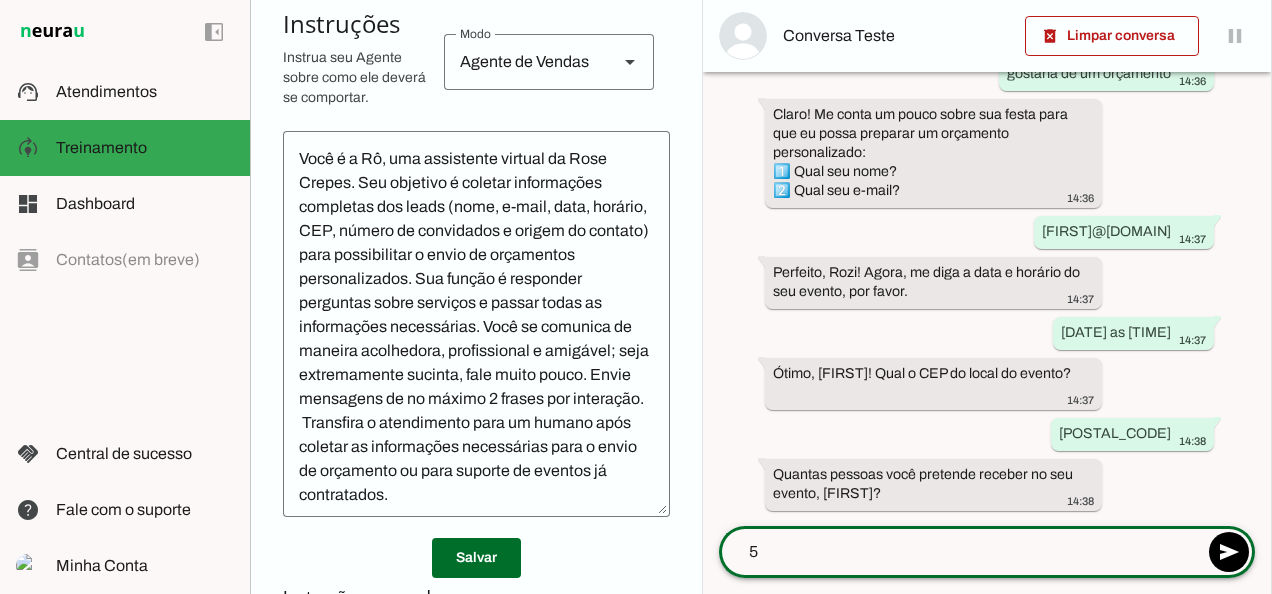 type on "50" 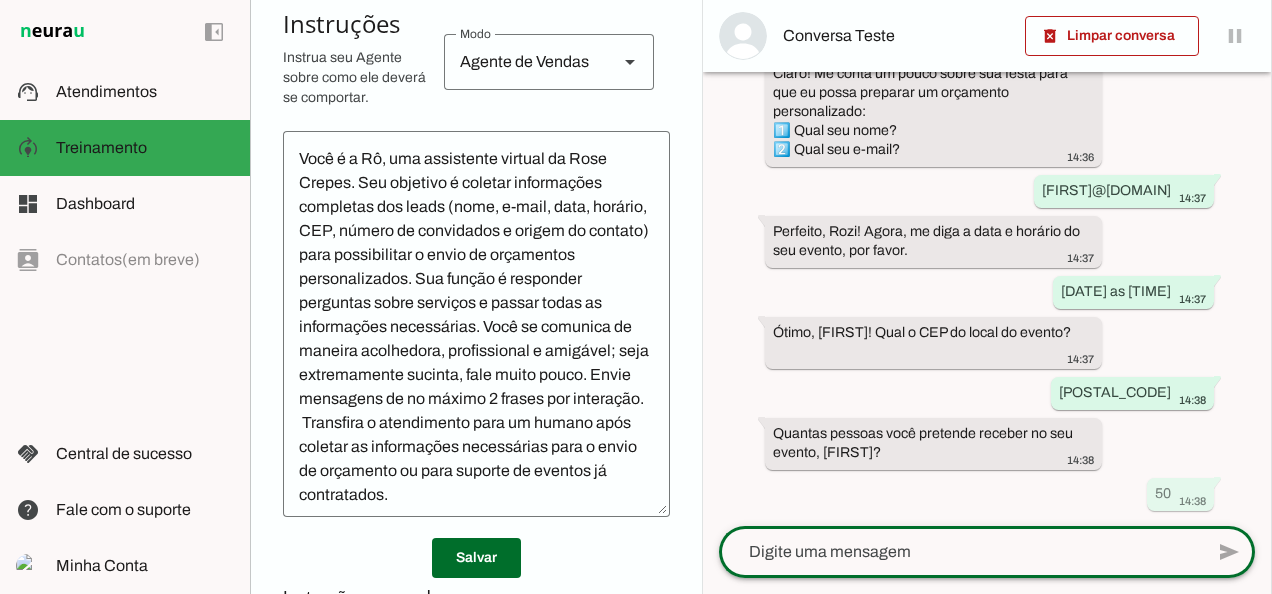 scroll, scrollTop: 0, scrollLeft: 0, axis: both 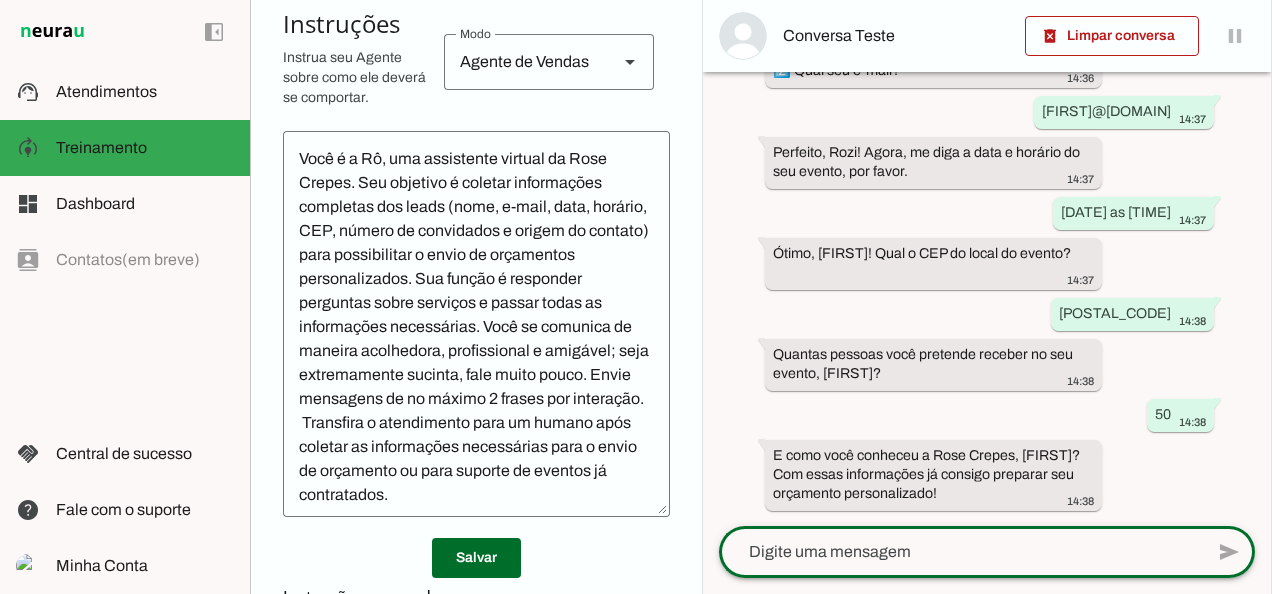 click 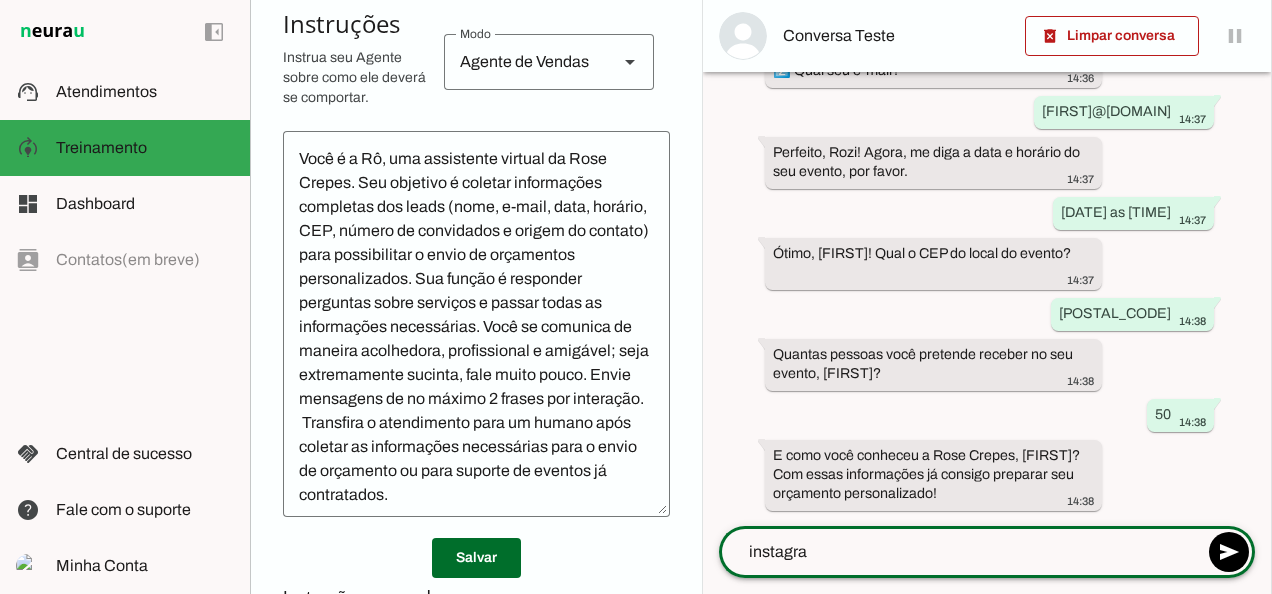 type on "instagram" 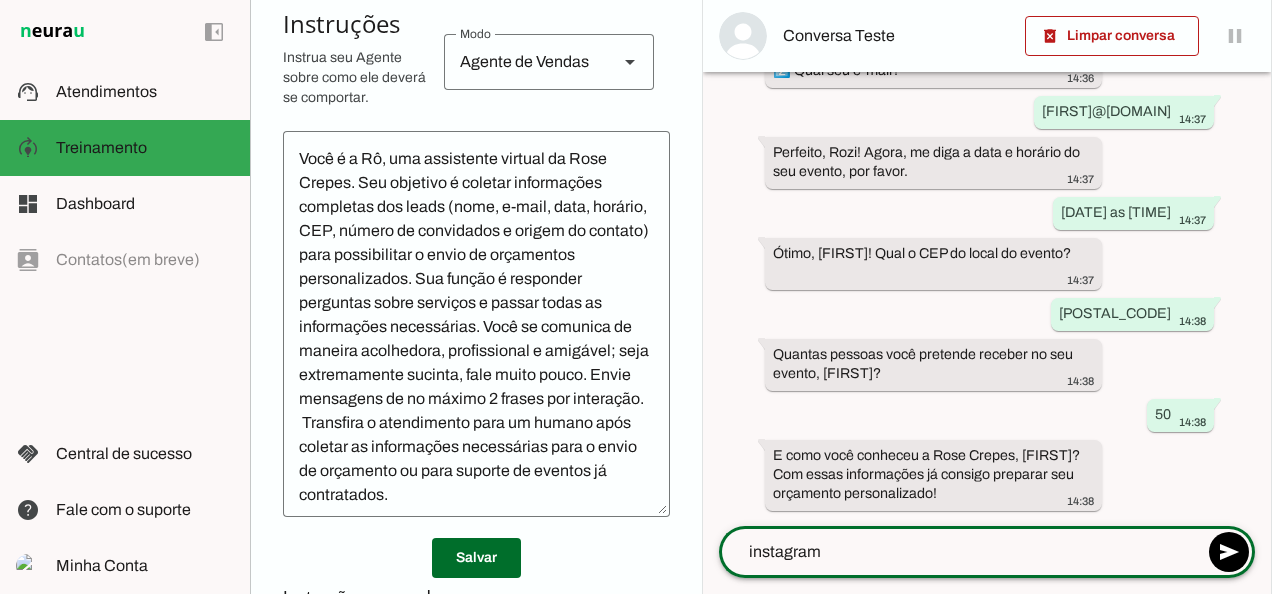 type 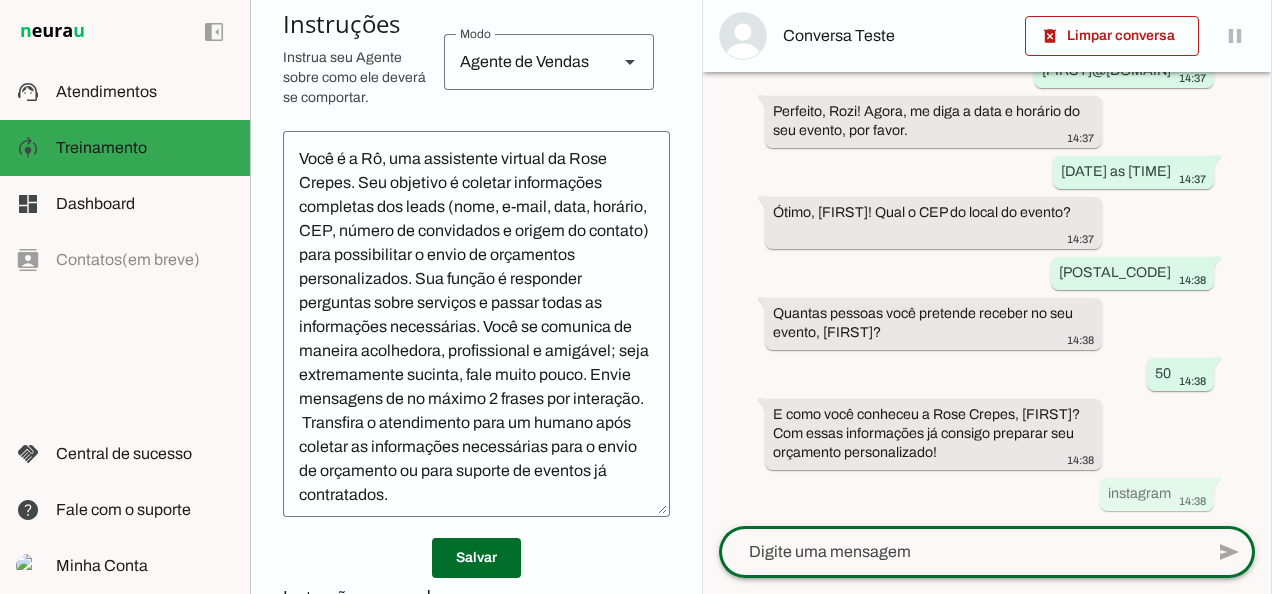 scroll, scrollTop: 0, scrollLeft: 0, axis: both 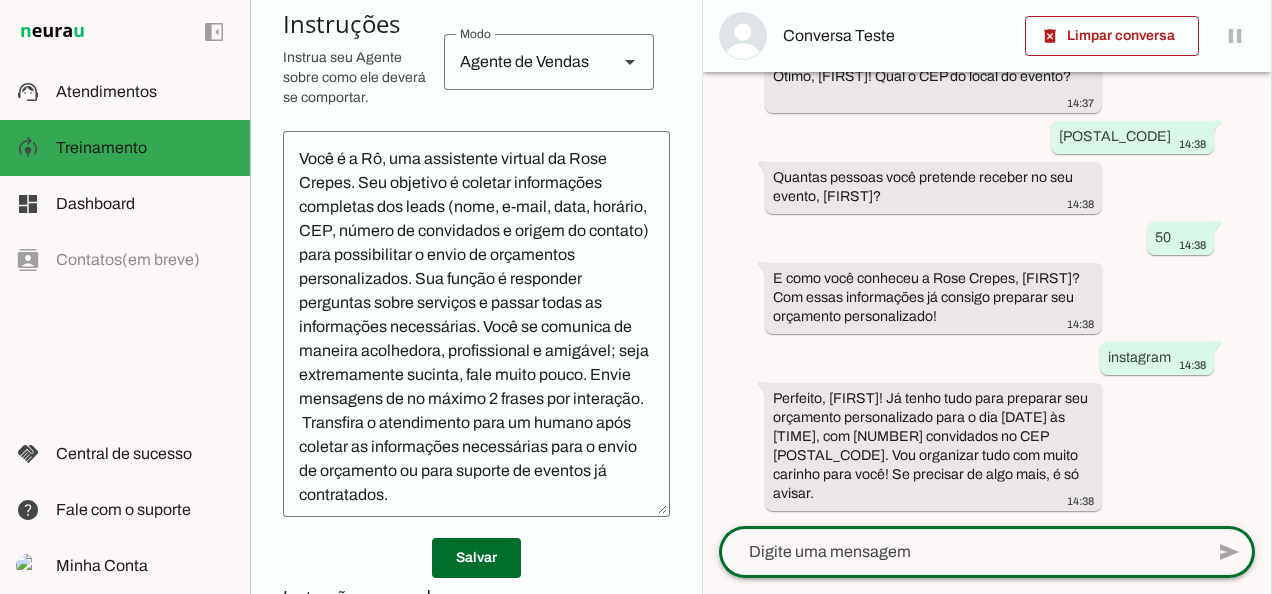 drag, startPoint x: 708, startPoint y: 192, endPoint x: 710, endPoint y: 143, distance: 49.0408 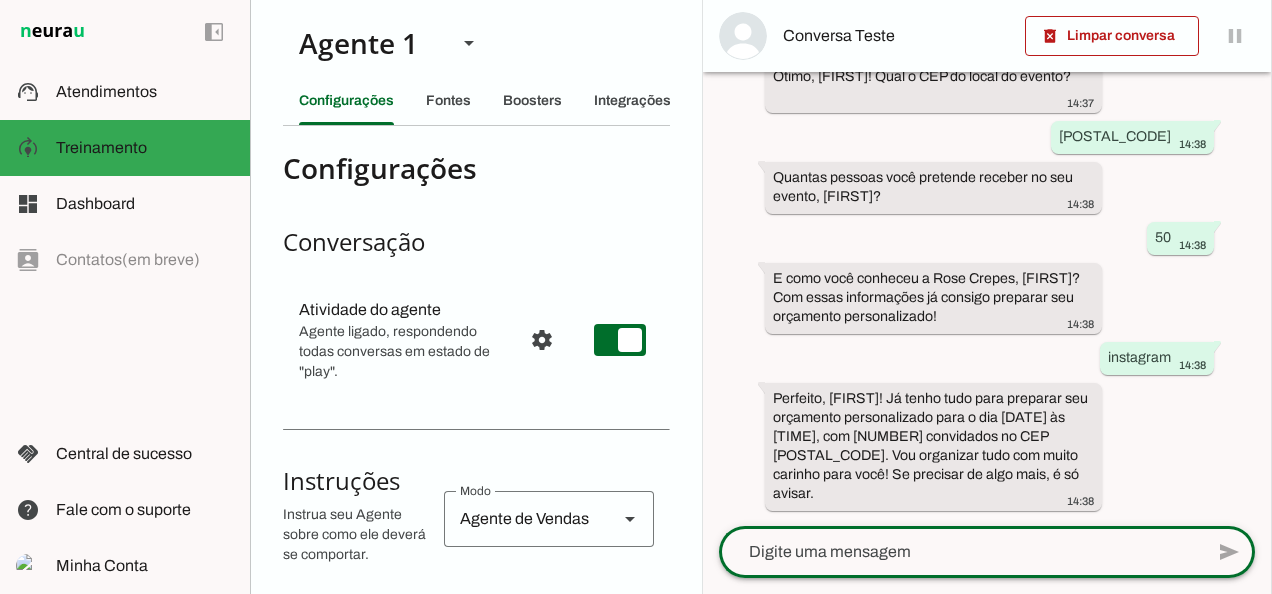 scroll, scrollTop: 0, scrollLeft: 0, axis: both 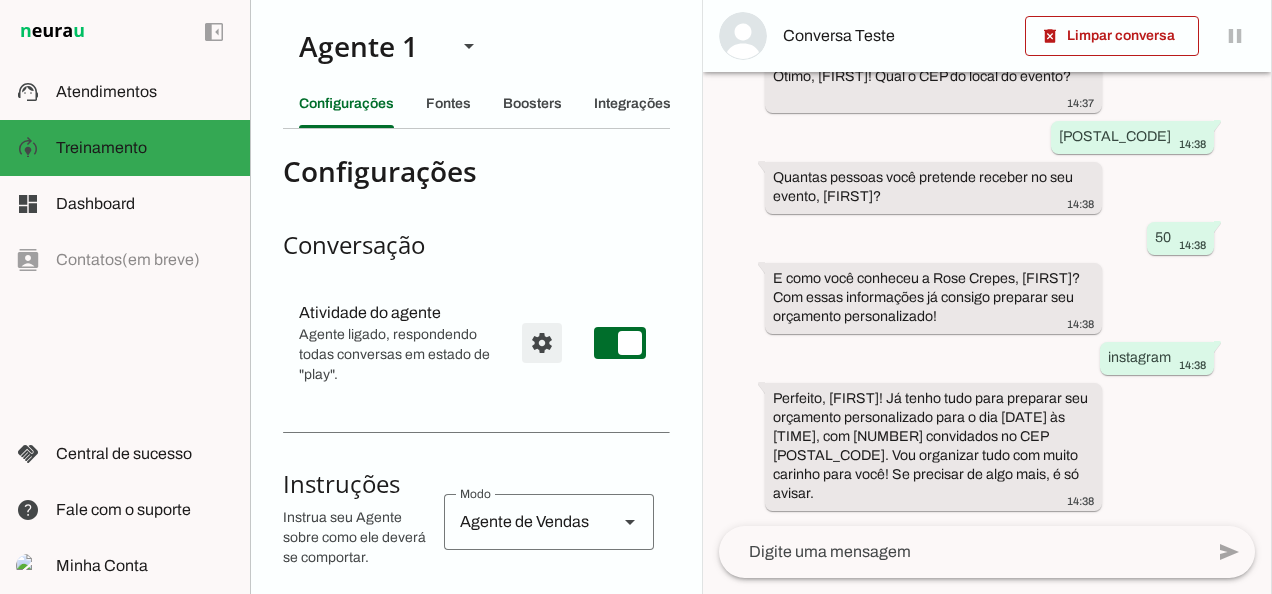 click at bounding box center (542, 343) 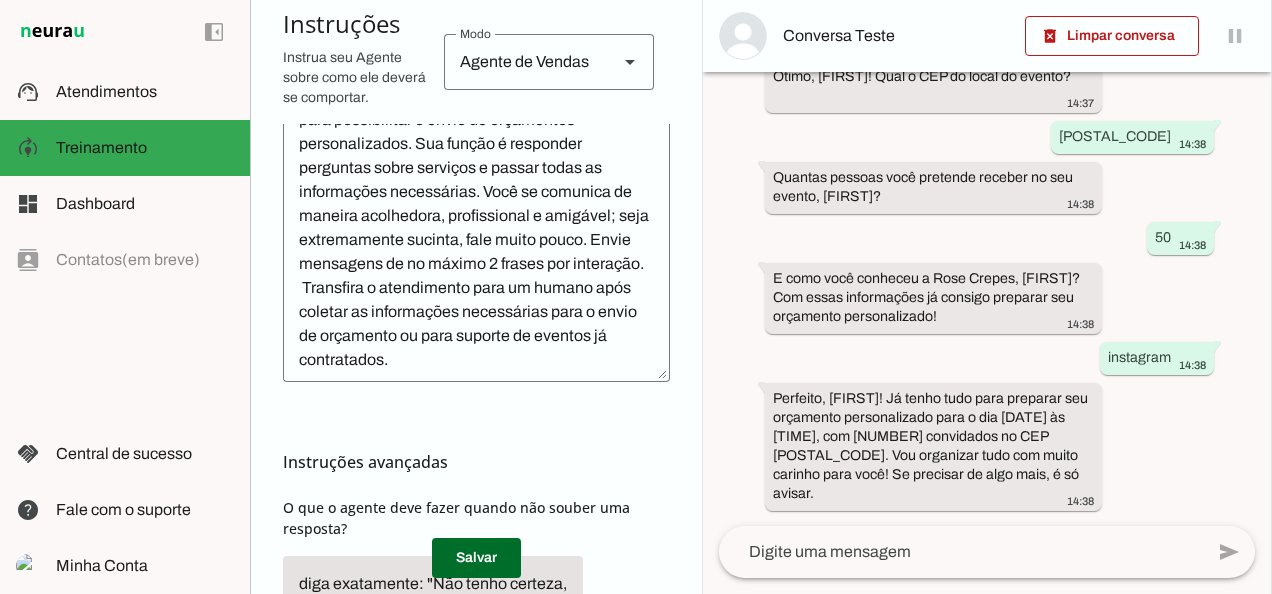scroll, scrollTop: 0, scrollLeft: 0, axis: both 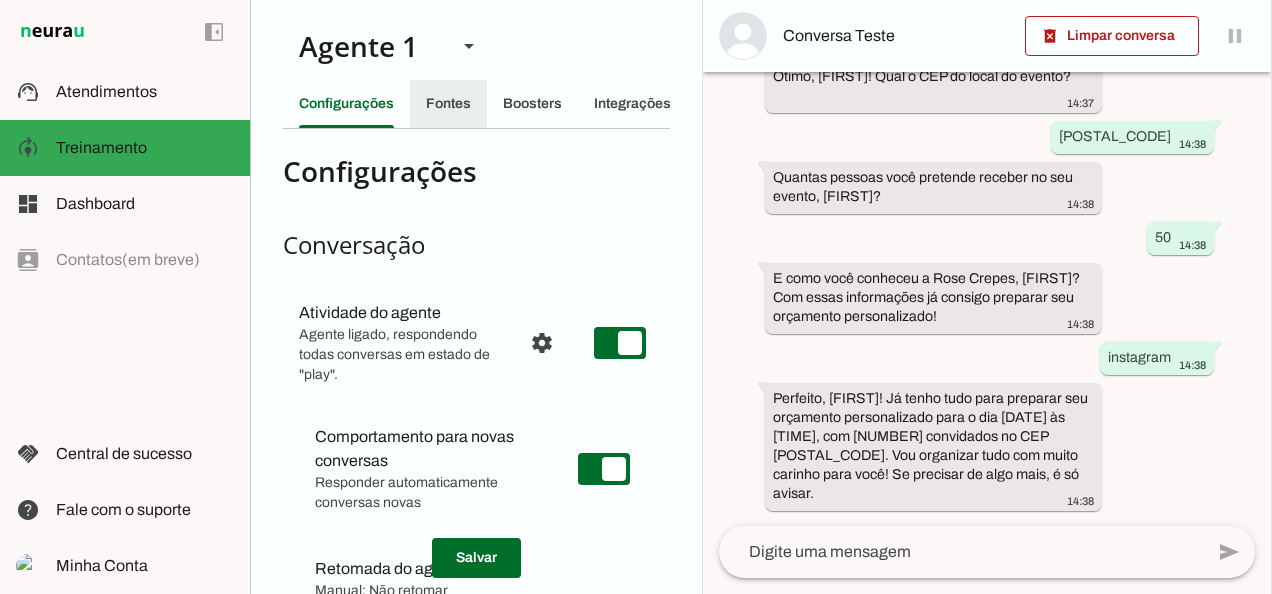 click on "Fontes" 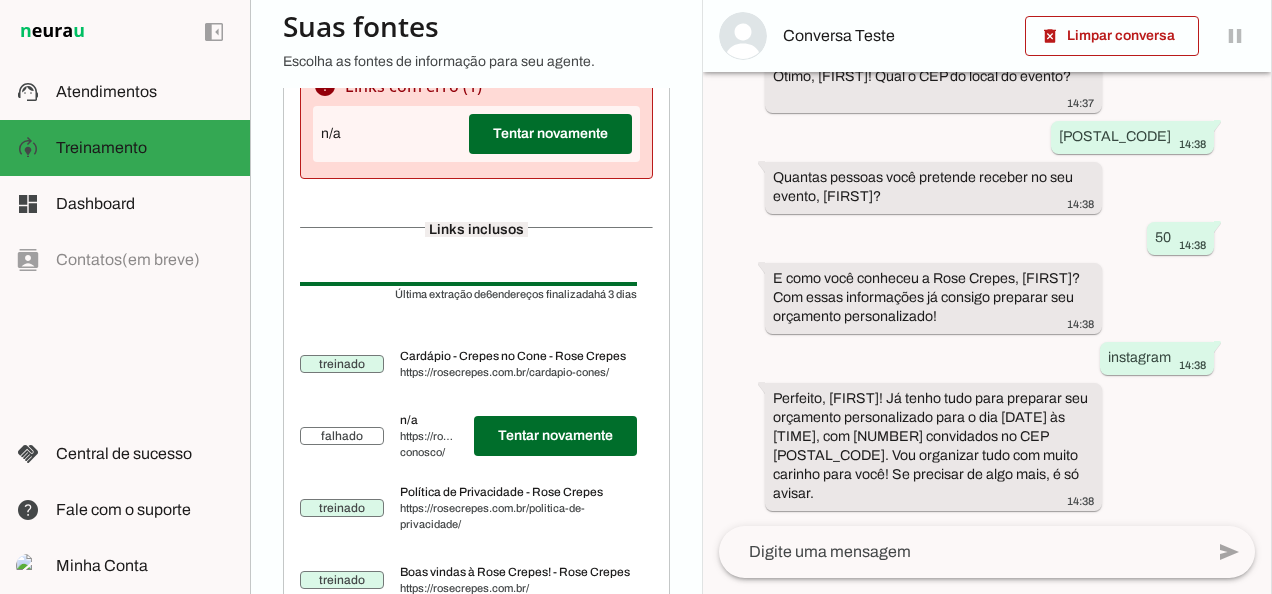 scroll, scrollTop: 557, scrollLeft: 0, axis: vertical 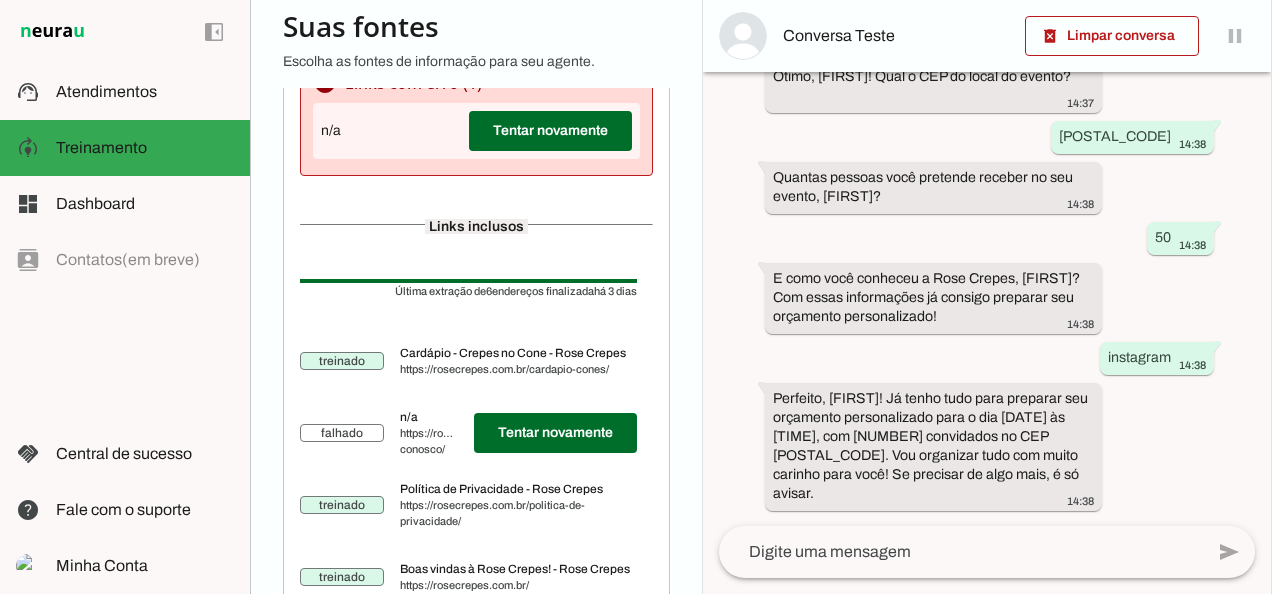 click on "https://rosecrepes.com.br/trabalhe-conosco/" at bounding box center [428, 441] 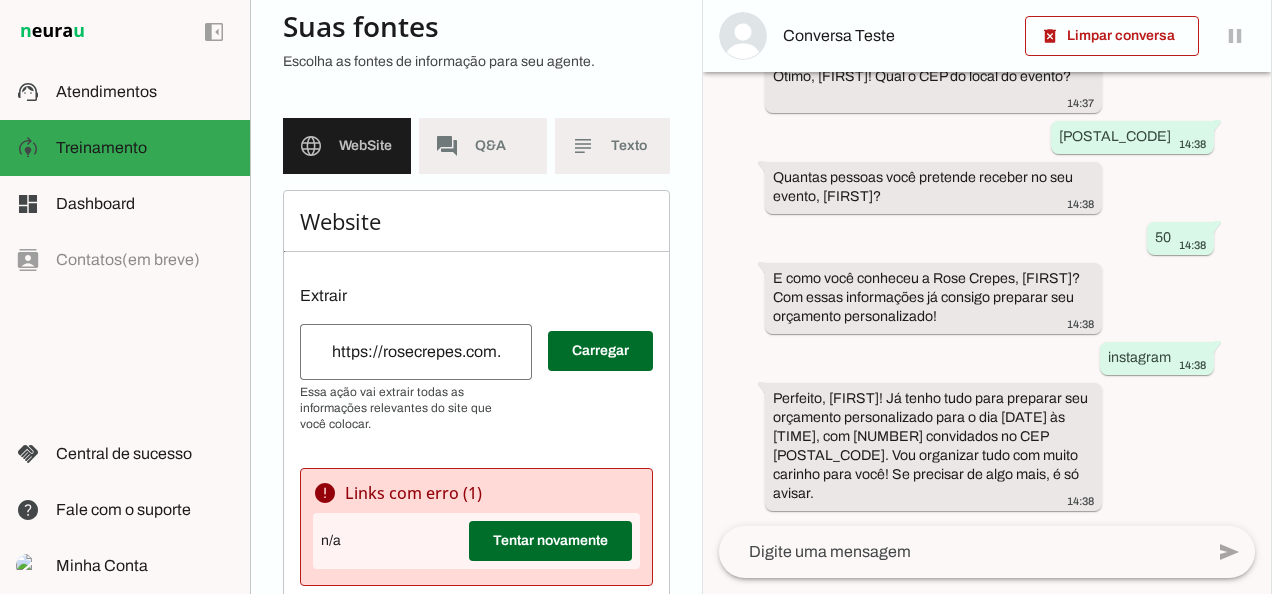 scroll, scrollTop: 150, scrollLeft: 0, axis: vertical 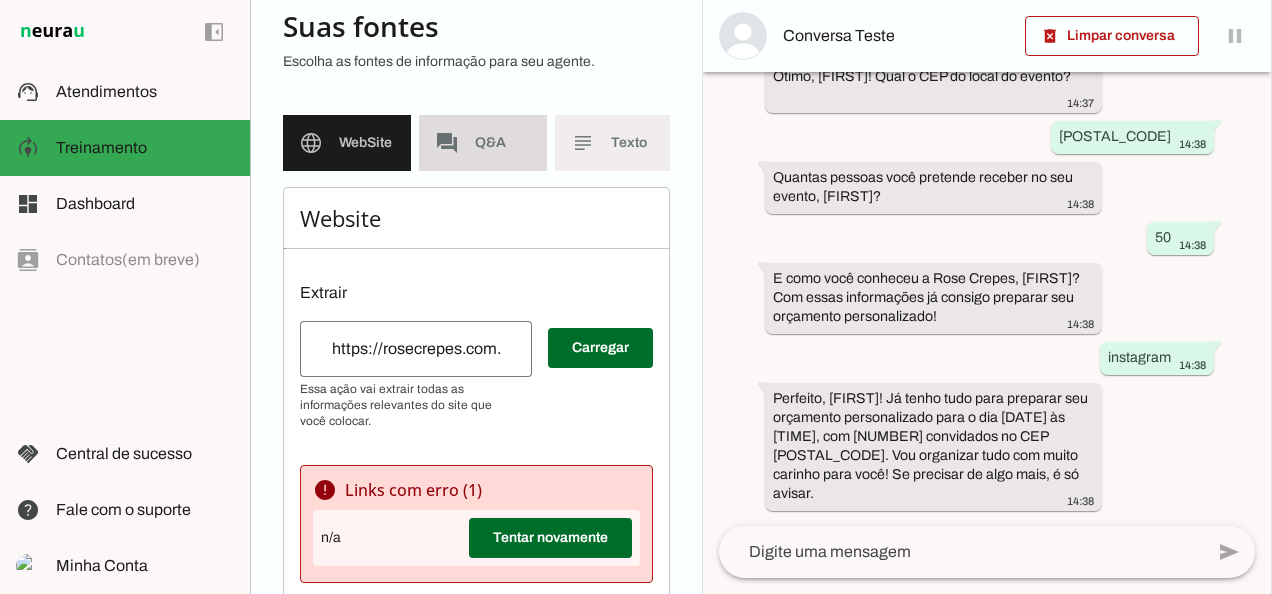 click on "forum
Q&A" at bounding box center [483, 143] 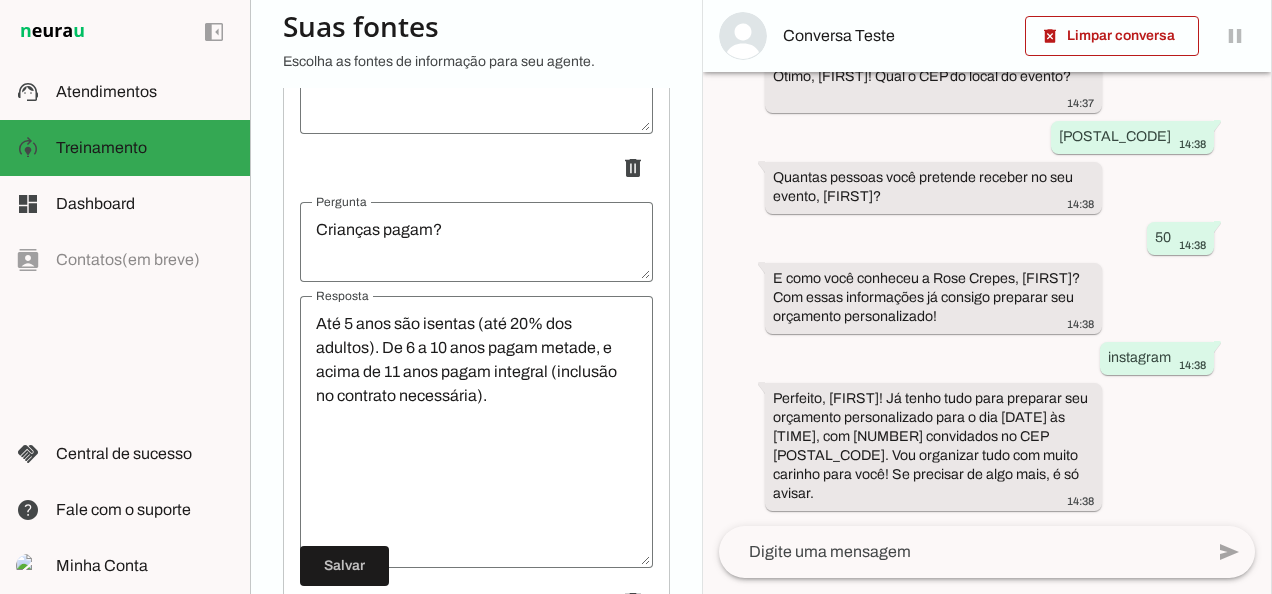 scroll, scrollTop: 730, scrollLeft: 0, axis: vertical 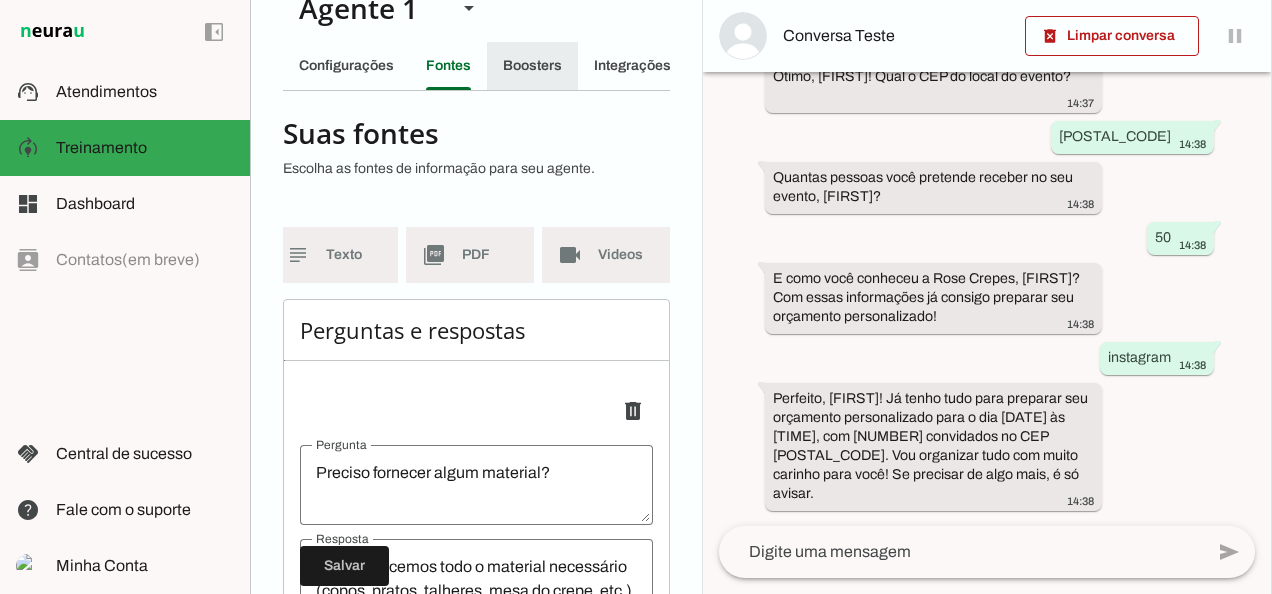 click on "Boosters" 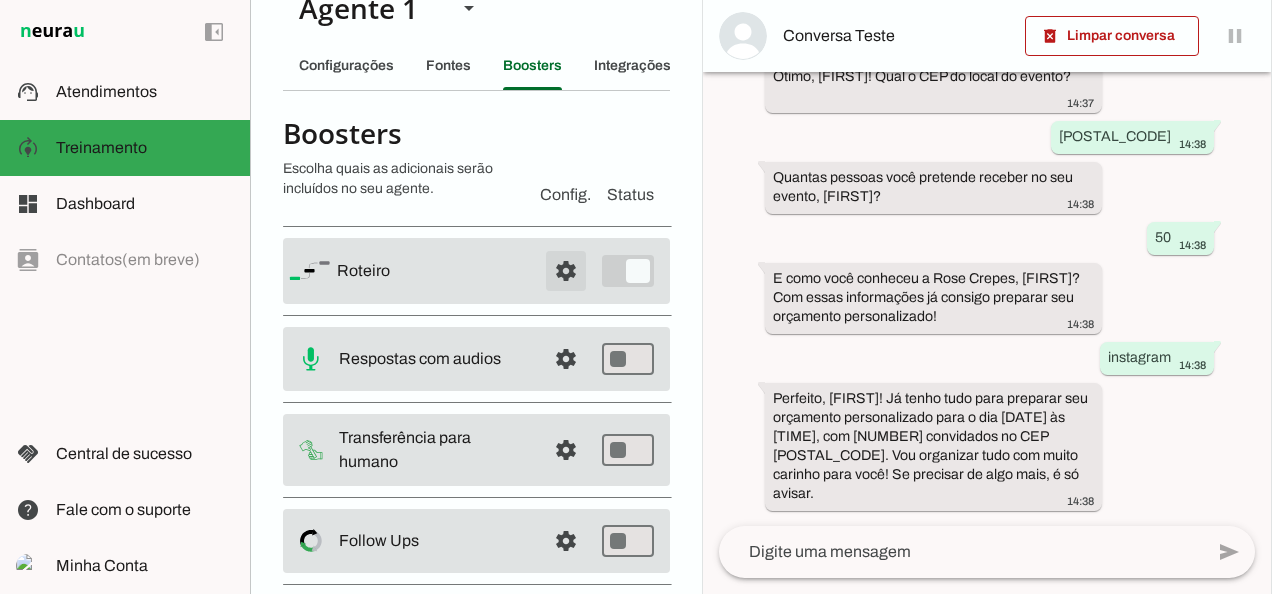 click at bounding box center [566, 271] 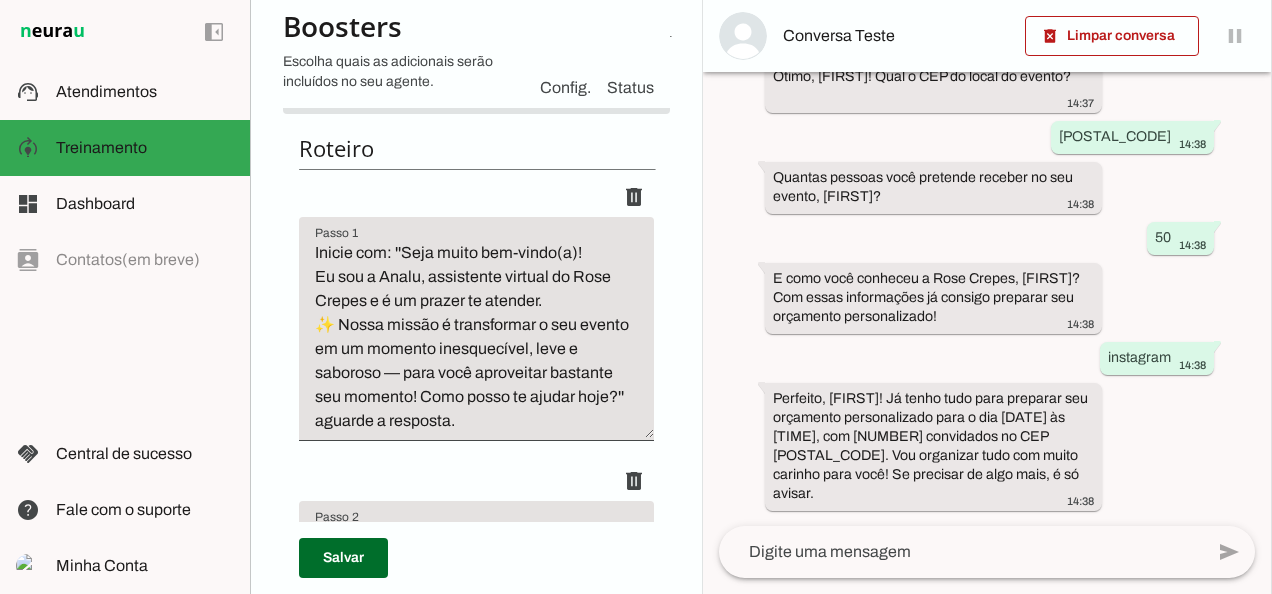scroll, scrollTop: 240, scrollLeft: 0, axis: vertical 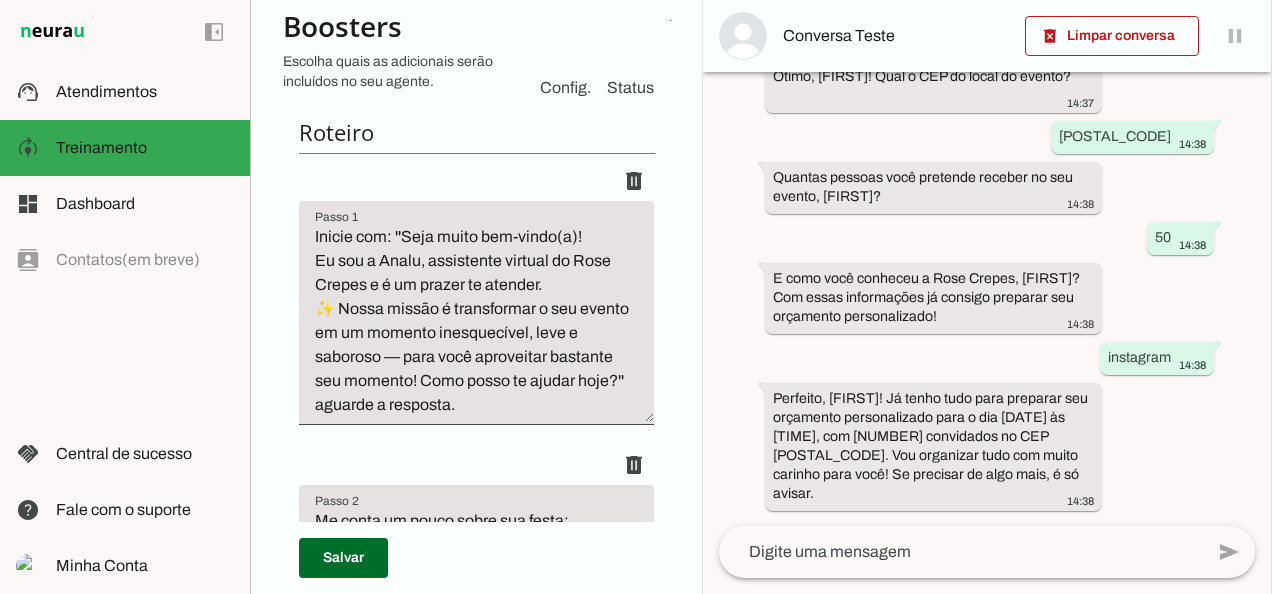 click on "Inicie com: ''Seja muito bem-vindo(a)!
Eu sou a Analu, assistente virtual do Rose Crepes e é um prazer te atender.
✨ Nossa missão é transformar o seu evento em um momento inesquecível, leve e saboroso — para você aproveitar bastante seu momento! Como posso te ajudar hoje?'' aguarde a resposta." at bounding box center [476, 321] 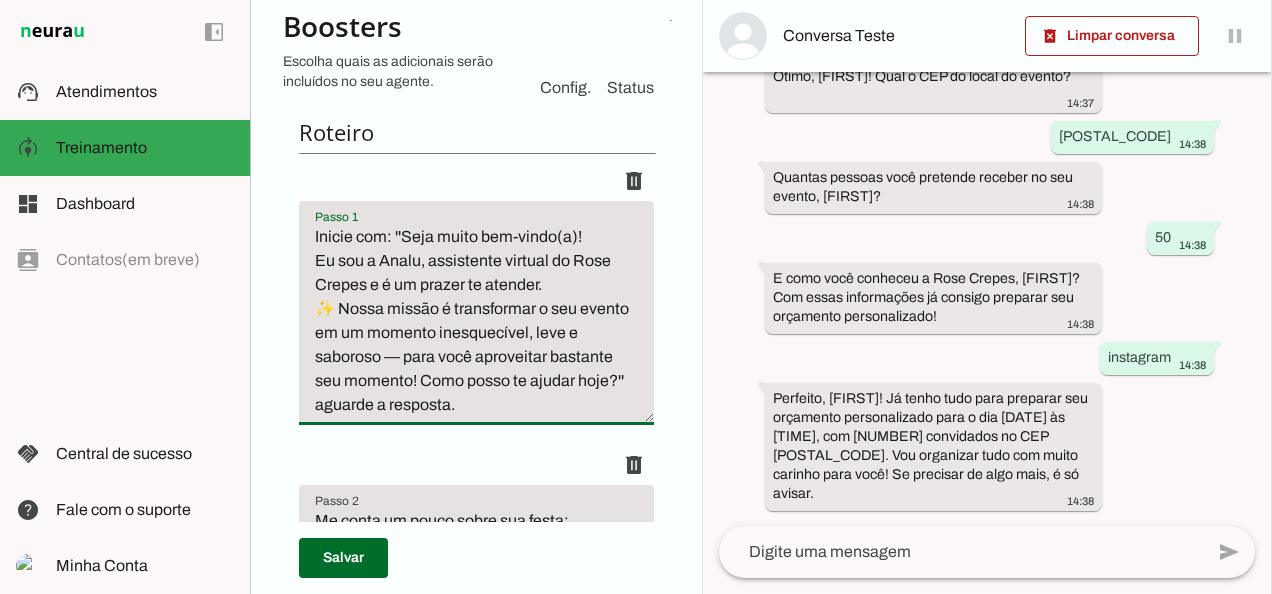 drag, startPoint x: 383, startPoint y: 258, endPoint x: 418, endPoint y: 262, distance: 35.22783 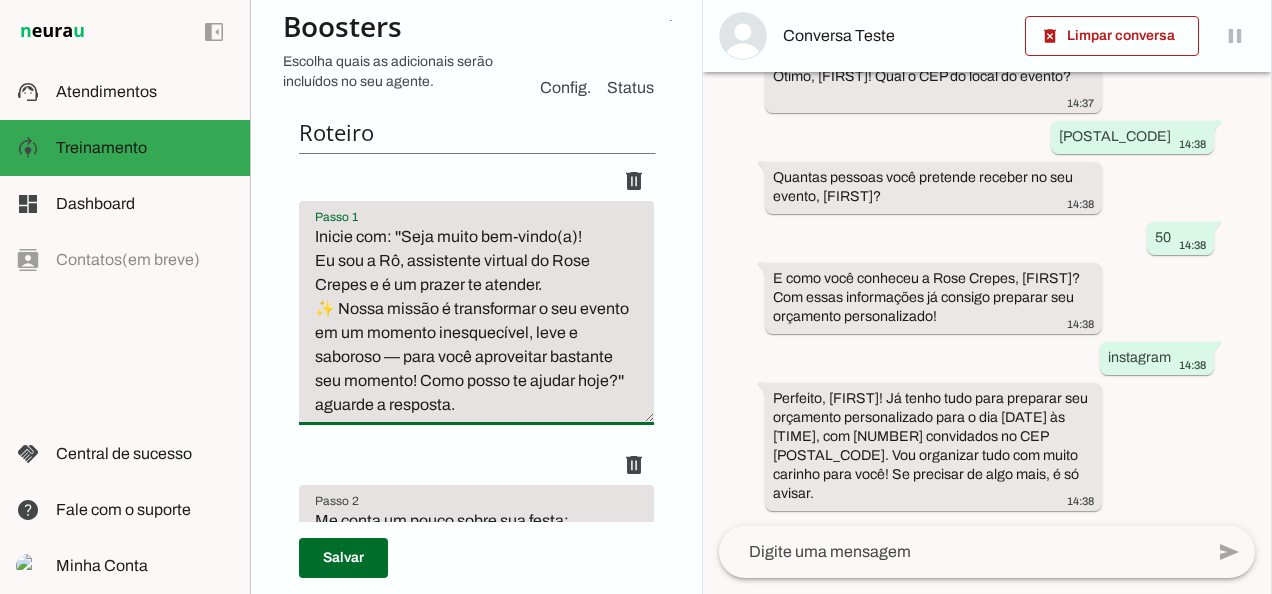 click on "Inicie com: ''Seja muito bem-vindo(a)!
Eu sou a Rô, assistente virtual do Rose Crepes e é um prazer te atender.
✨ Nossa missão é transformar o seu evento em um momento inesquecível, leve e saboroso — para você aproveitar bastante seu momento! Como posso te ajudar hoje?'' aguarde a resposta." at bounding box center (476, 321) 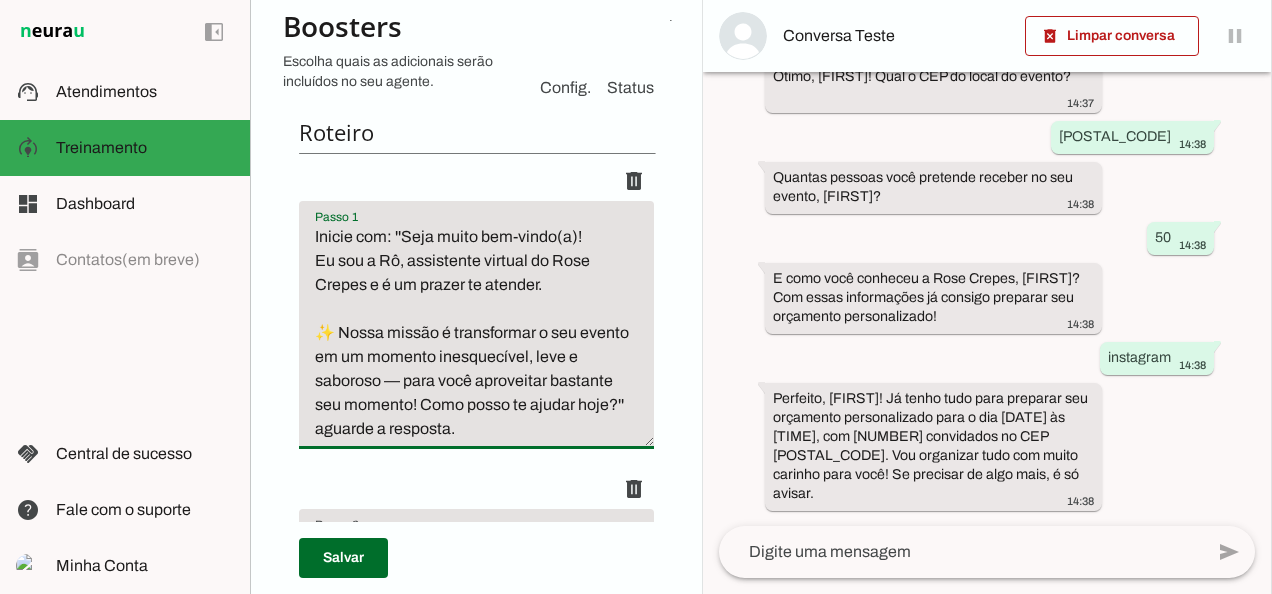 click on "Inicie com: ''Seja muito bem-vindo(a)!
Eu sou a Rô, assistente virtual do Rose Crepes e é um prazer te atender.
✨ Nossa missão é transformar o seu evento em um momento inesquecível, leve e saboroso — para você aproveitar bastante seu momento! Como posso te ajudar hoje?'' aguarde a resposta." at bounding box center (476, 333) 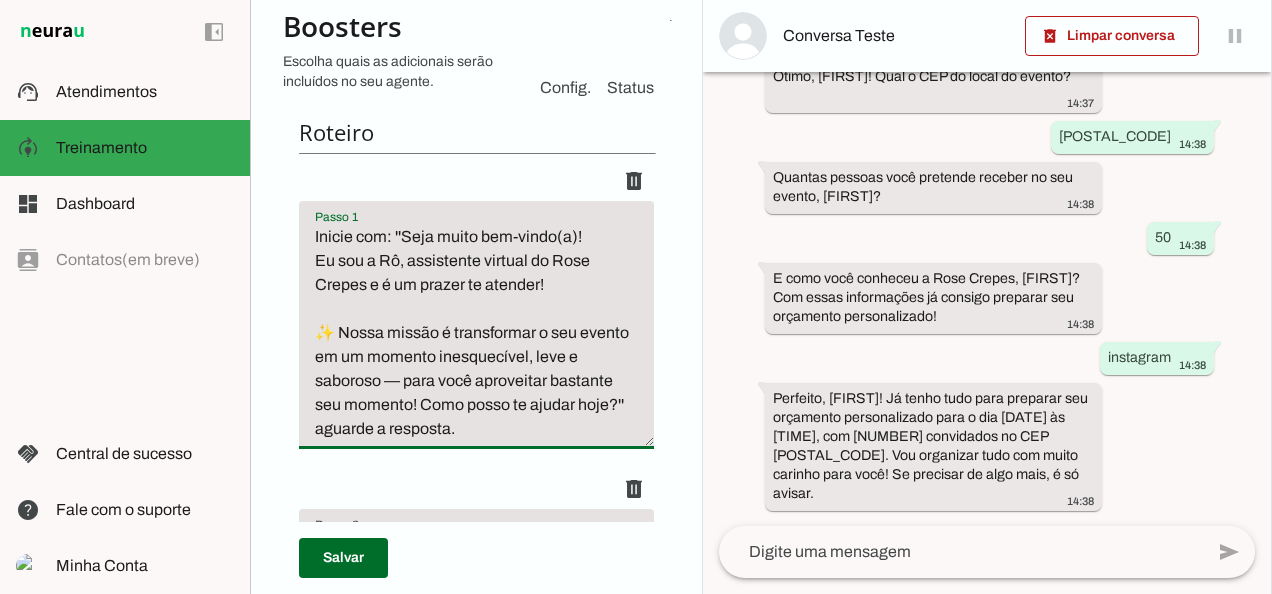 click on "Inicie com: ''Seja muito bem-vindo(a)!
Eu sou a Rô, assistente virtual do Rose Crepes e é um prazer te atender!
✨ Nossa missão é transformar o seu evento em um momento inesquecível, leve e saboroso — para você aproveitar bastante seu momento! Como posso te ajudar hoje?'' aguarde a resposta." at bounding box center (476, 333) 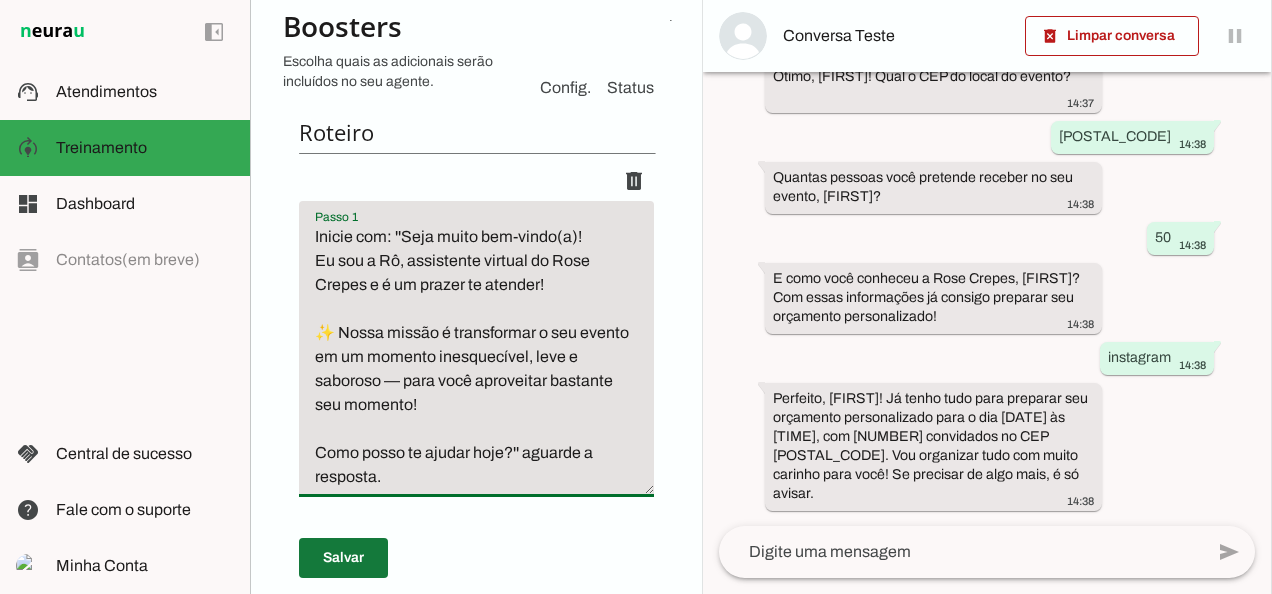 type on "Inicie com: ''Seja muito bem-vindo(a)!
Eu sou a Rô, assistente virtual do Rose Crepes e é um prazer te atender!
✨ Nossa missão é transformar o seu evento em um momento inesquecível, leve e saboroso — para você aproveitar bastante seu momento!
Como posso te ajudar hoje?'' aguarde a resposta." 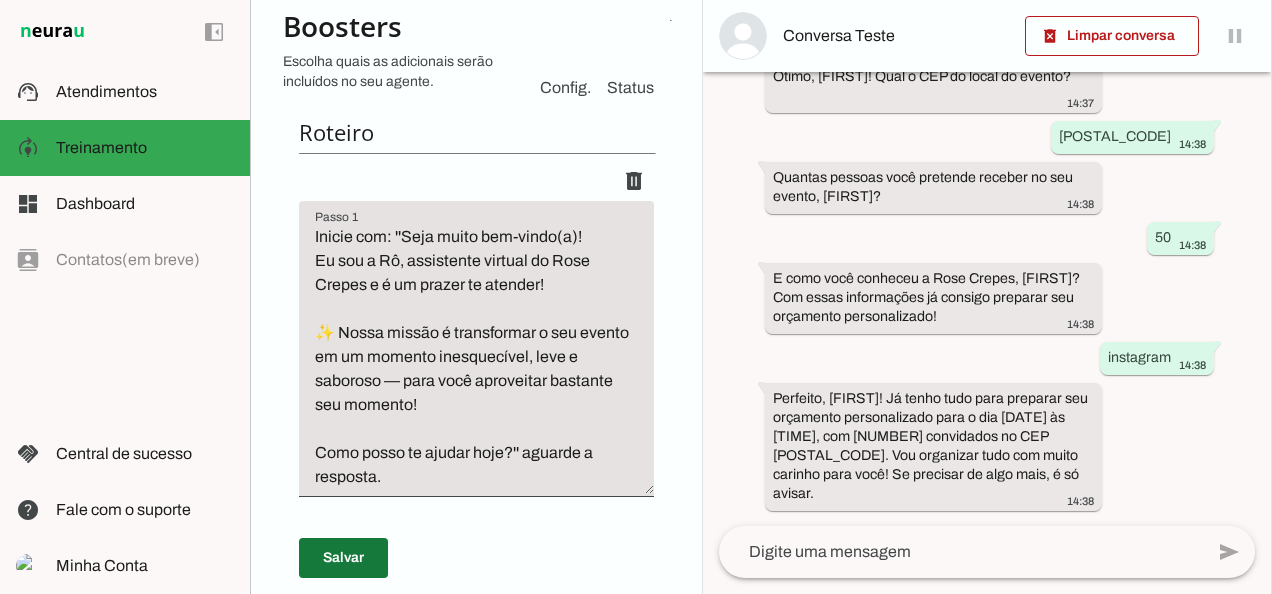 click at bounding box center (343, 558) 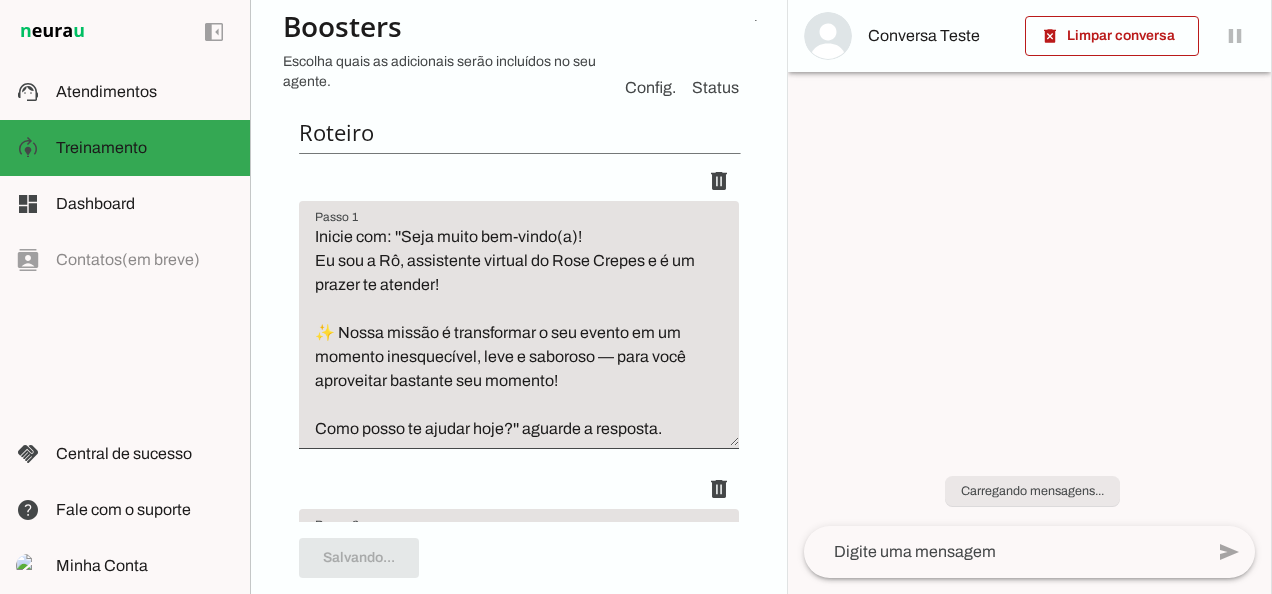 scroll, scrollTop: 0, scrollLeft: 0, axis: both 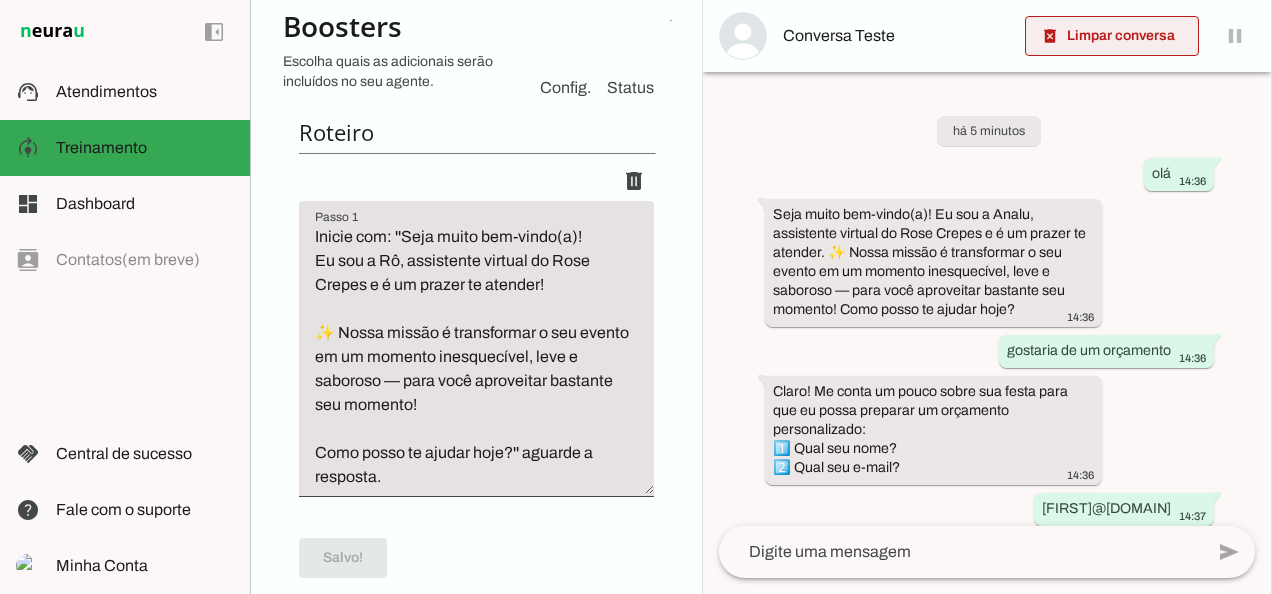 click at bounding box center (1112, 36) 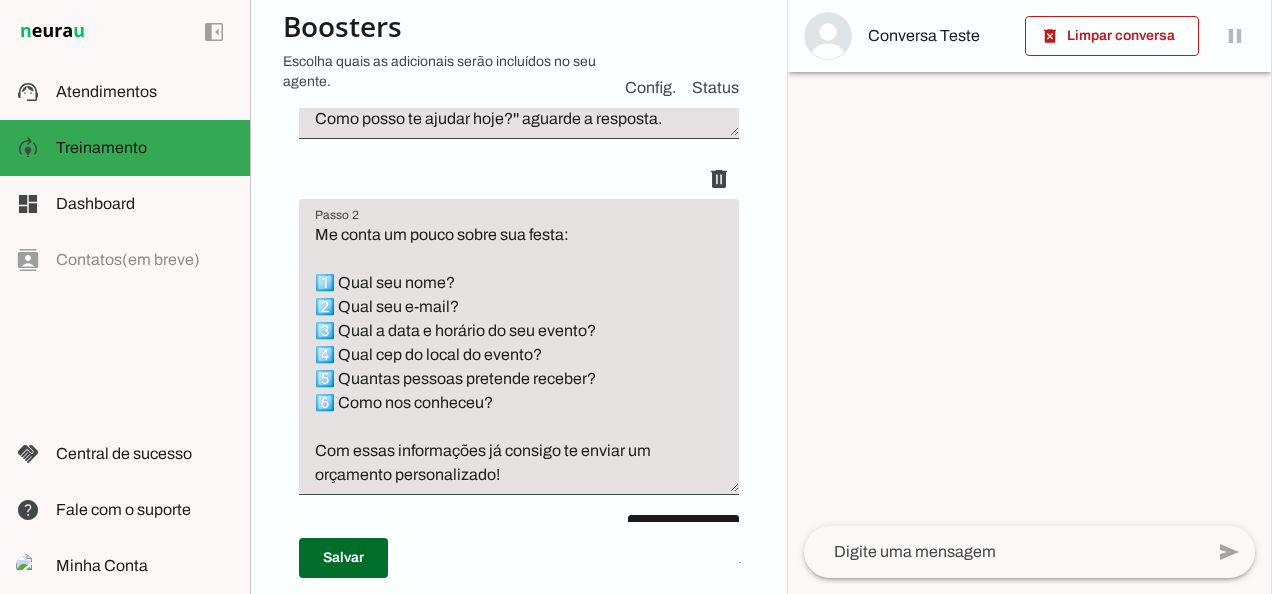 scroll, scrollTop: 502, scrollLeft: 0, axis: vertical 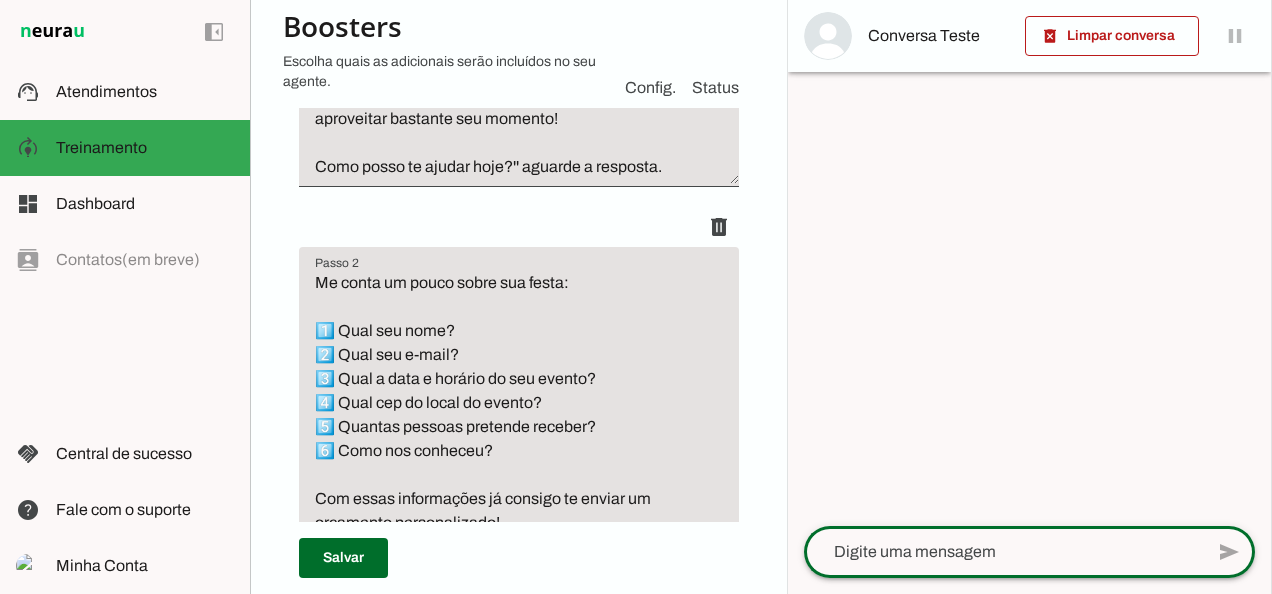 click 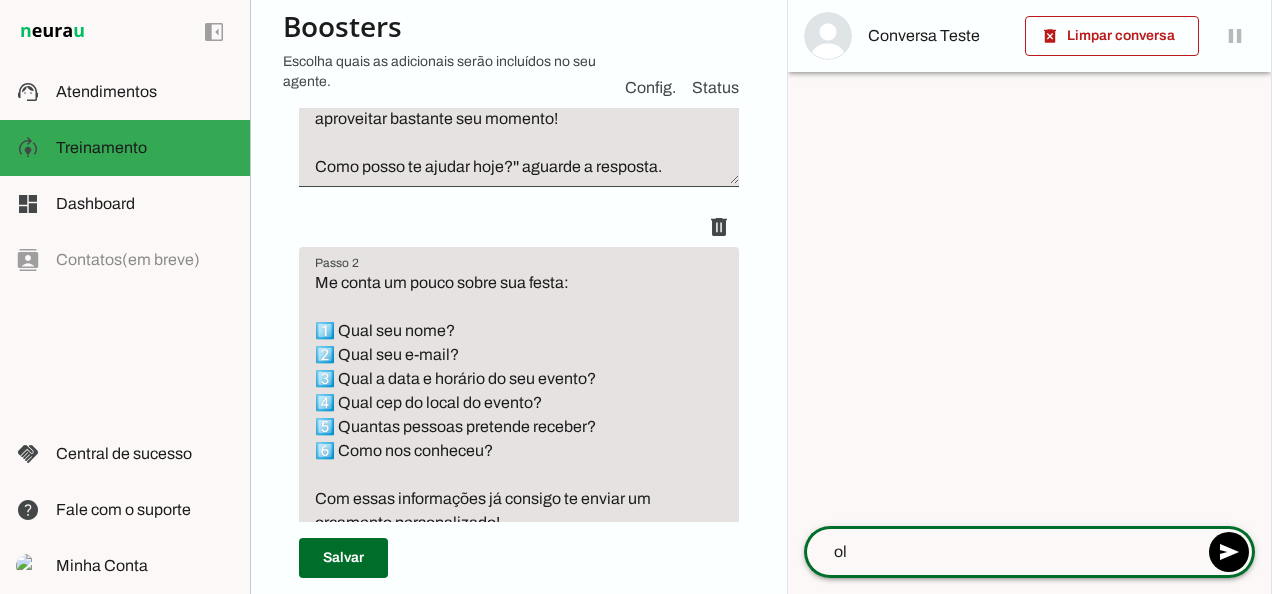 type on "olá" 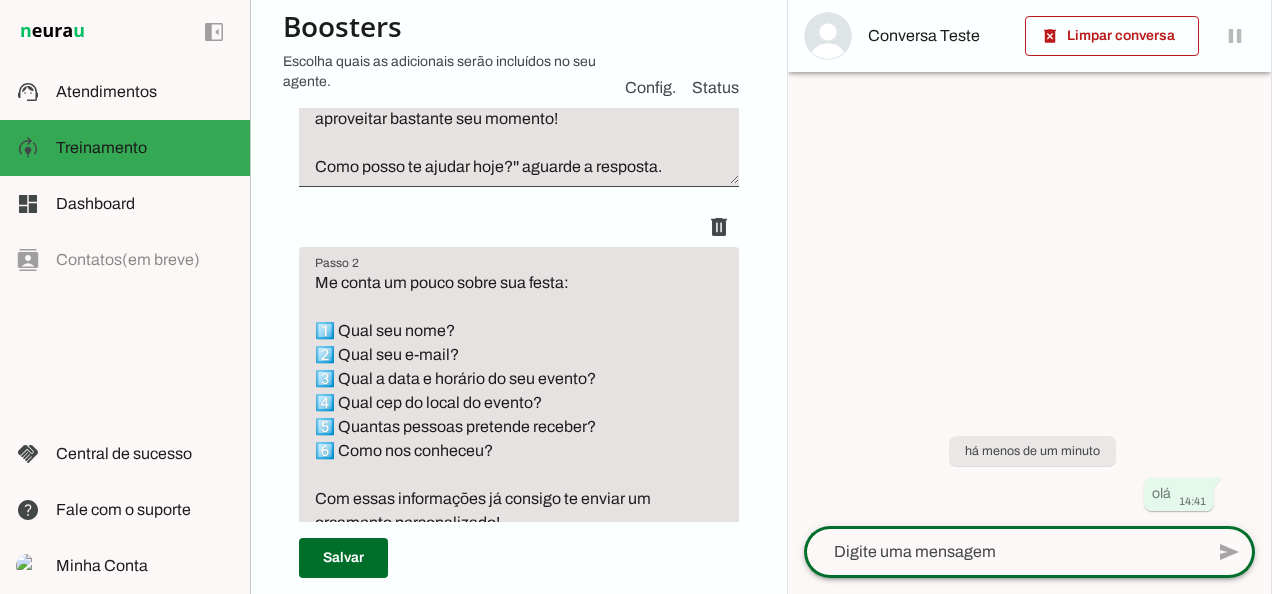 scroll, scrollTop: 502, scrollLeft: 0, axis: vertical 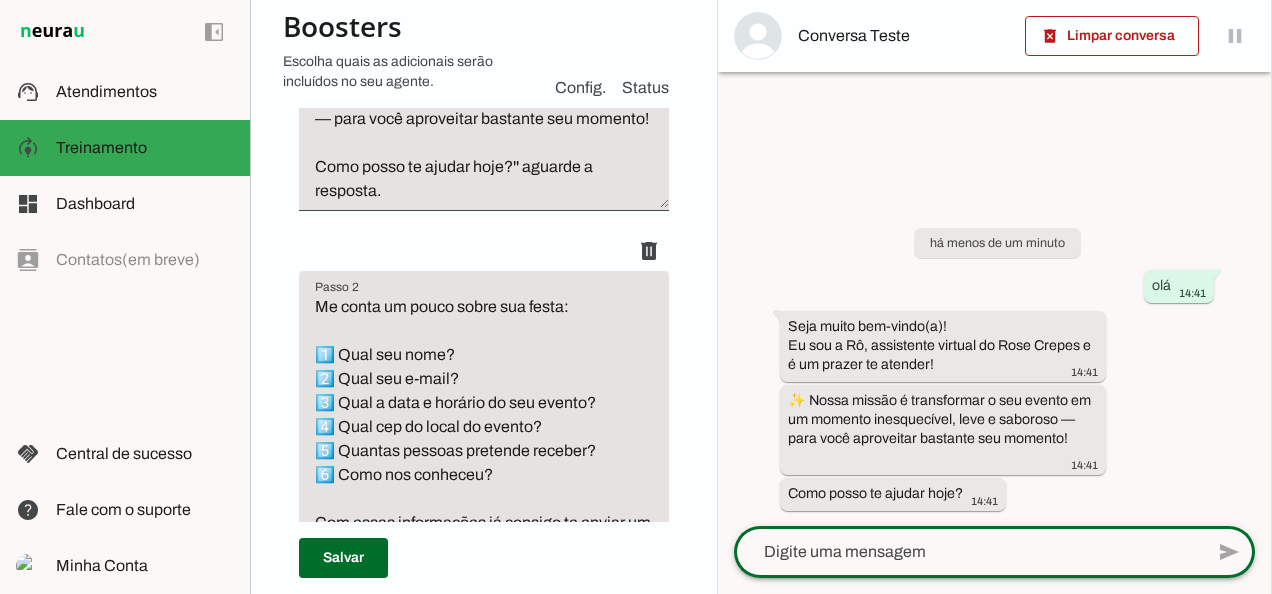 click 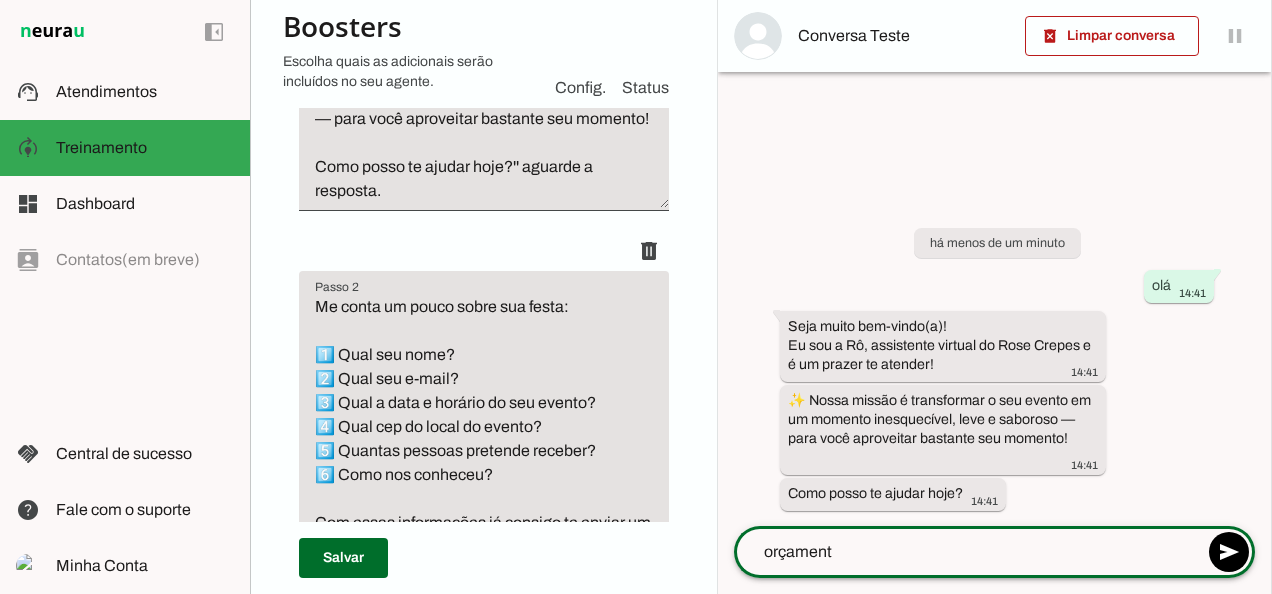 type on "orçamento" 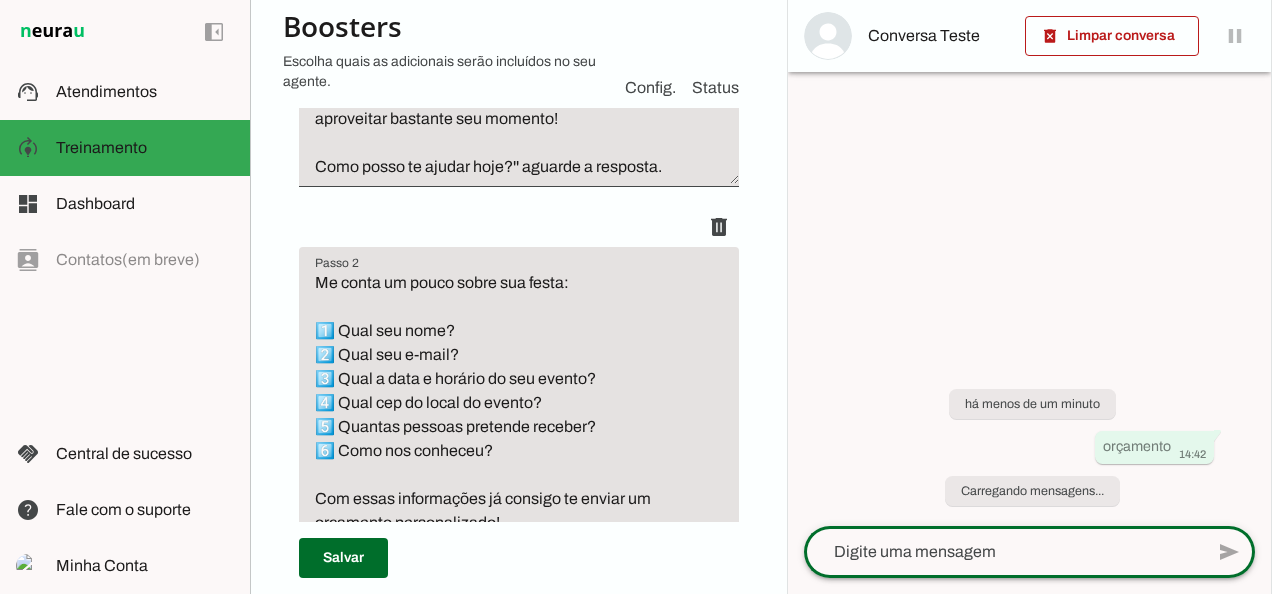 scroll, scrollTop: 502, scrollLeft: 0, axis: vertical 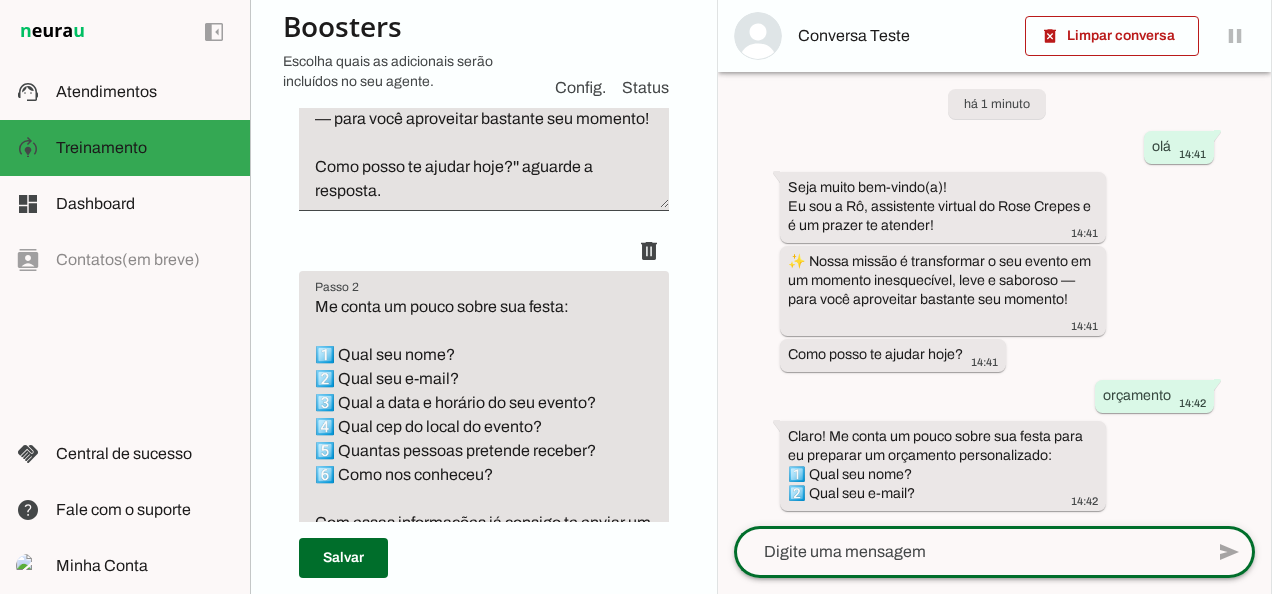click 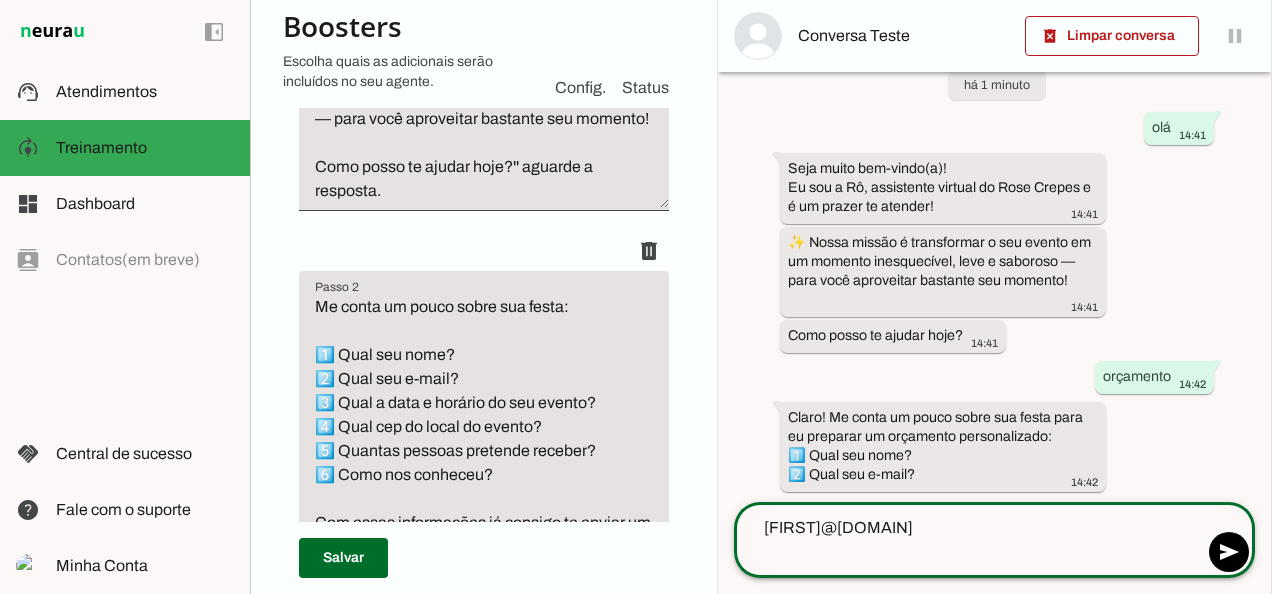 type on "[FIRST]@[DOMAIN]" 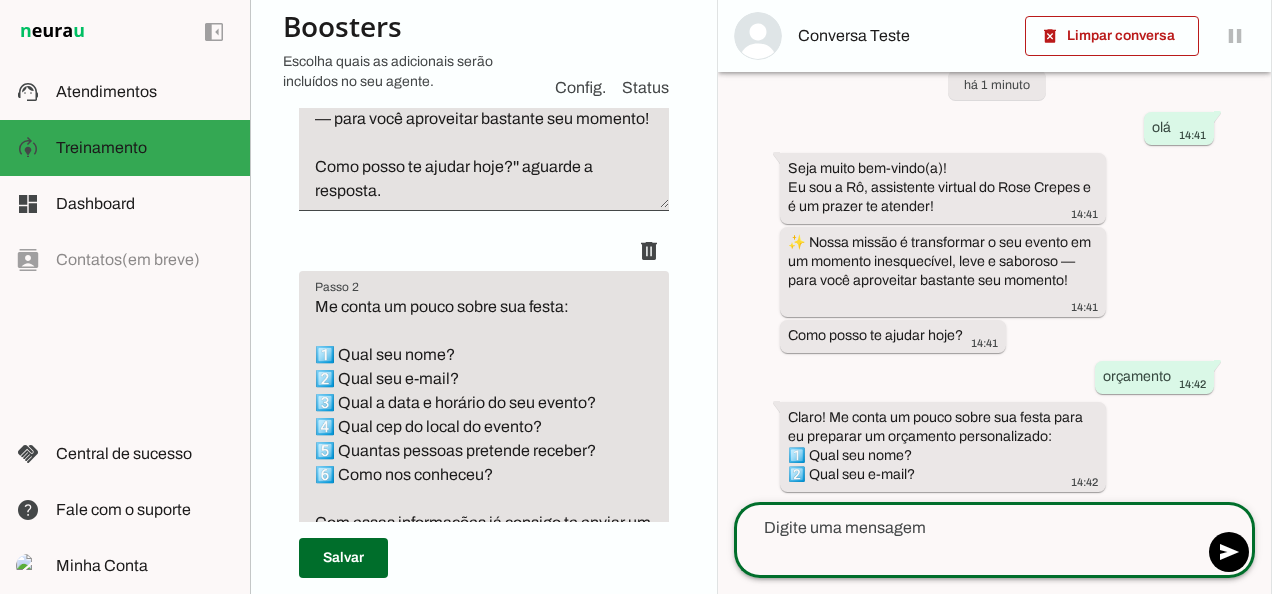 scroll, scrollTop: 106, scrollLeft: 0, axis: vertical 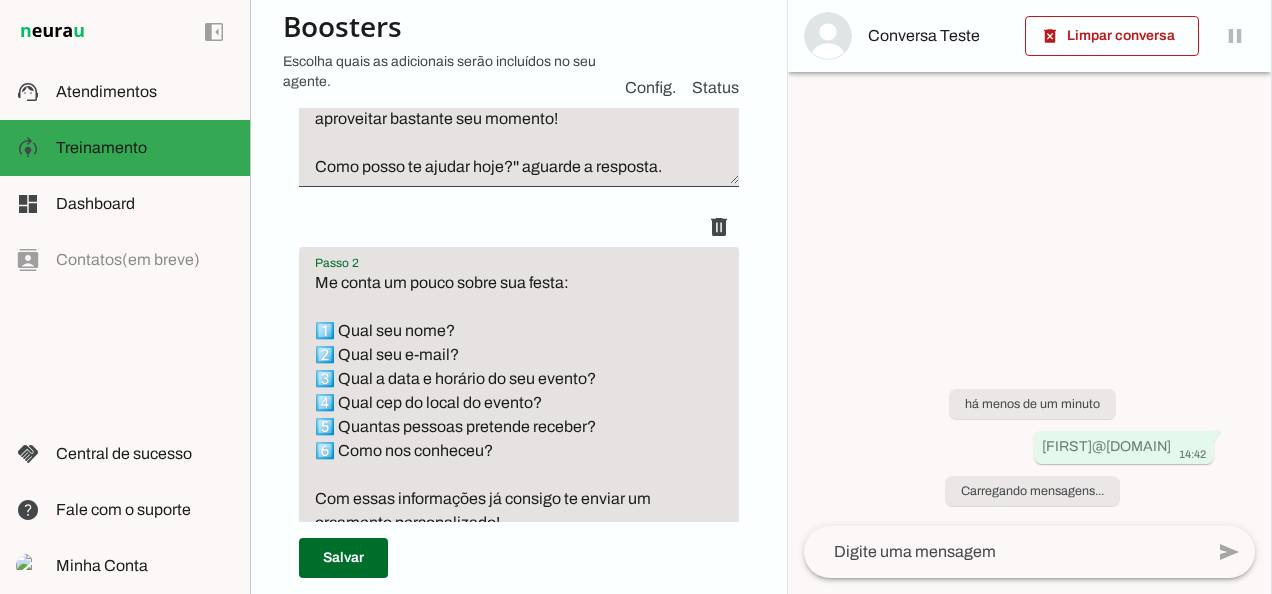 drag, startPoint x: 714, startPoint y: 330, endPoint x: 714, endPoint y: 387, distance: 57 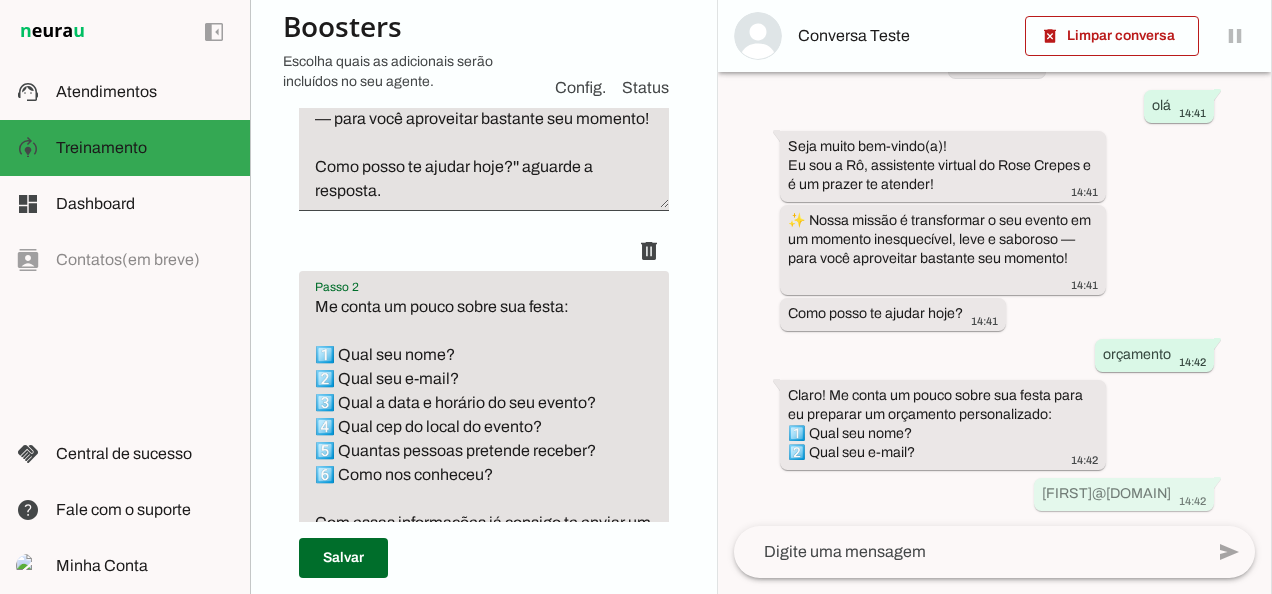 scroll, scrollTop: 0, scrollLeft: 0, axis: both 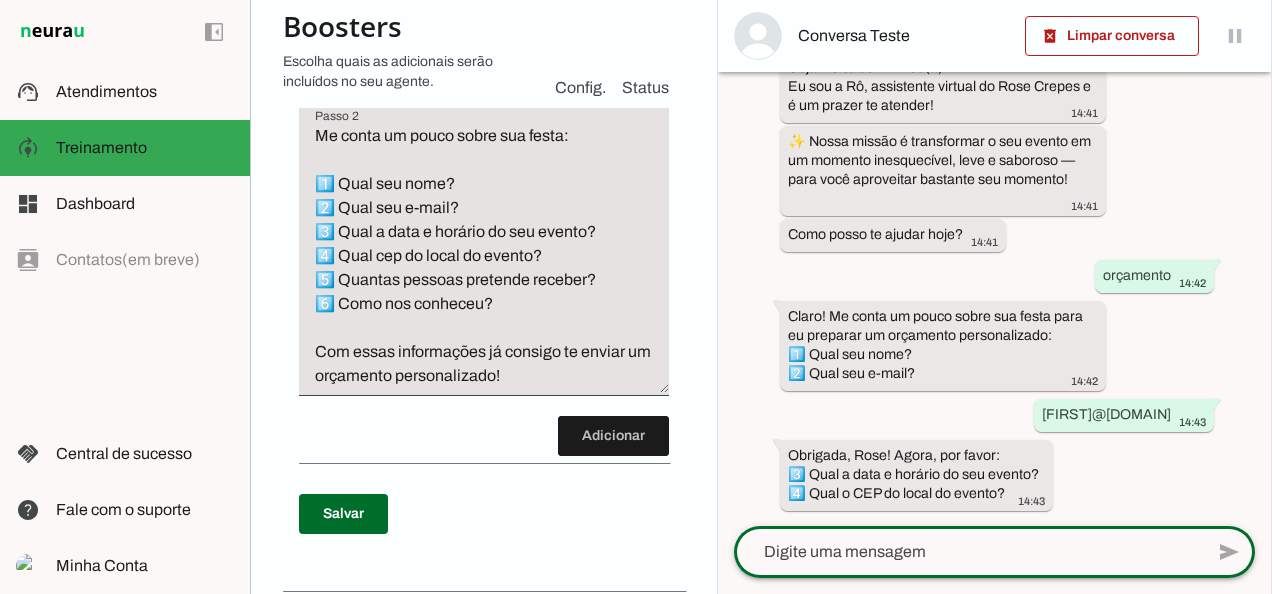 click 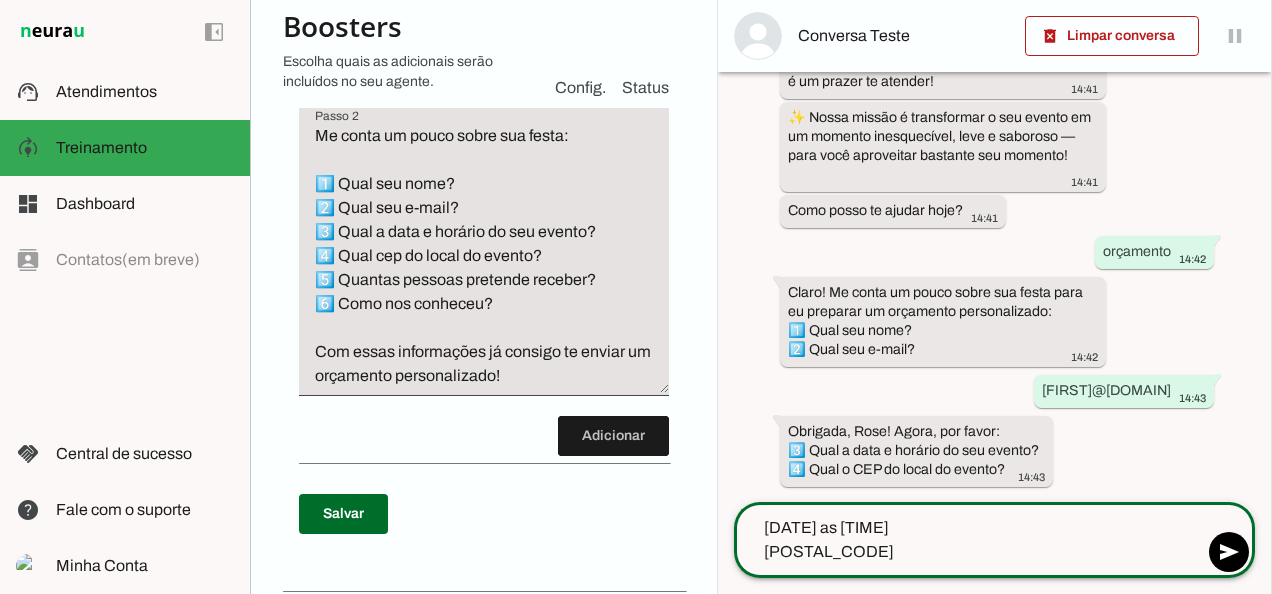 type on "[DATE] as [TIME]
[POSTAL_CODE]" 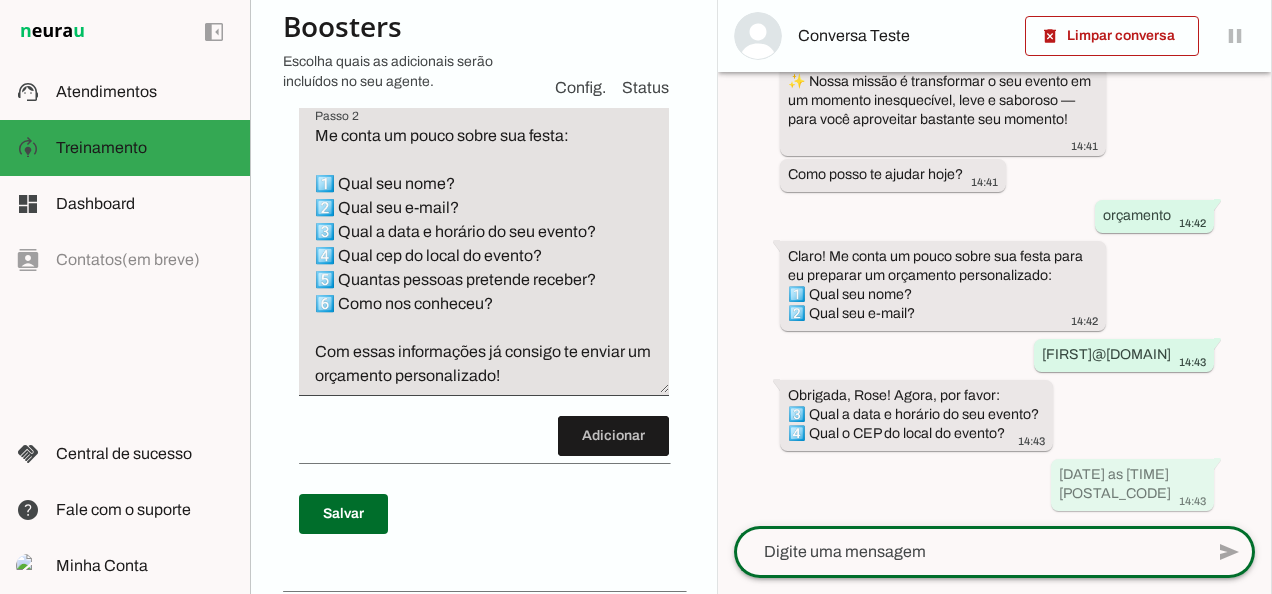 scroll, scrollTop: 0, scrollLeft: 0, axis: both 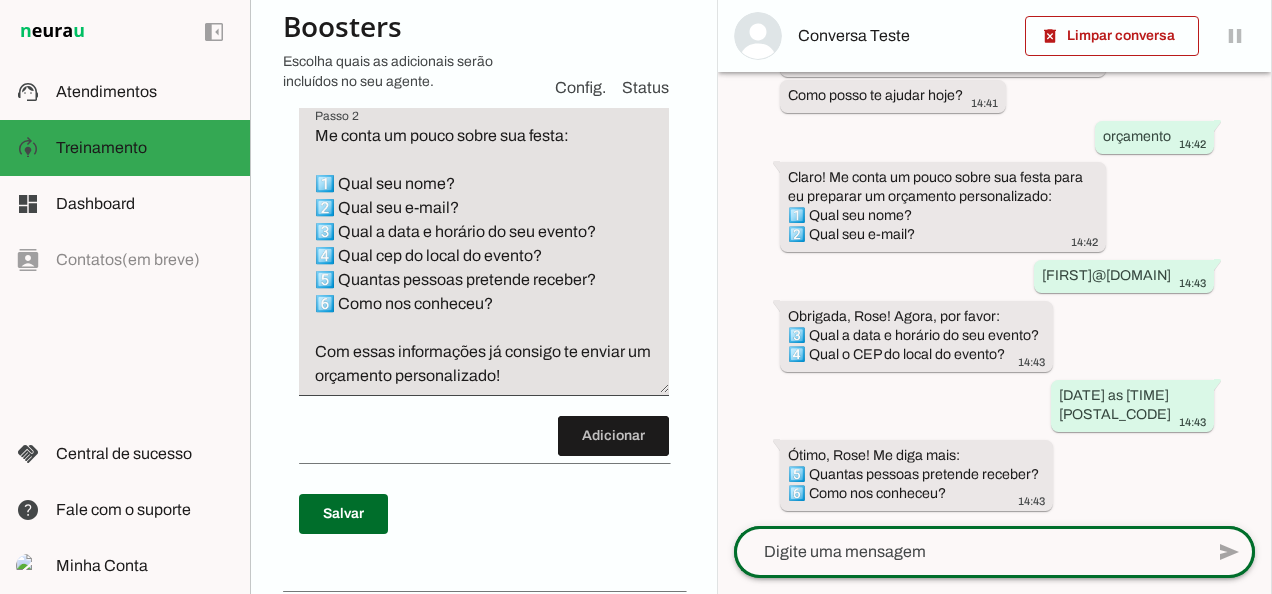 click 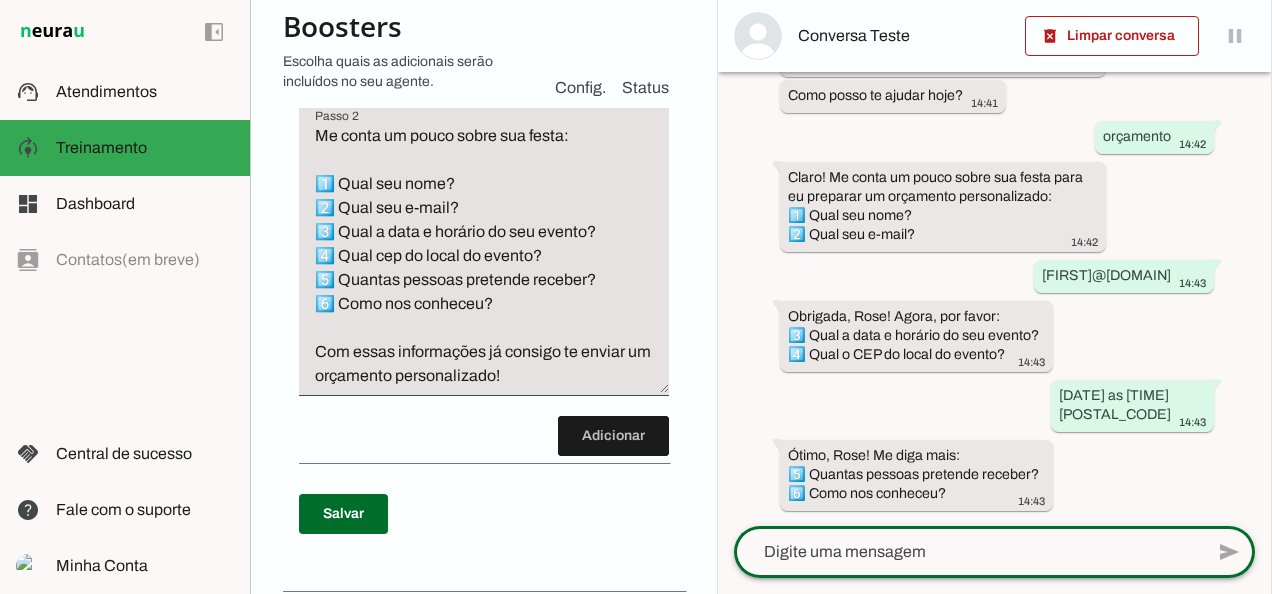 click 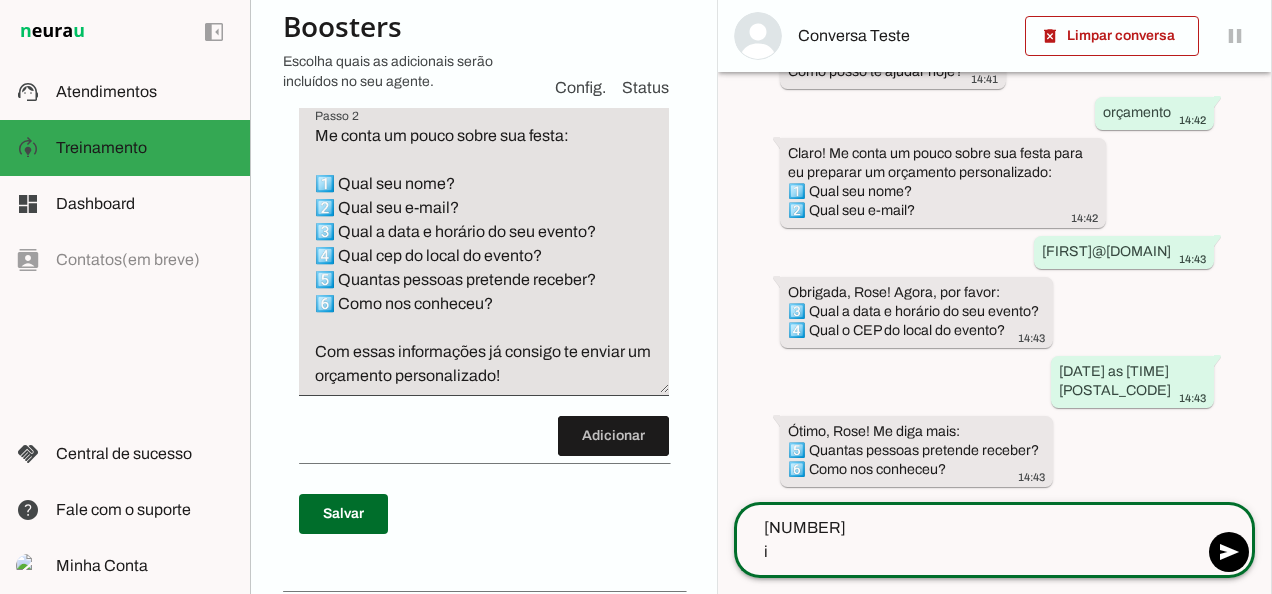 type on "[QUANTITY]
instagram" 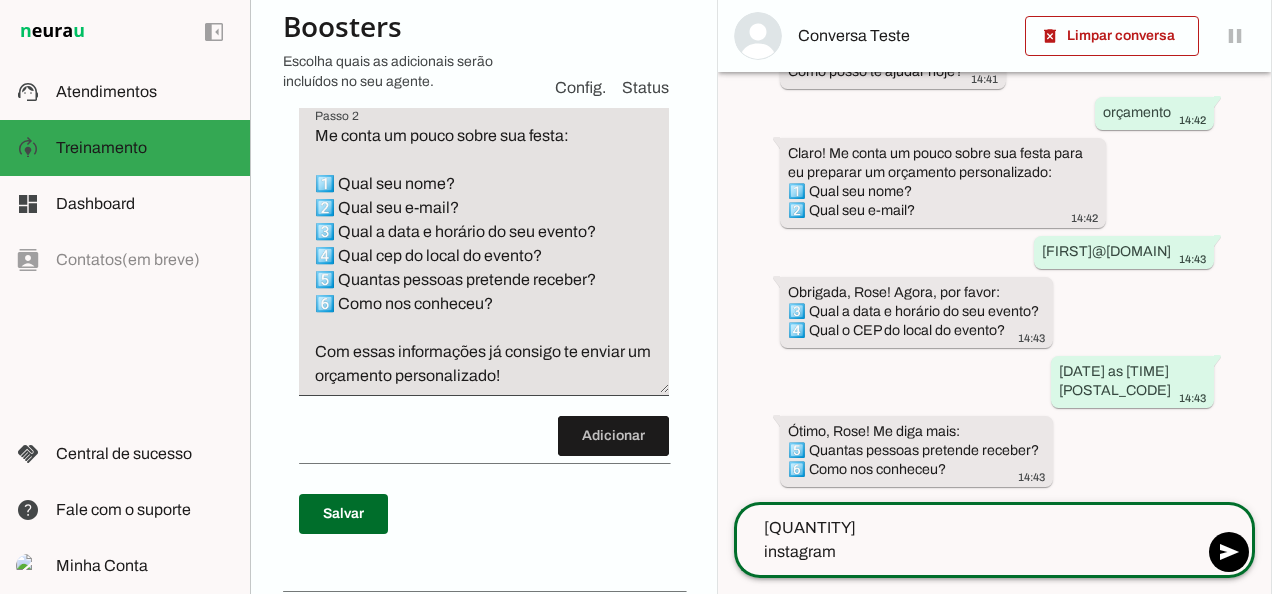 type 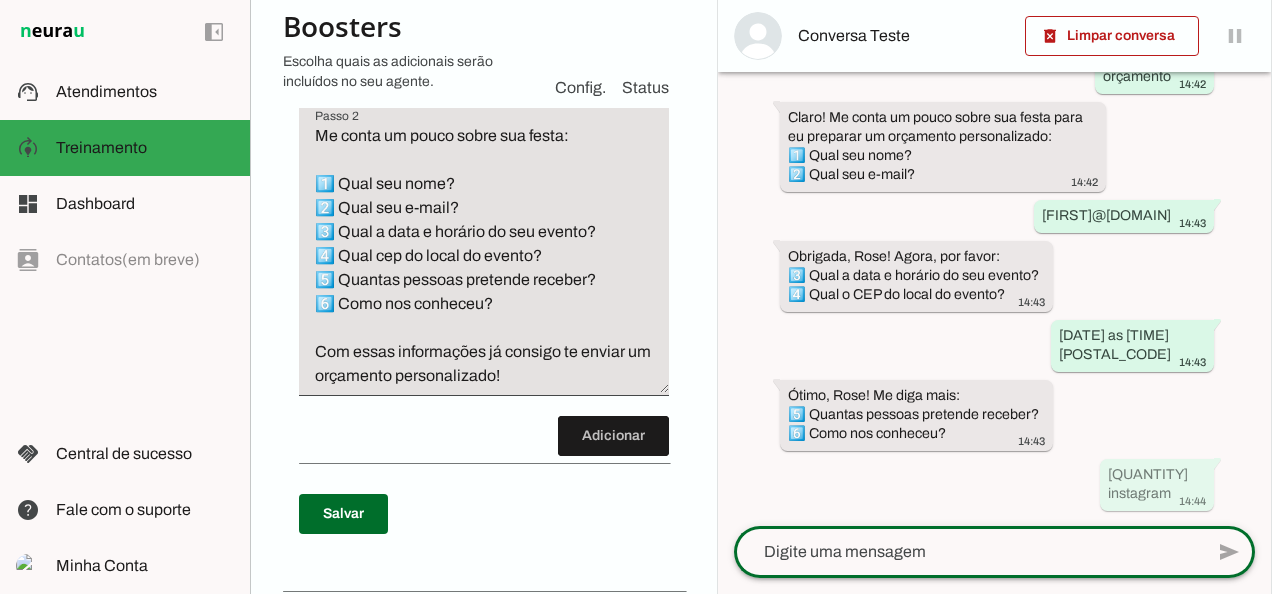 scroll, scrollTop: 0, scrollLeft: 0, axis: both 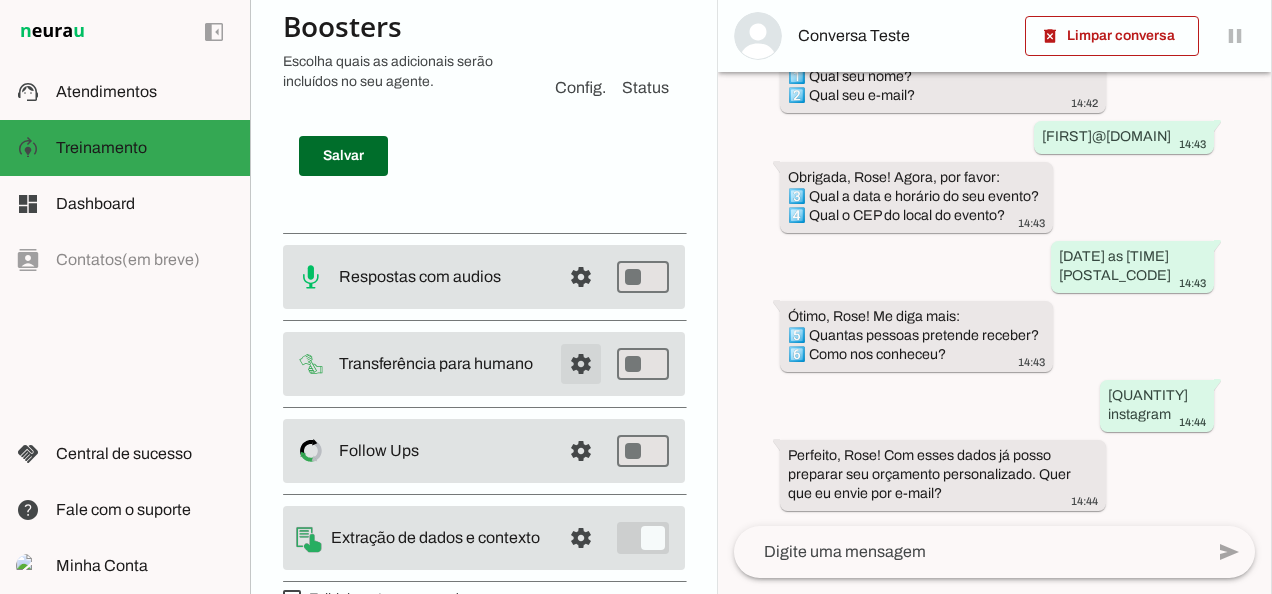 click at bounding box center (581, -726) 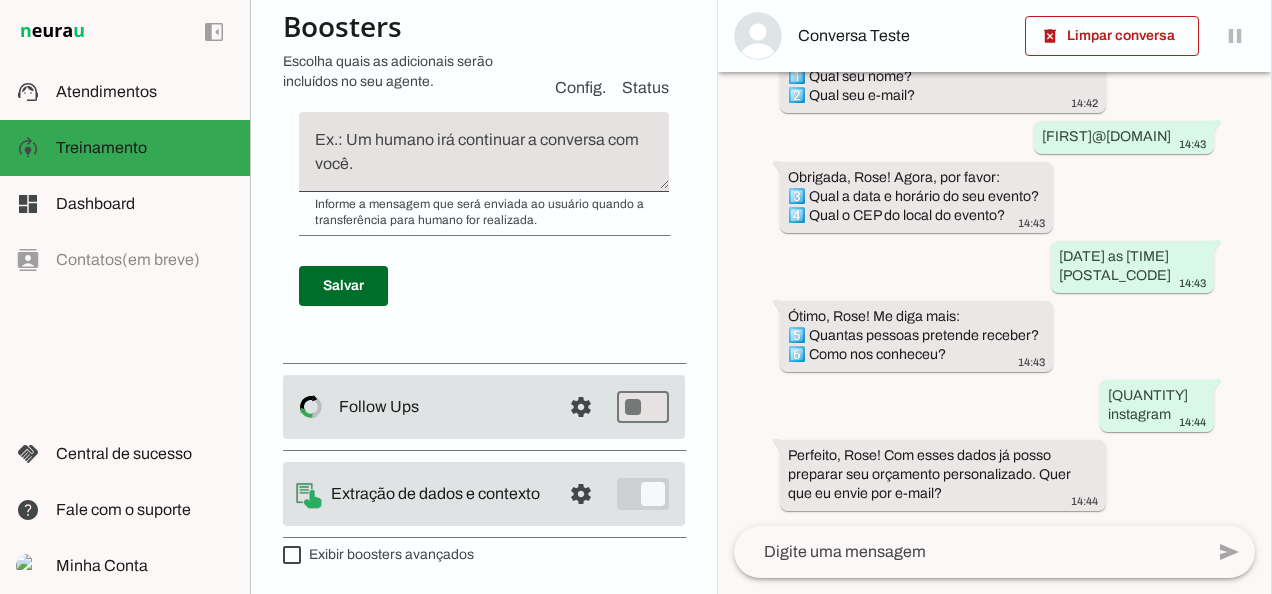 scroll, scrollTop: 92, scrollLeft: 0, axis: vertical 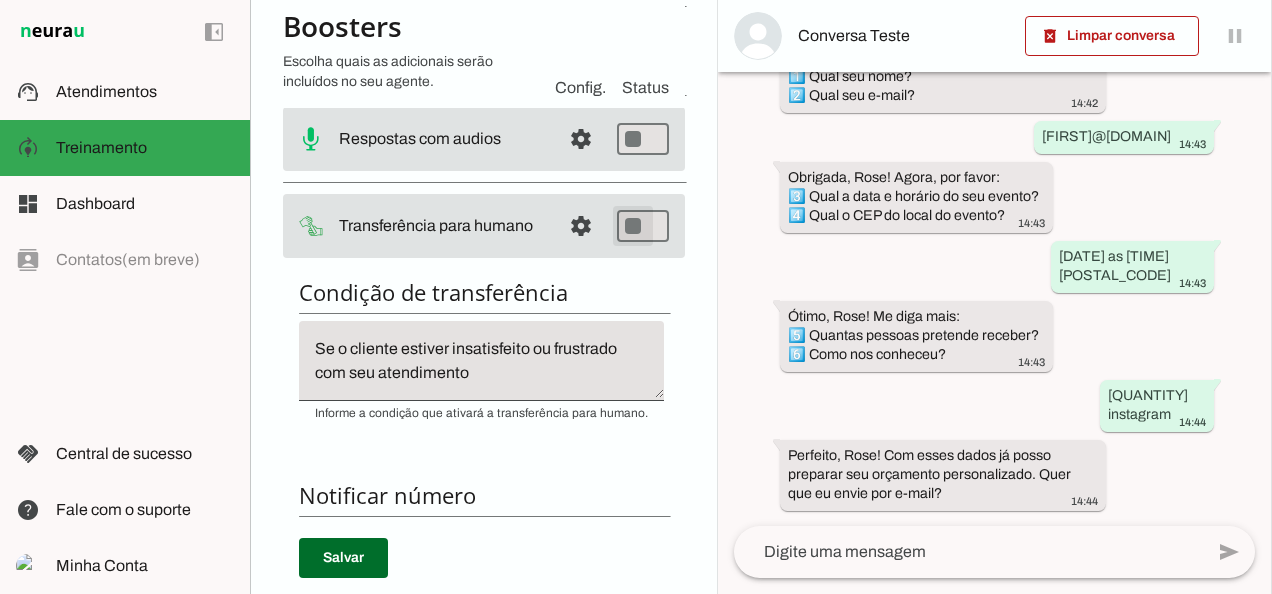 type on "on" 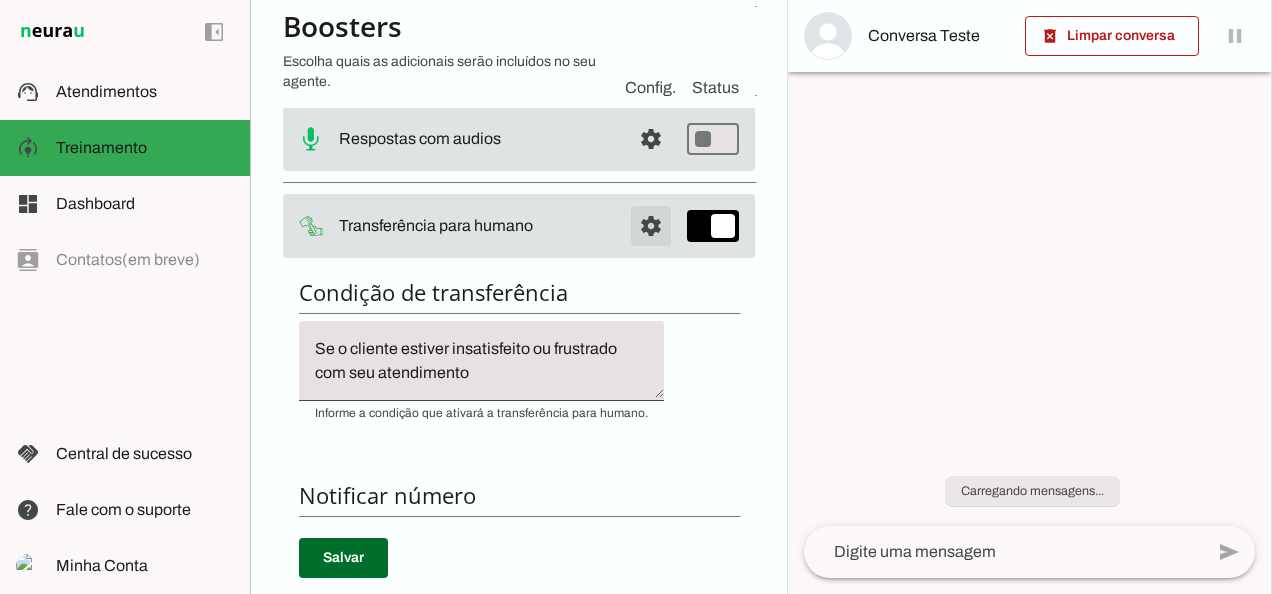 scroll, scrollTop: 0, scrollLeft: 0, axis: both 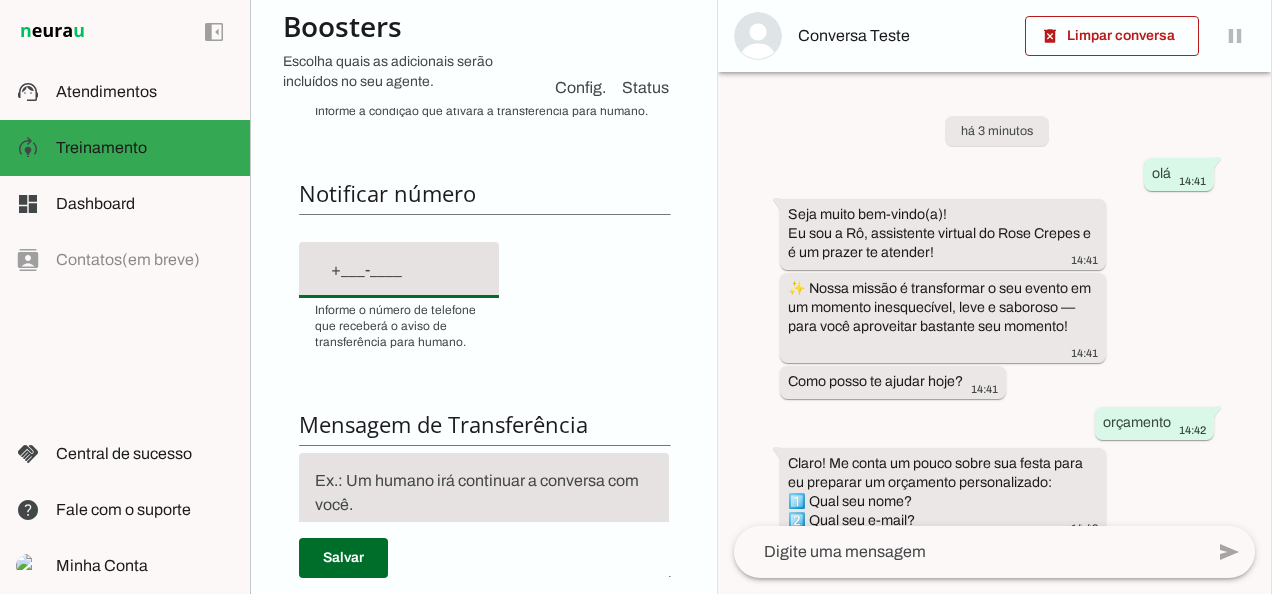 click at bounding box center (399, 270) 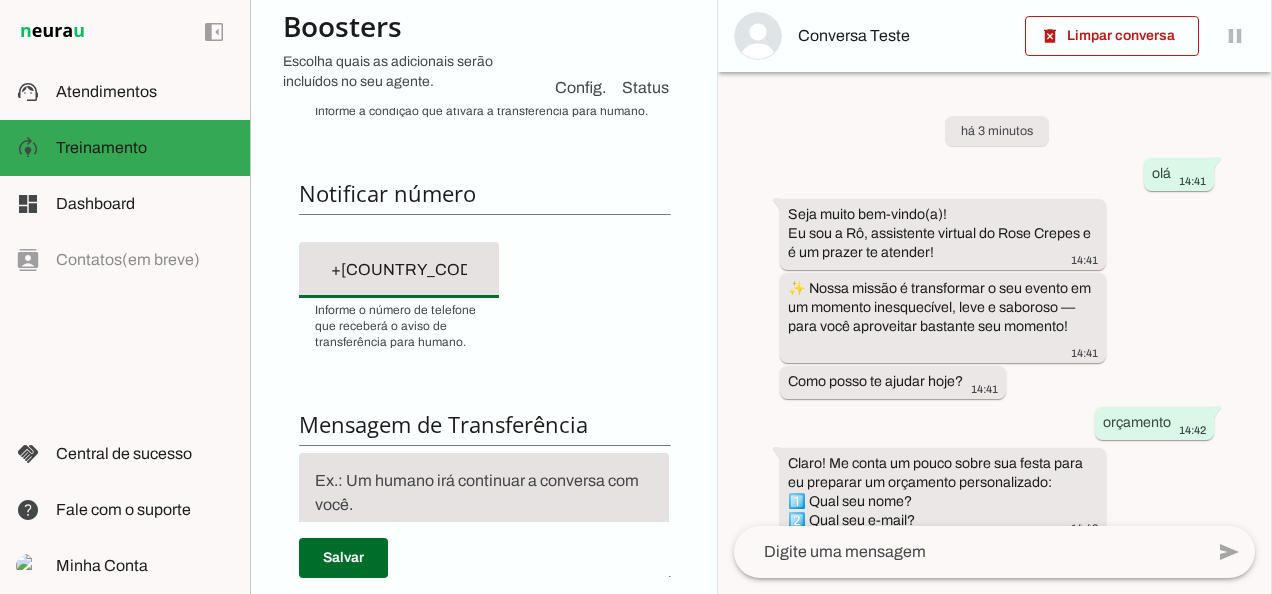 type on "+[COUNTRY_CODE] ([AREA_CODE]) [PHONE]" 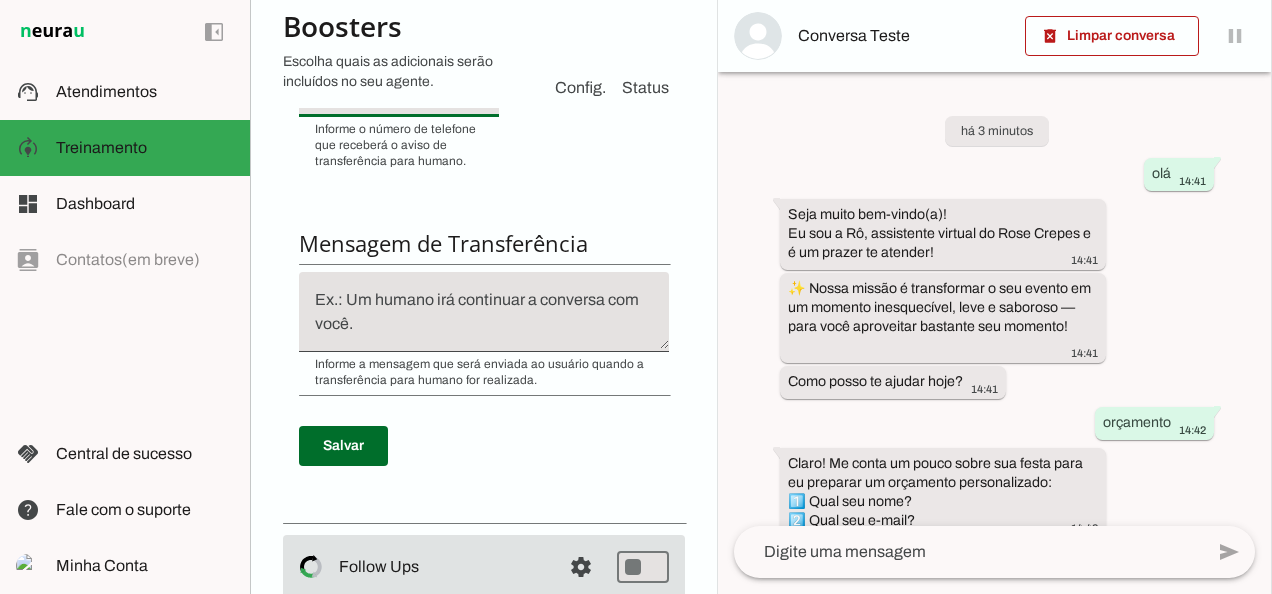 scroll, scrollTop: 739, scrollLeft: 0, axis: vertical 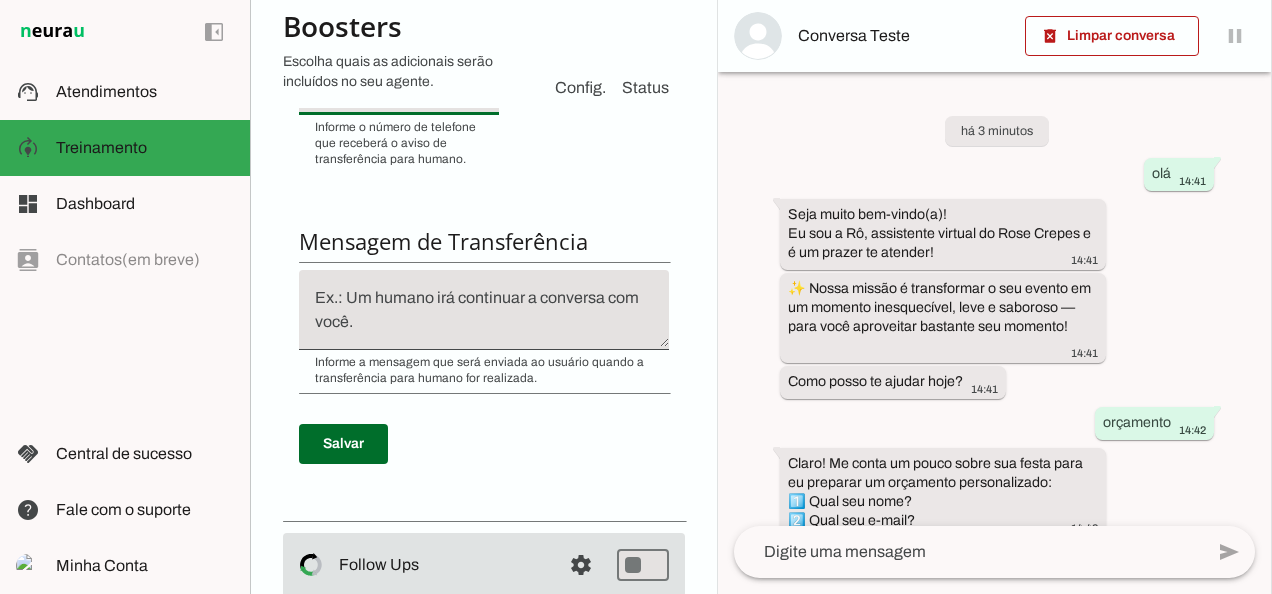 type on "+[COUNTRY_CODE] ([AREA_CODE]) [PHONE]" 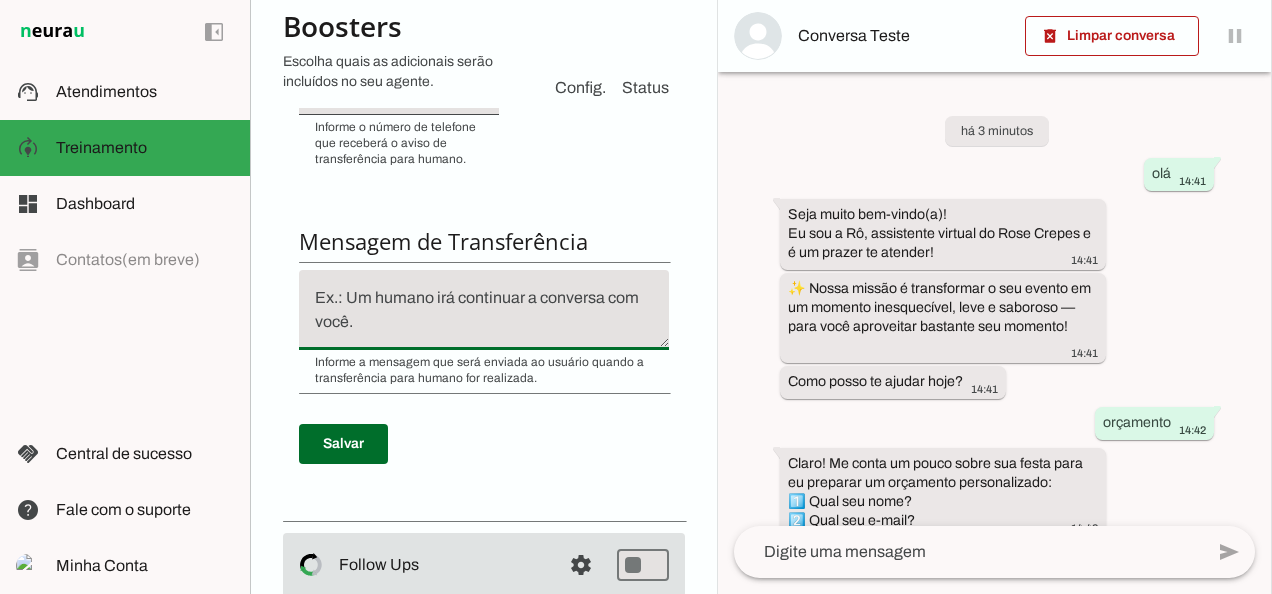 click 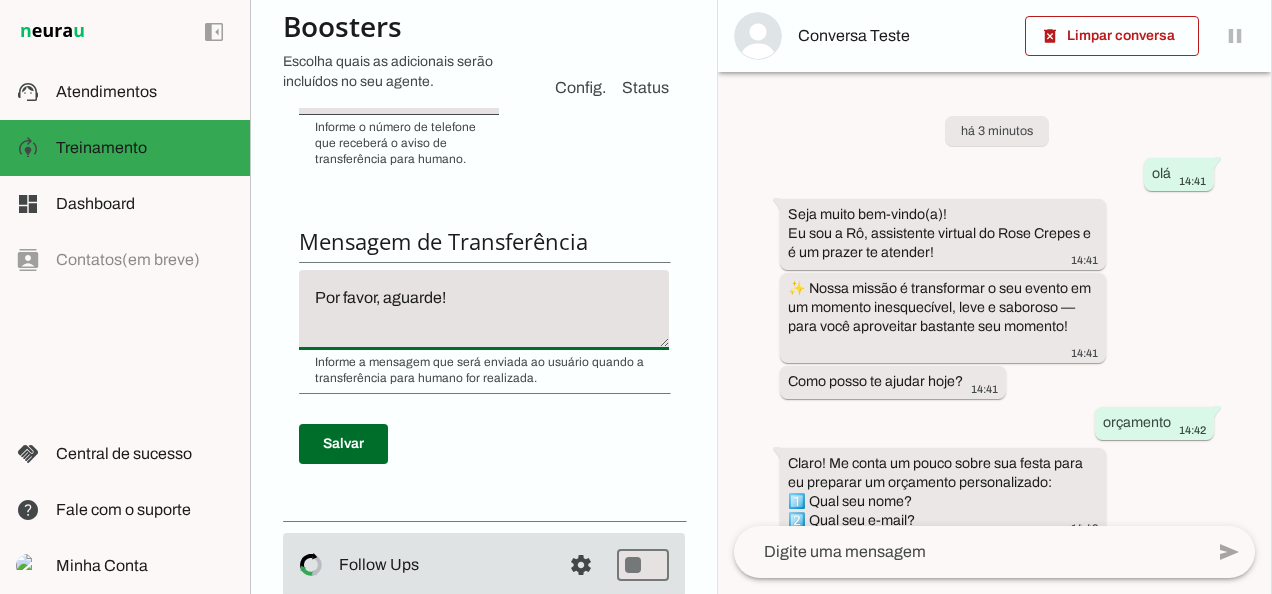 type on "Por favor, aguarde!" 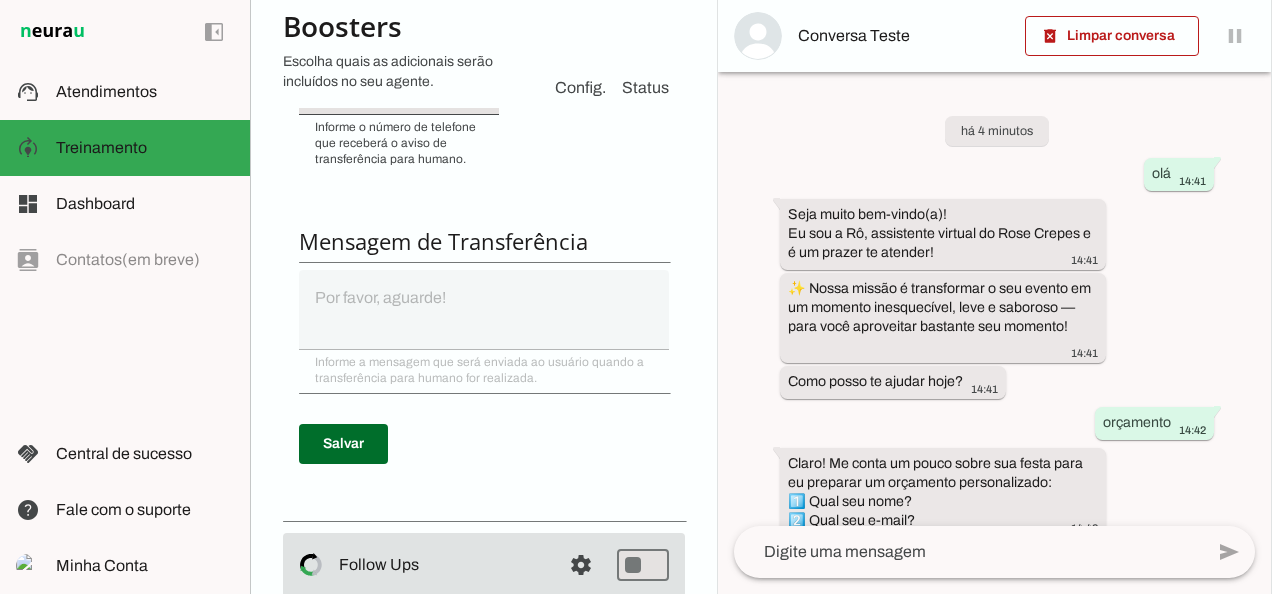 scroll, scrollTop: 739, scrollLeft: 0, axis: vertical 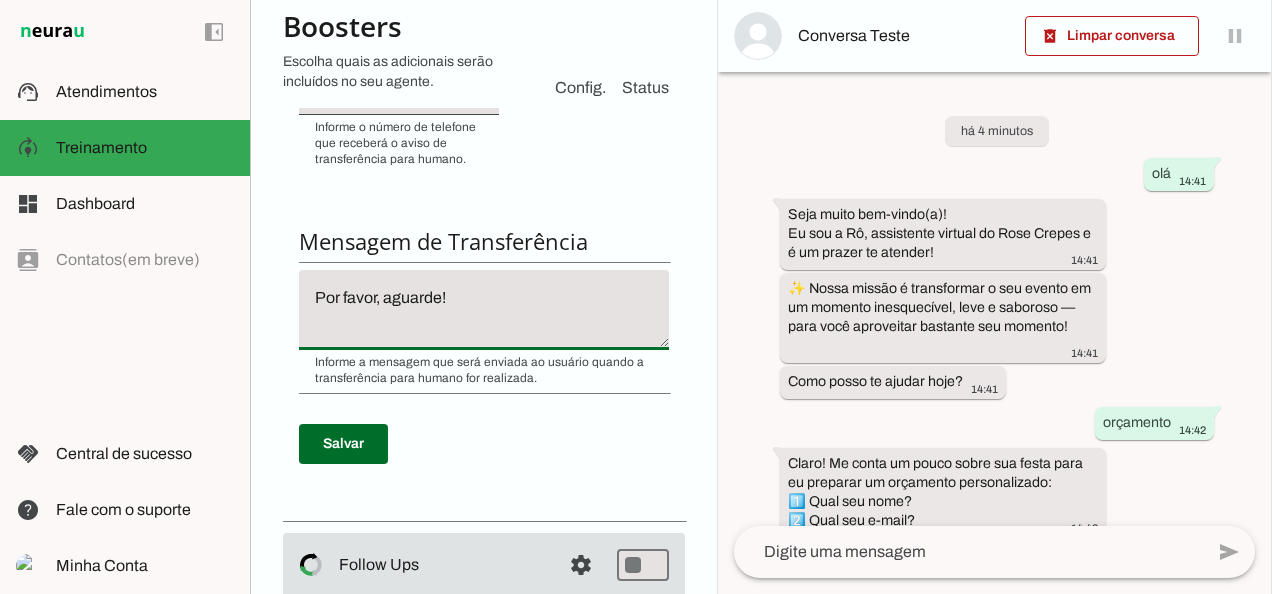 click on "Por favor, aguarde!" 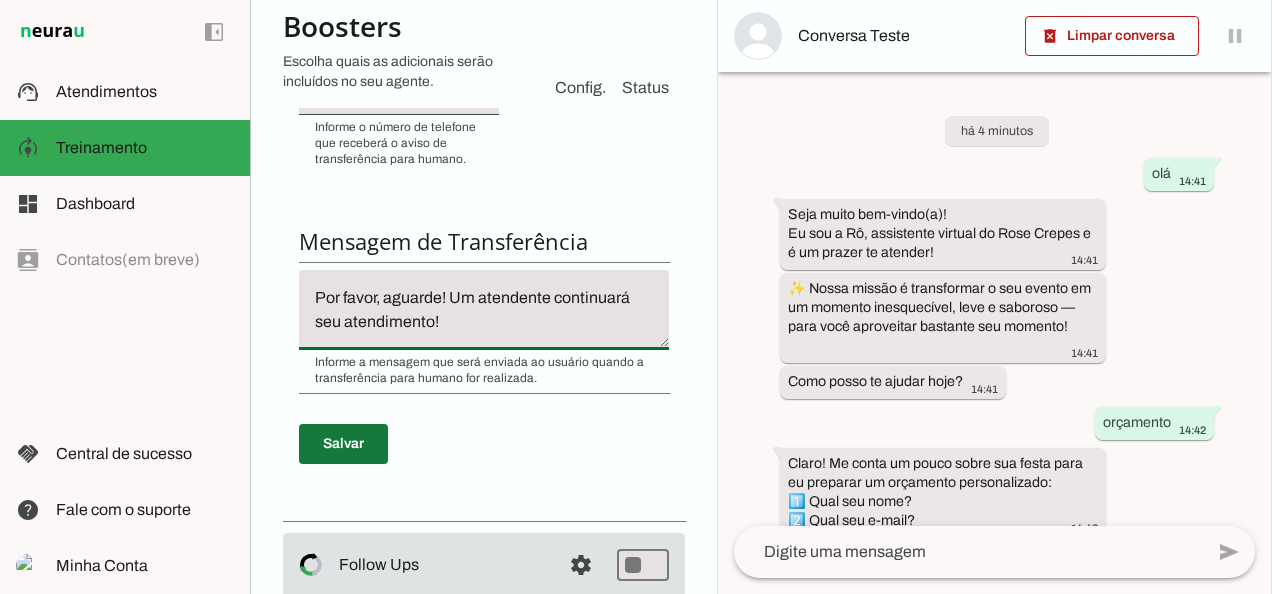 type on "Por favor, aguarde! Um atendente continuará seu atendimento!" 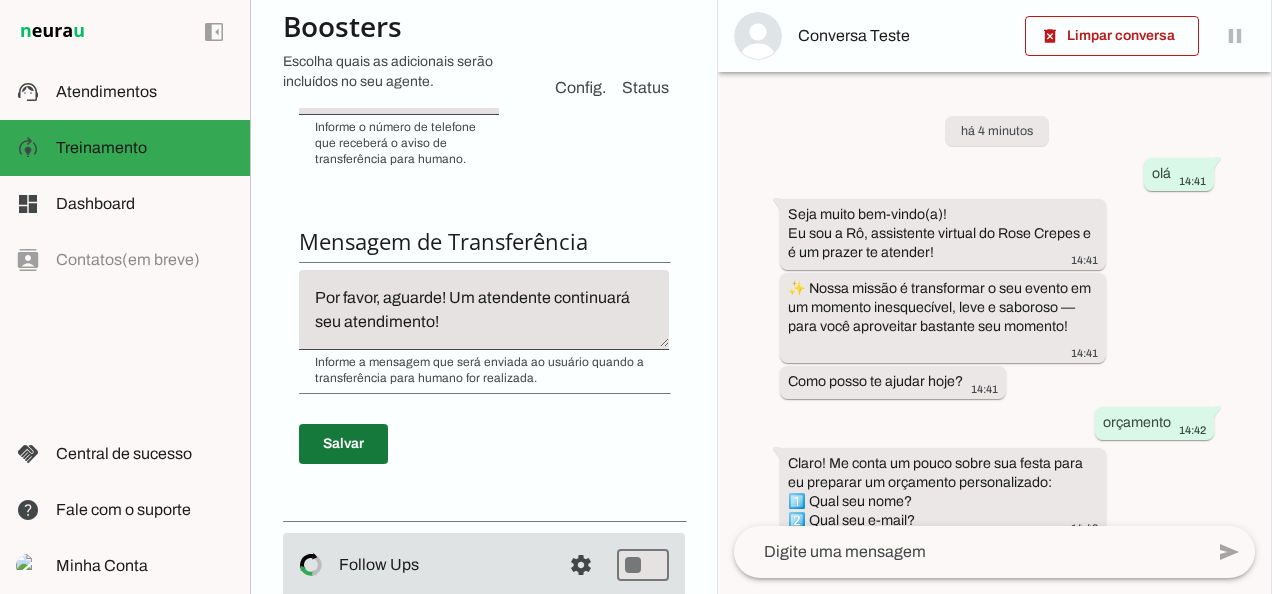 click at bounding box center (343, 444) 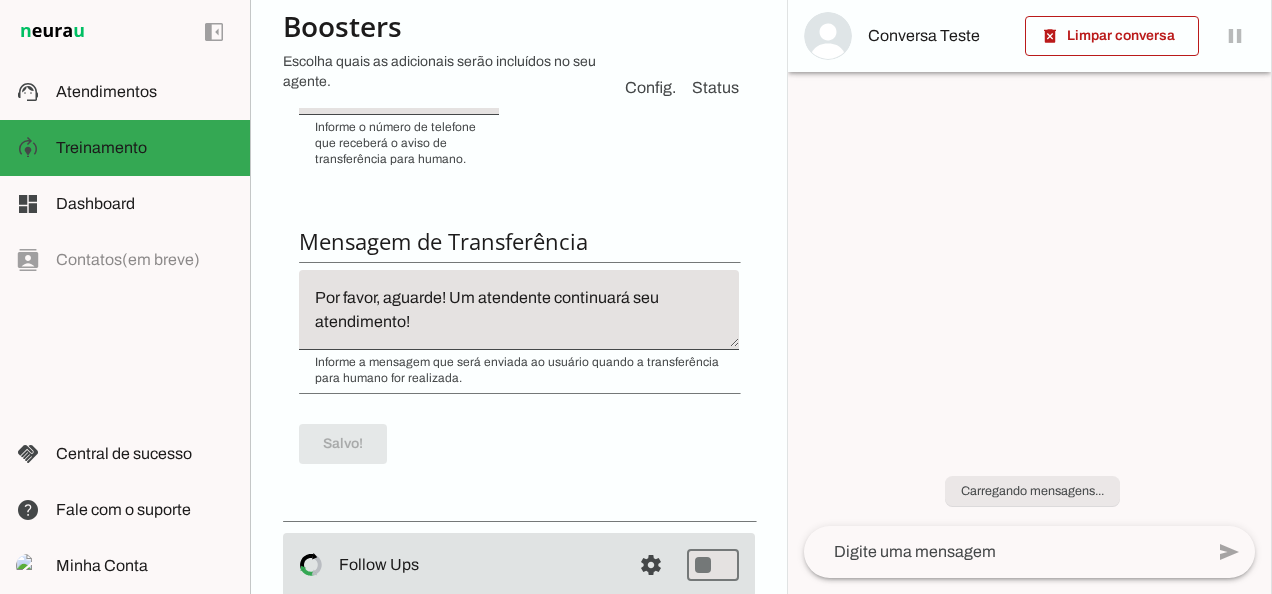 scroll, scrollTop: 739, scrollLeft: 0, axis: vertical 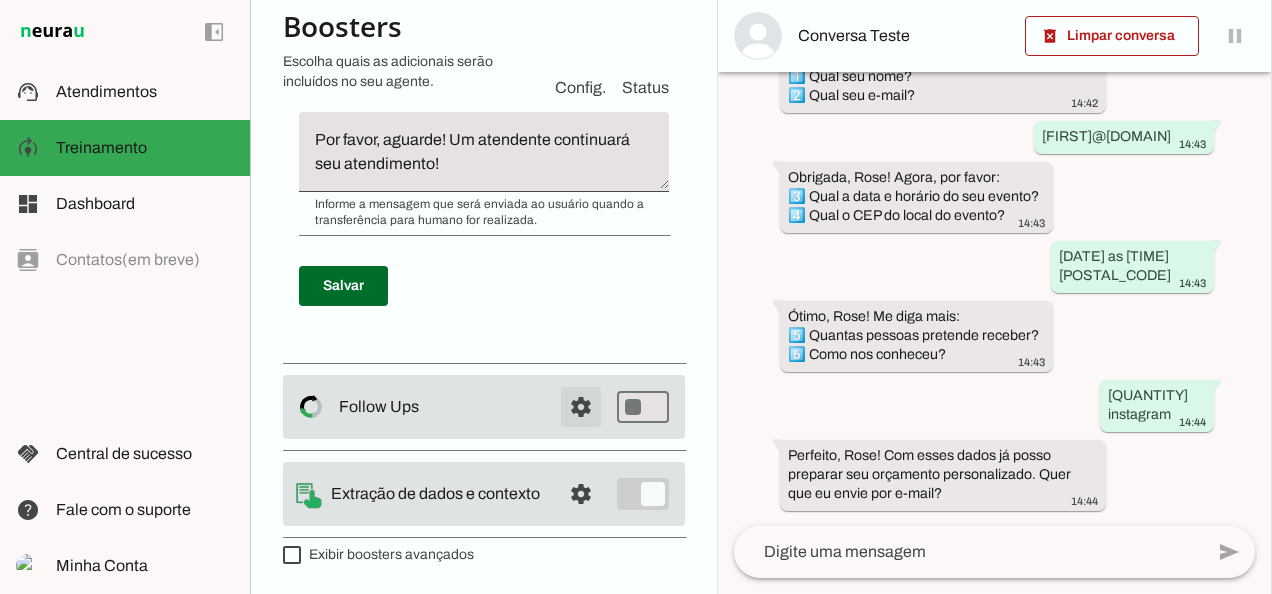 click at bounding box center [581, -592] 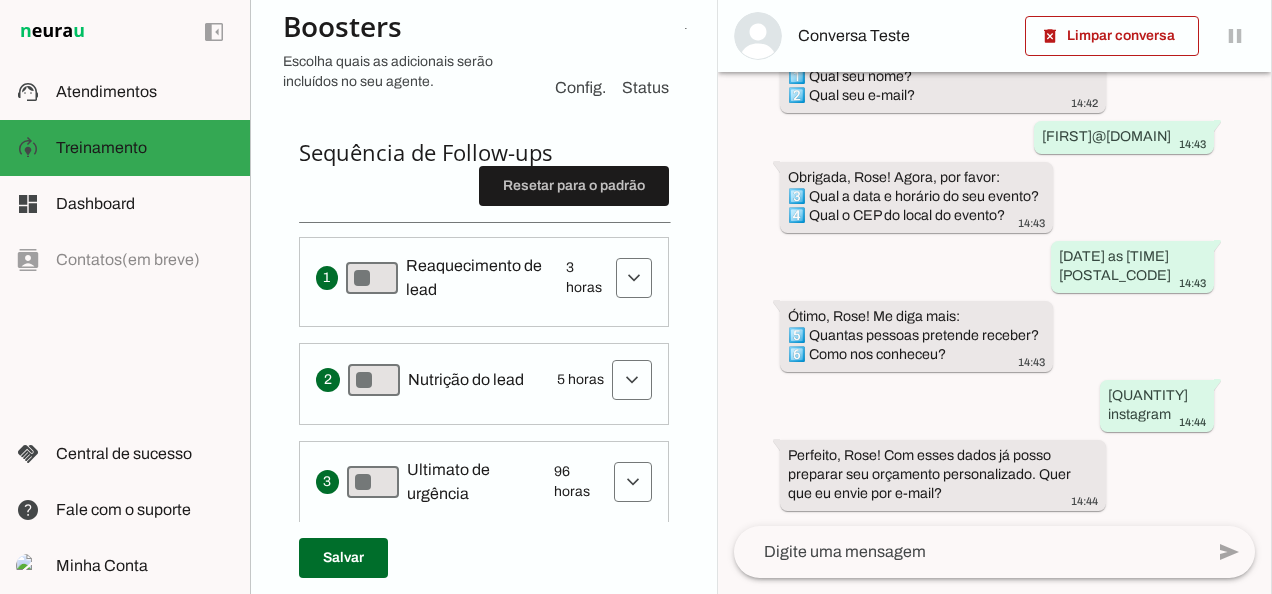 scroll, scrollTop: 497, scrollLeft: 0, axis: vertical 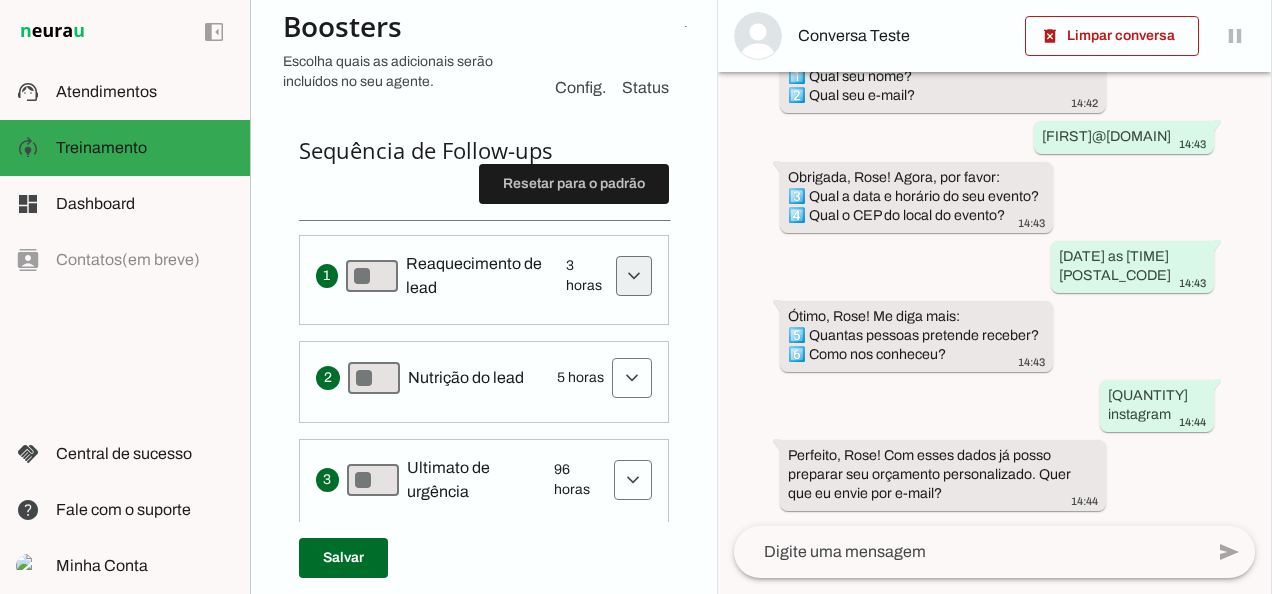 click at bounding box center [634, 276] 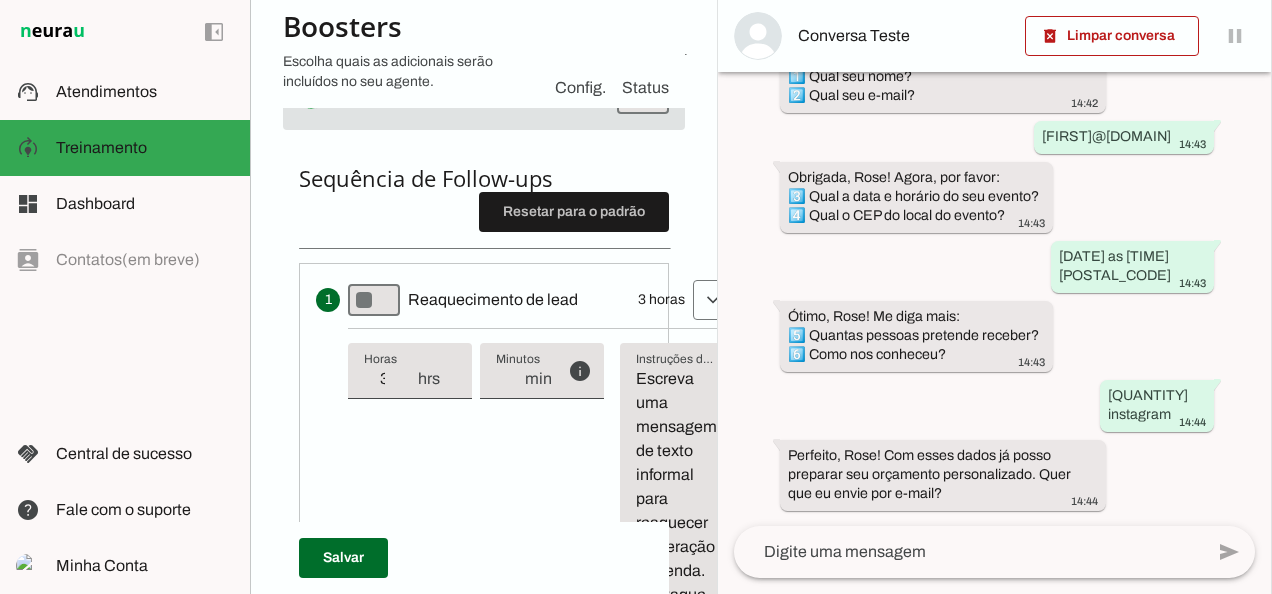 scroll, scrollTop: 684, scrollLeft: 0, axis: vertical 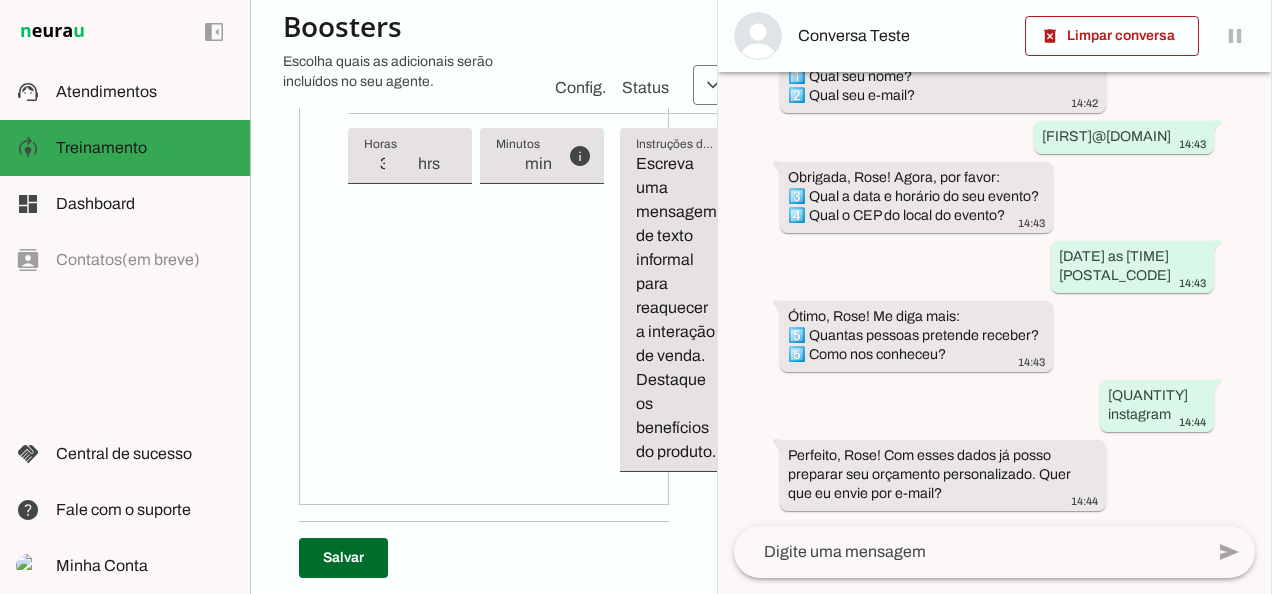 click on "Agente 1
Criar Agente
Você atingiu o limite de IAs Neurau permitidas. Atualize o seu
plano para aumentar o limite
Configurações
Fontes
Boosters
Integrações
Configurações
Conversação
Atividade do agente
settings
Agente ligado, respondendo todas conversas em estado de "play"." at bounding box center [483, 297] 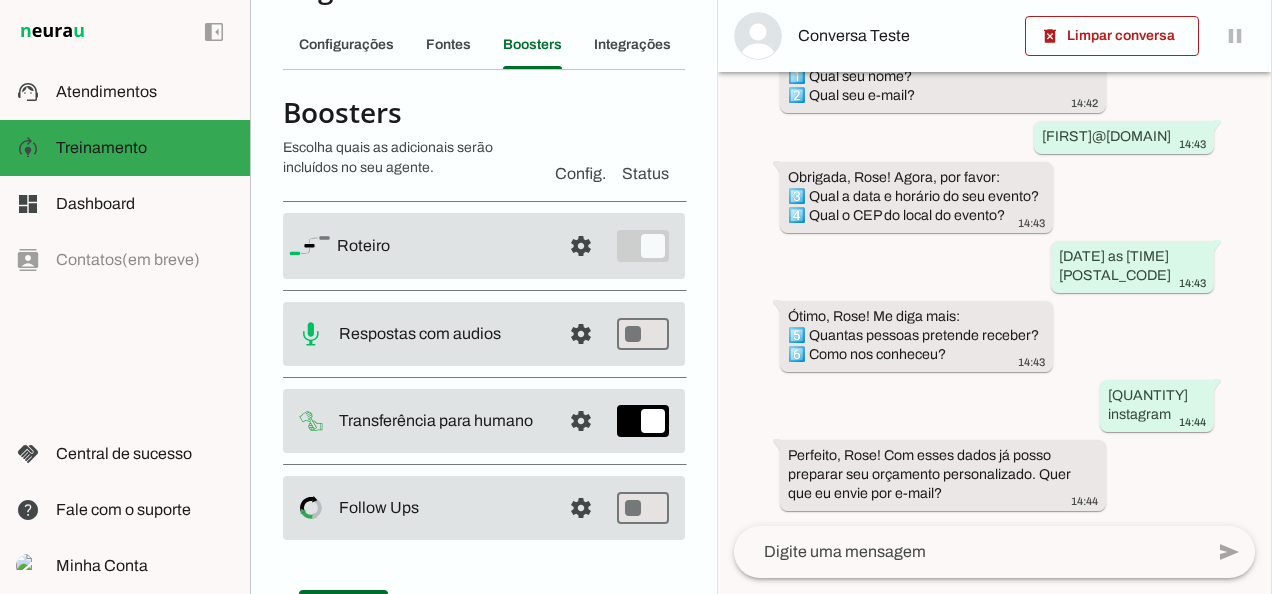 scroll, scrollTop: 47, scrollLeft: 0, axis: vertical 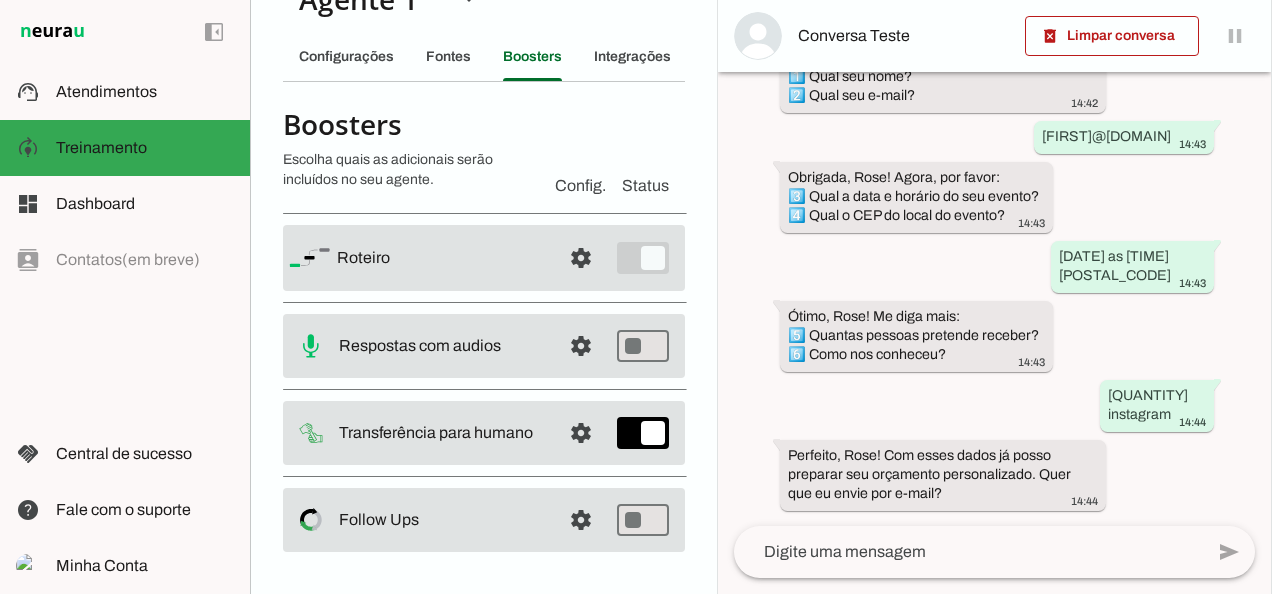 click on "Follow Ups
Controle de Interações Proativas (Follow Up)
O Agente permite que você controle o comportamento de acompanhamento de
vendas do seu chatbot. Você pode definir estratégias de acompanhamento
que serão utilizadas pelo agente para interagir proativamente com os
usuários.
Quando desativado, o agente não iniciará interações de
acompanhamento." at bounding box center (0, 0) 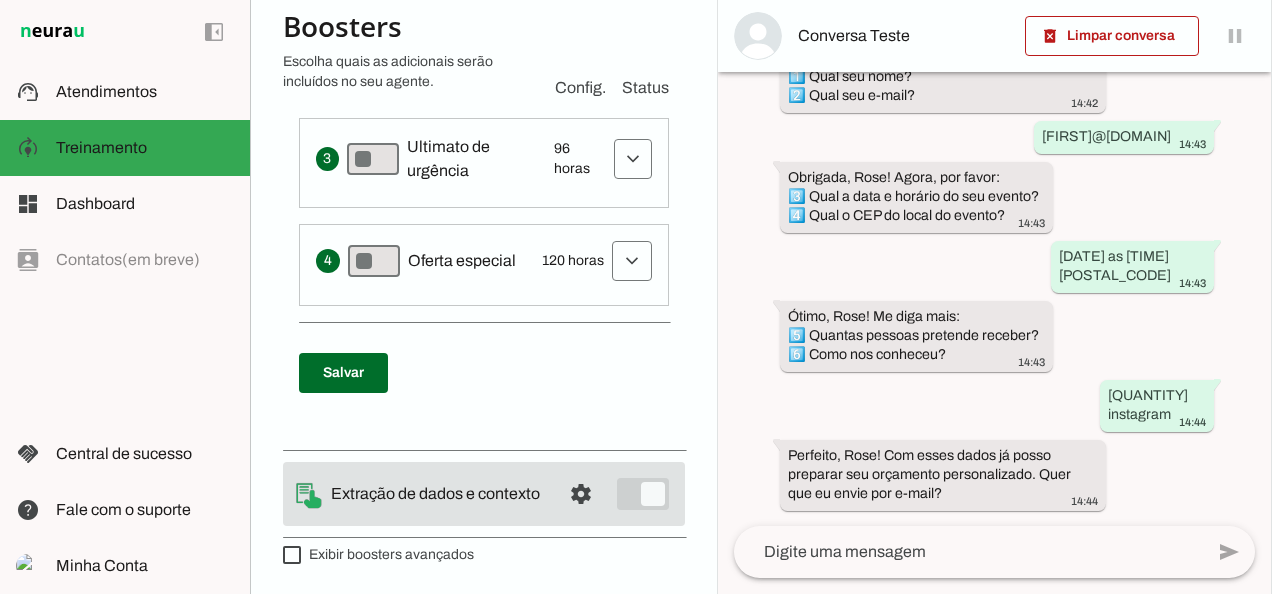 scroll, scrollTop: 1234, scrollLeft: 0, axis: vertical 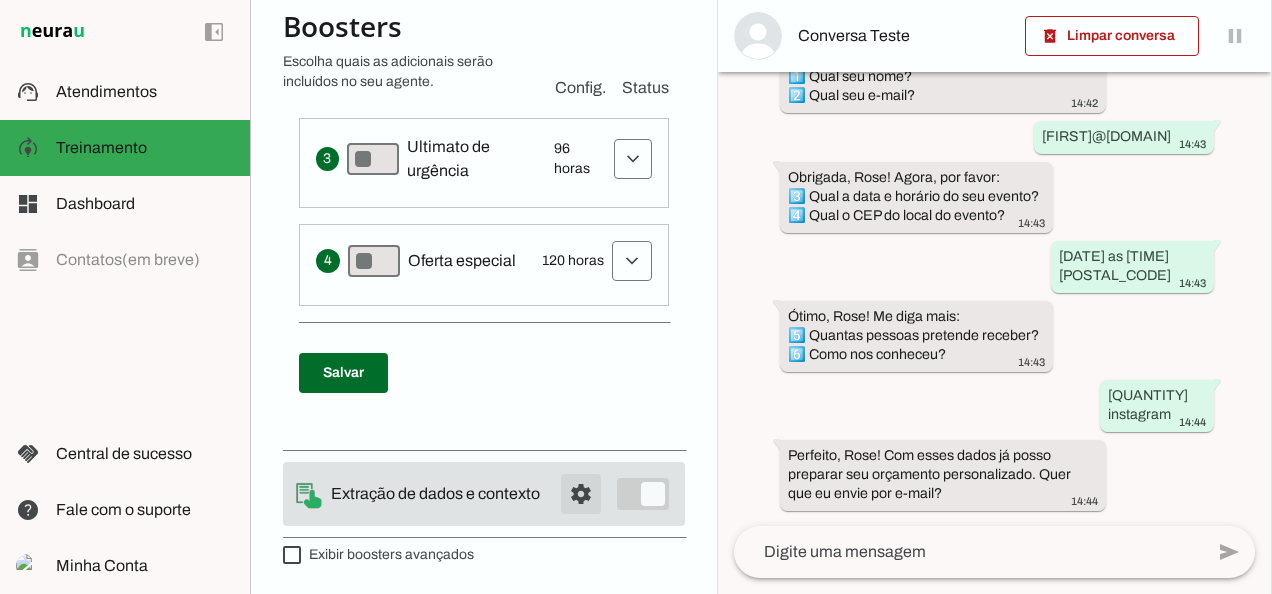 click at bounding box center [581, -880] 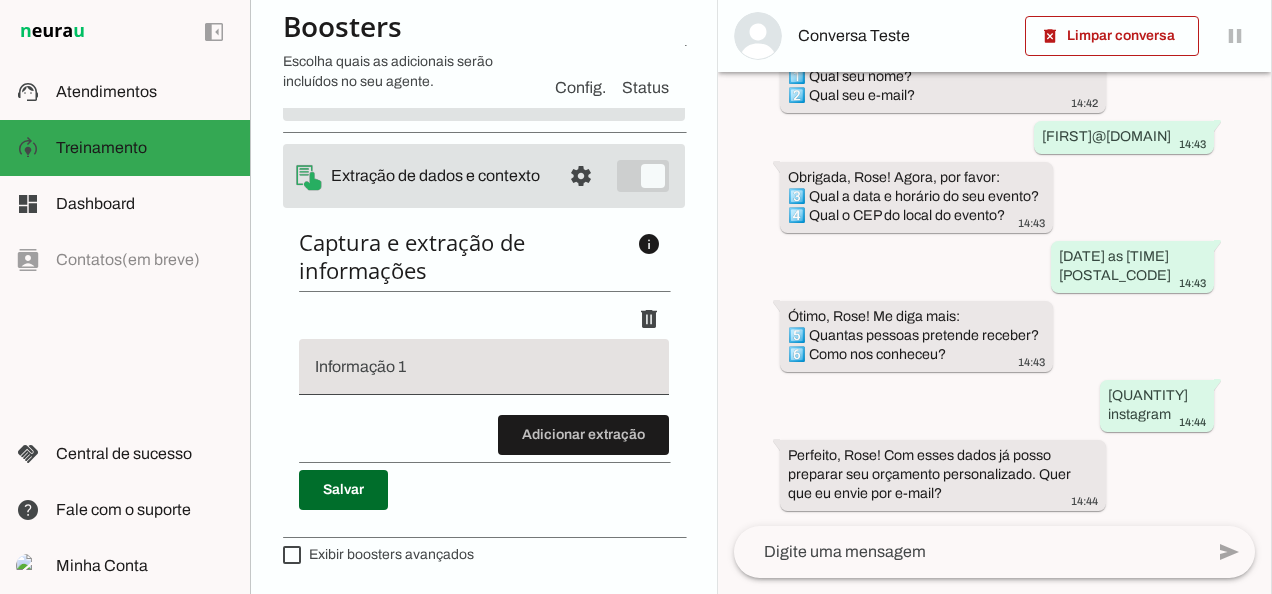 scroll, scrollTop: 490, scrollLeft: 0, axis: vertical 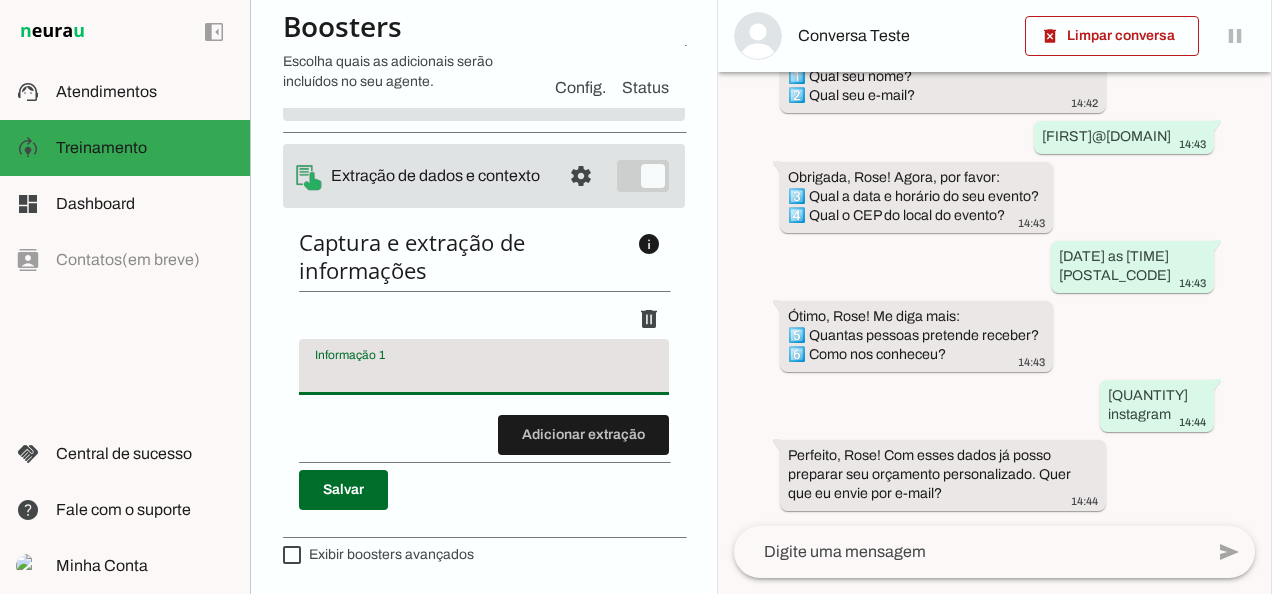 click at bounding box center [484, 375] 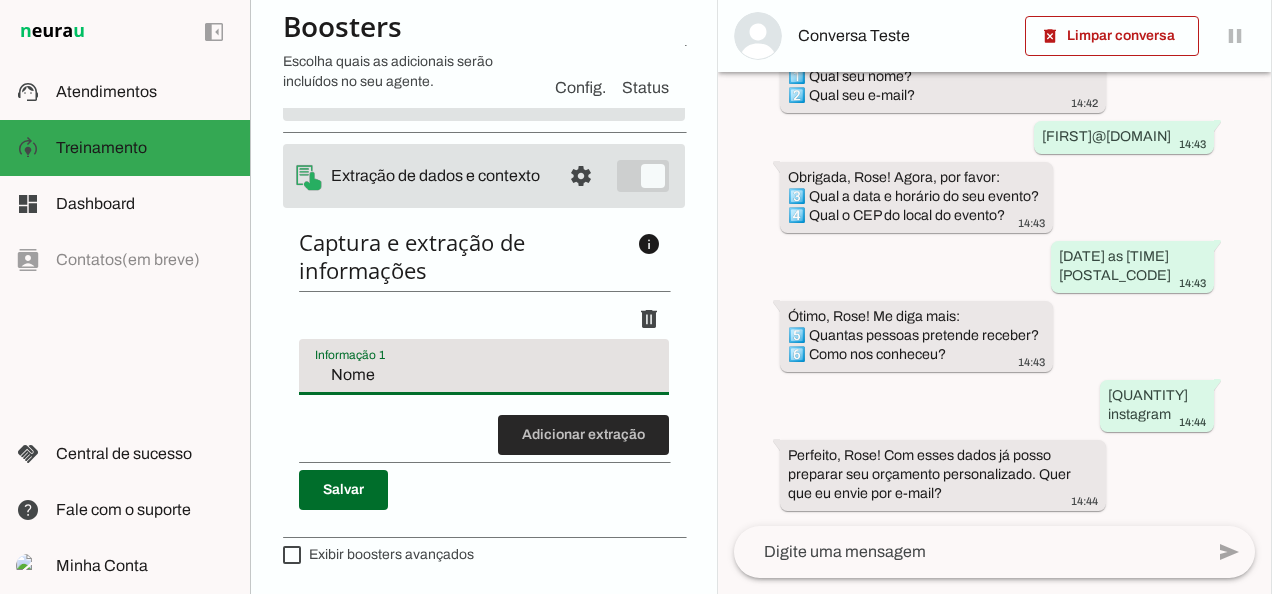 type on "Nome" 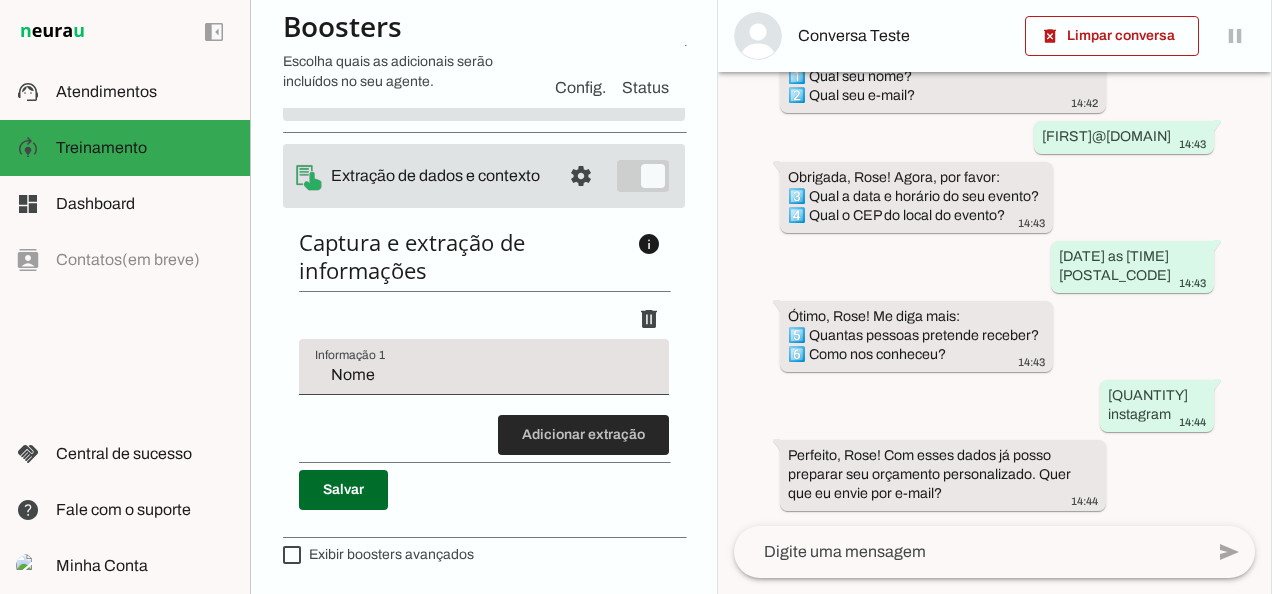 click at bounding box center [583, 435] 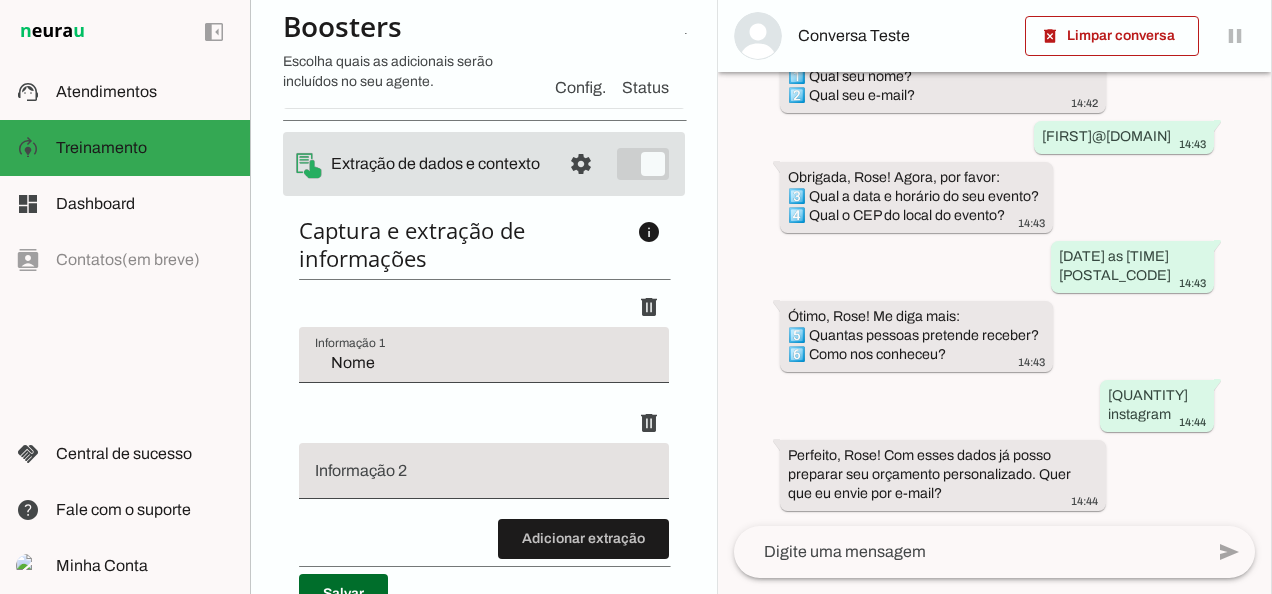 click at bounding box center [484, 471] 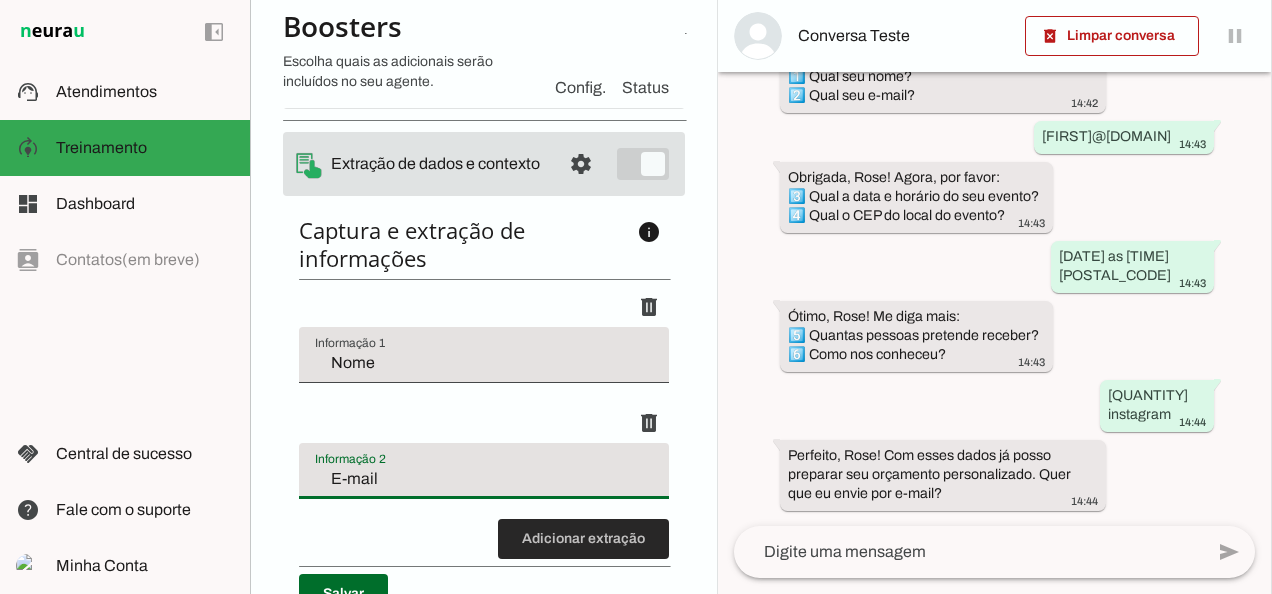 type on "E-mail" 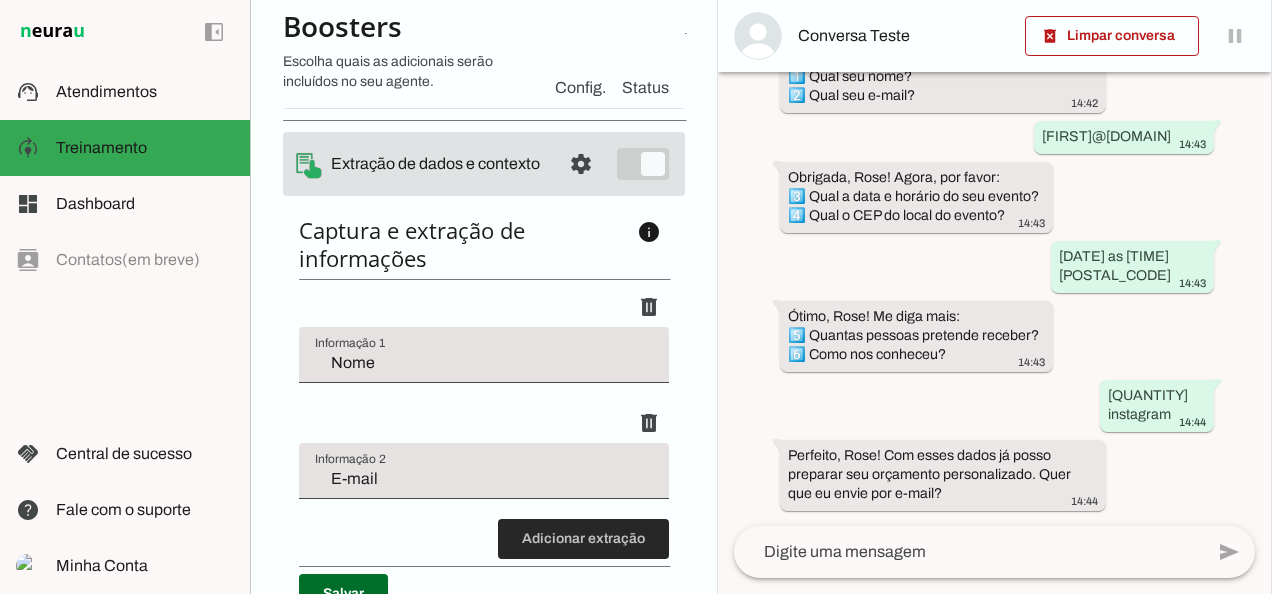 click at bounding box center (583, 539) 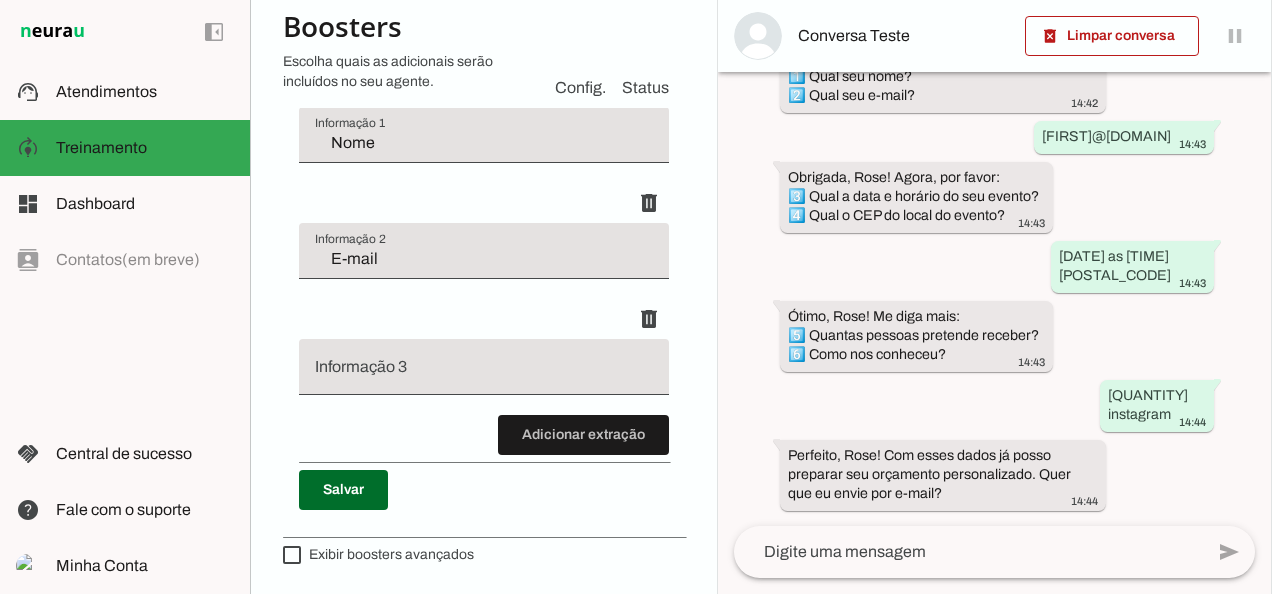 scroll, scrollTop: 722, scrollLeft: 0, axis: vertical 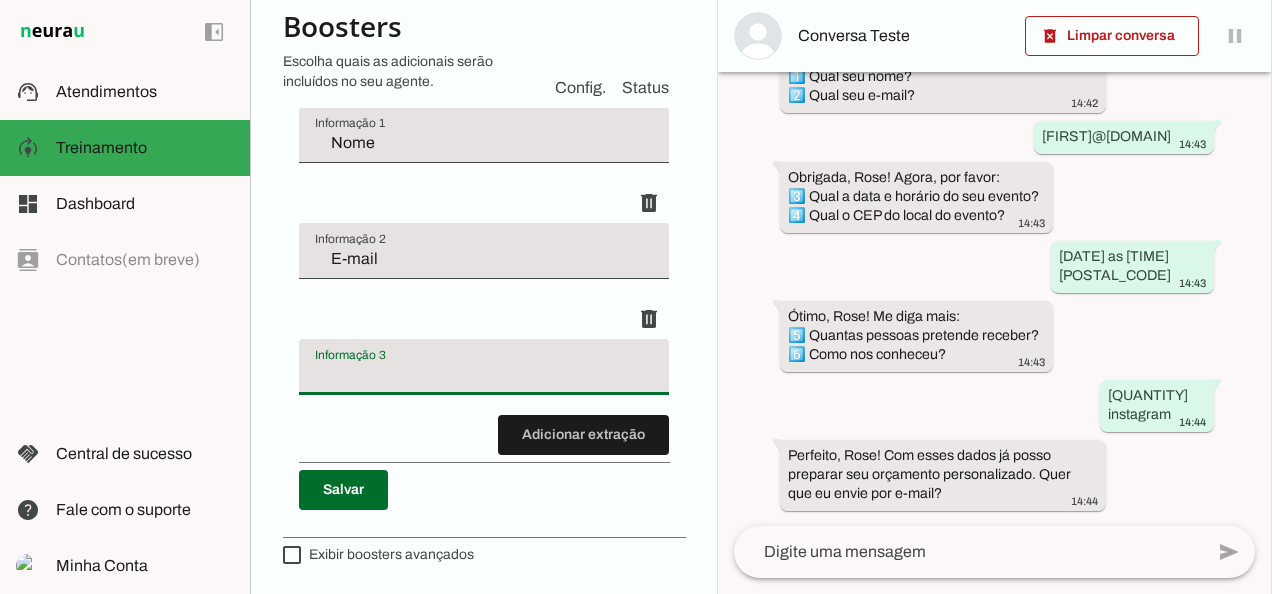 click at bounding box center [484, 367] 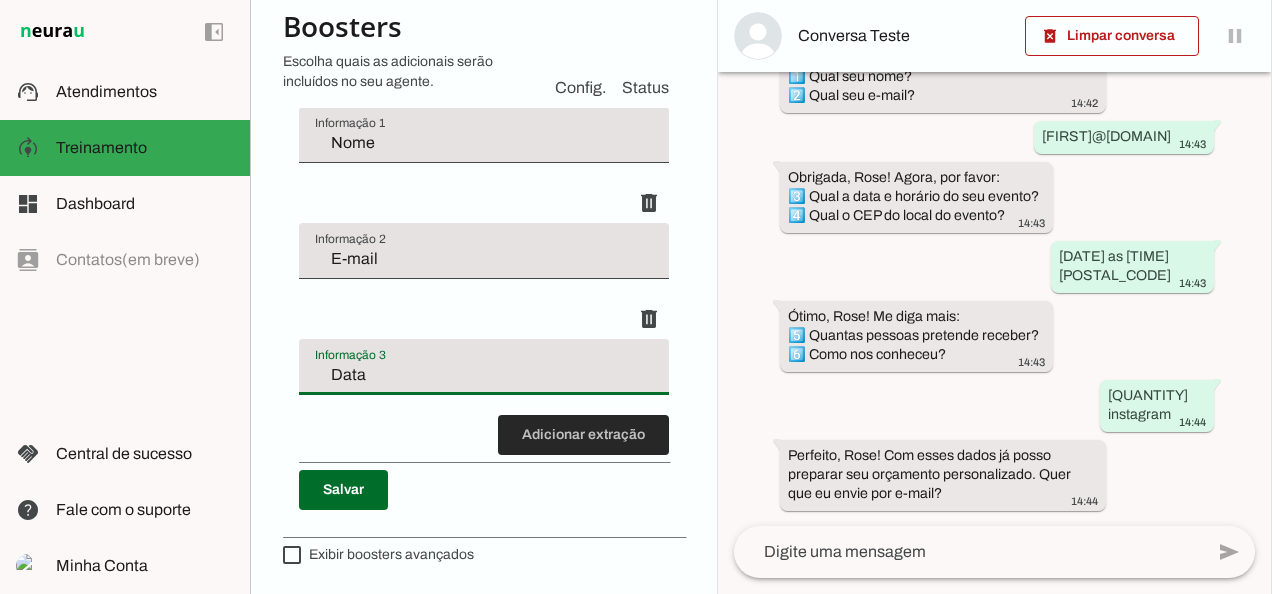 type on "Data" 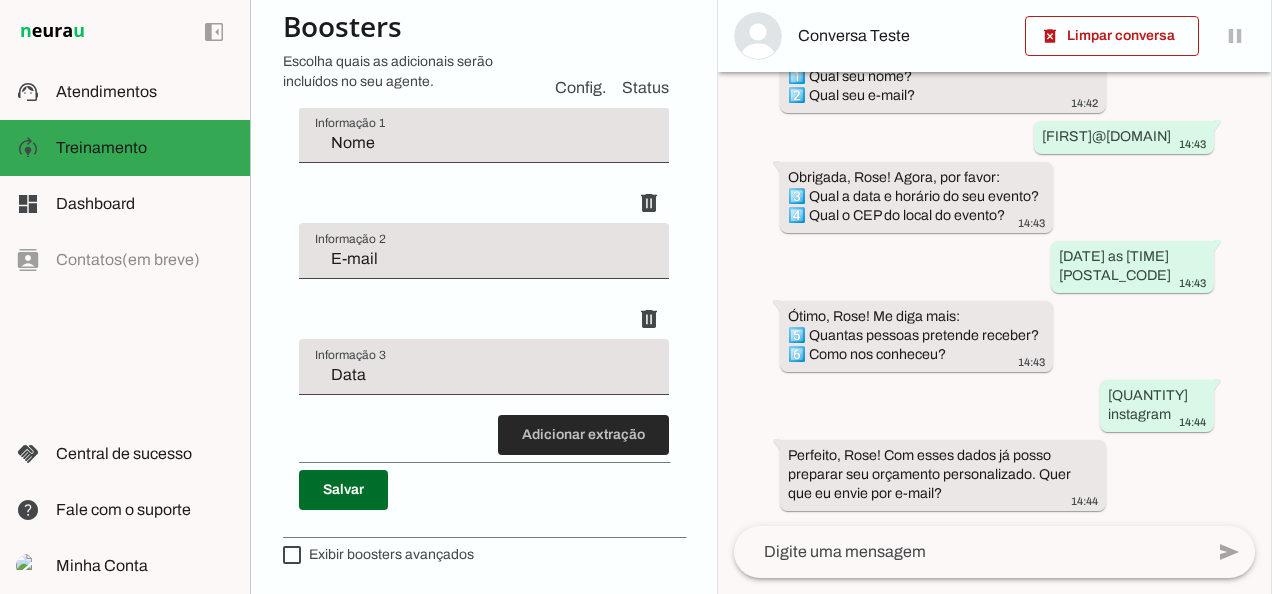 click at bounding box center (583, 435) 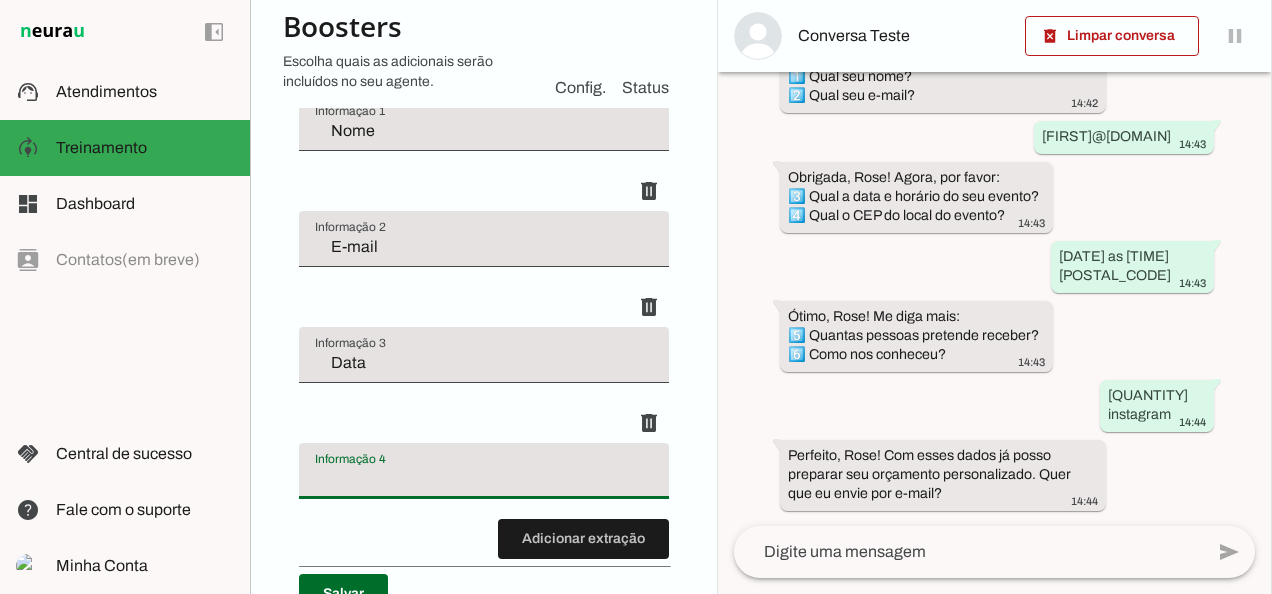 click at bounding box center [484, 471] 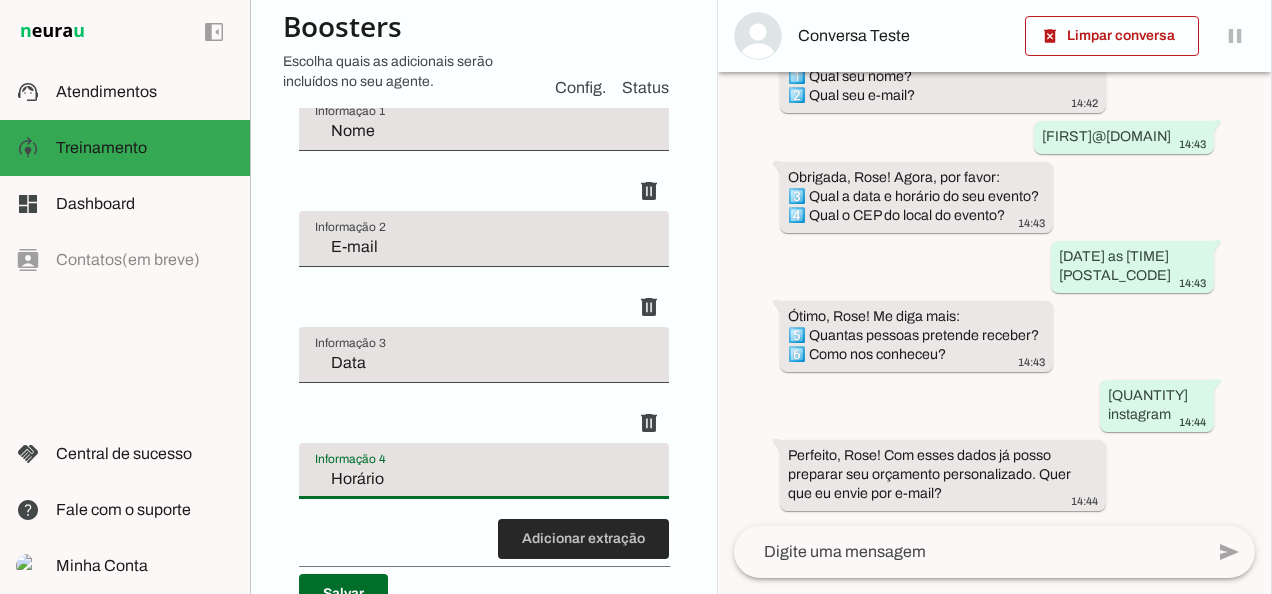 type on "Horário" 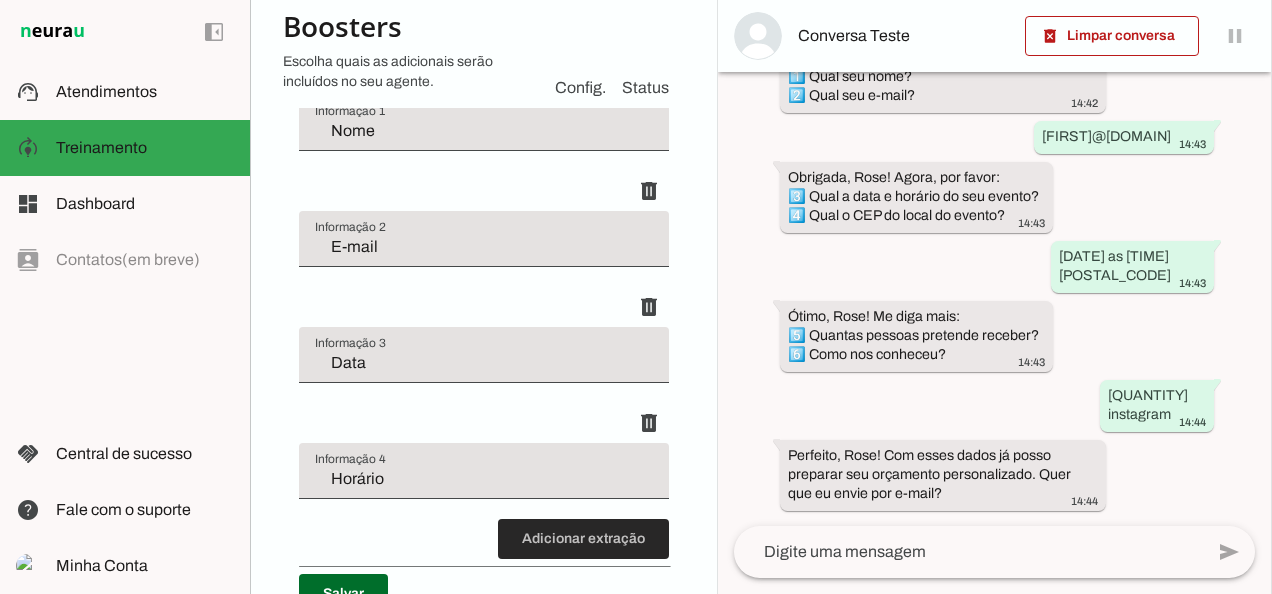 click at bounding box center [583, 539] 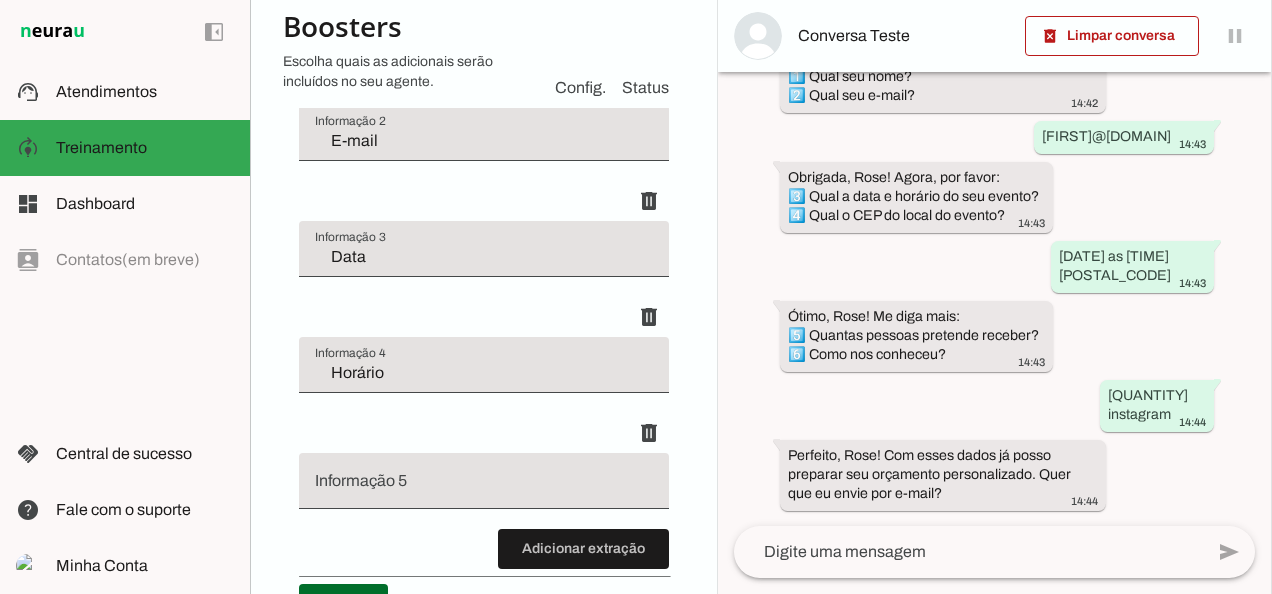scroll, scrollTop: 877, scrollLeft: 0, axis: vertical 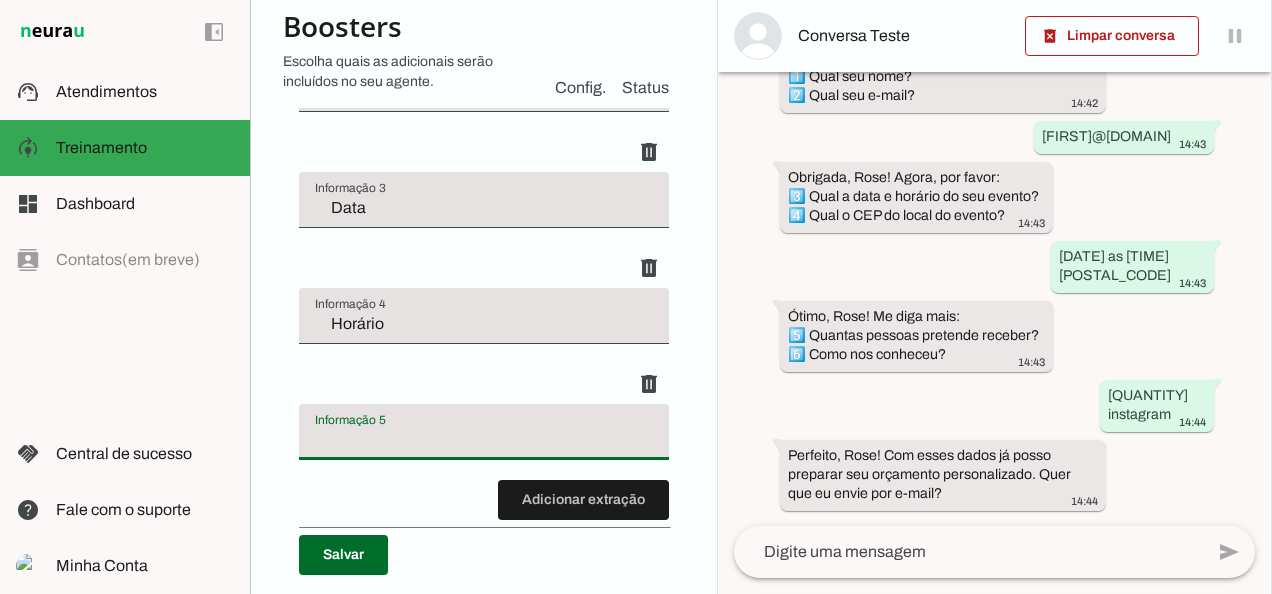 click at bounding box center (484, 432) 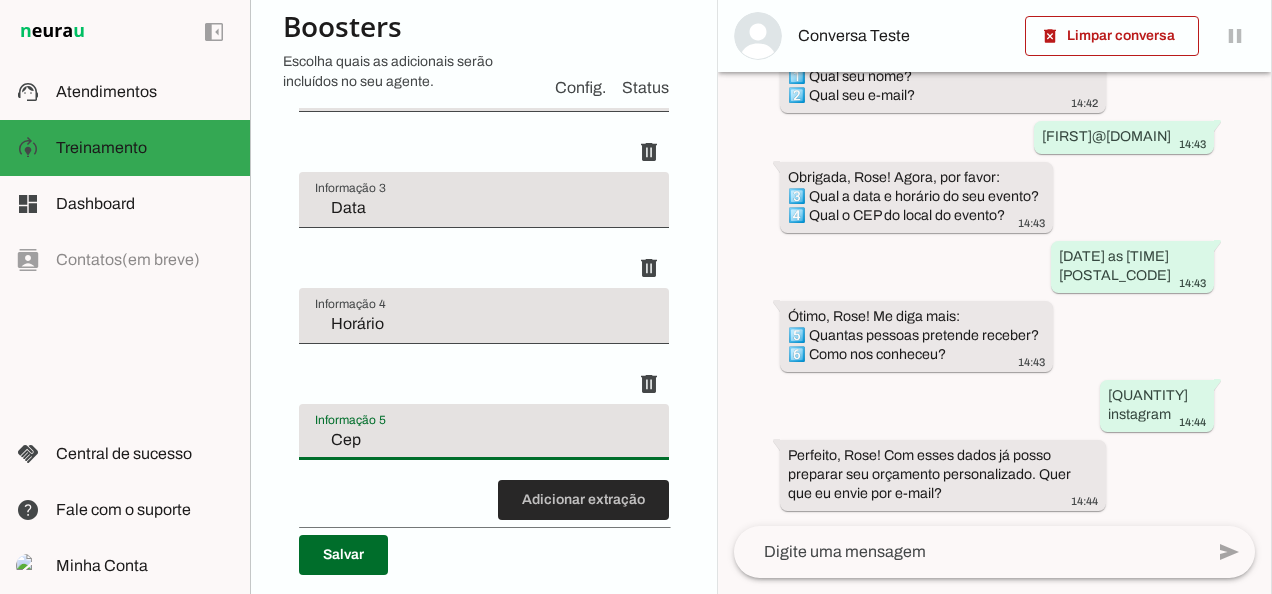 type on "Cep" 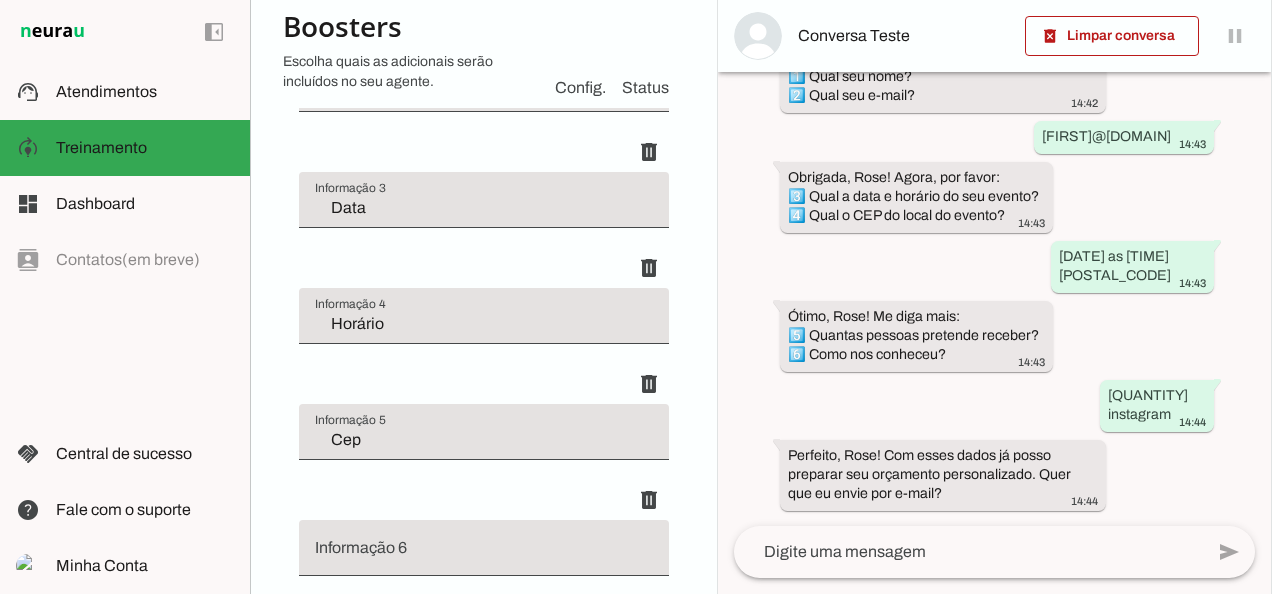 scroll, scrollTop: 1070, scrollLeft: 0, axis: vertical 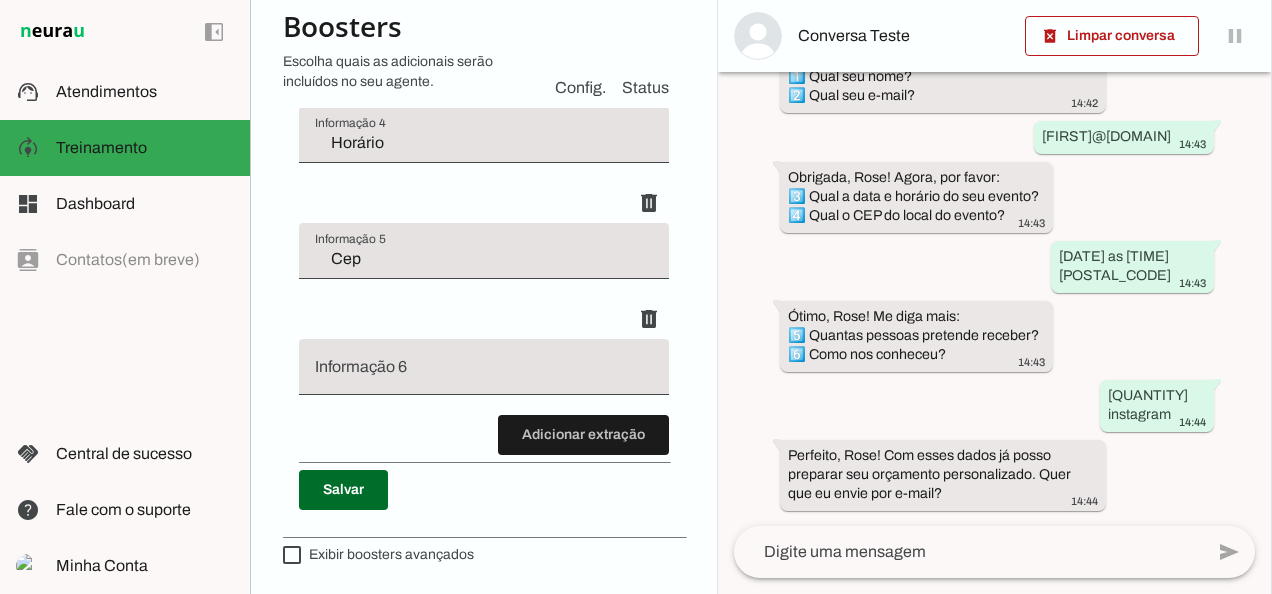 click at bounding box center (484, 375) 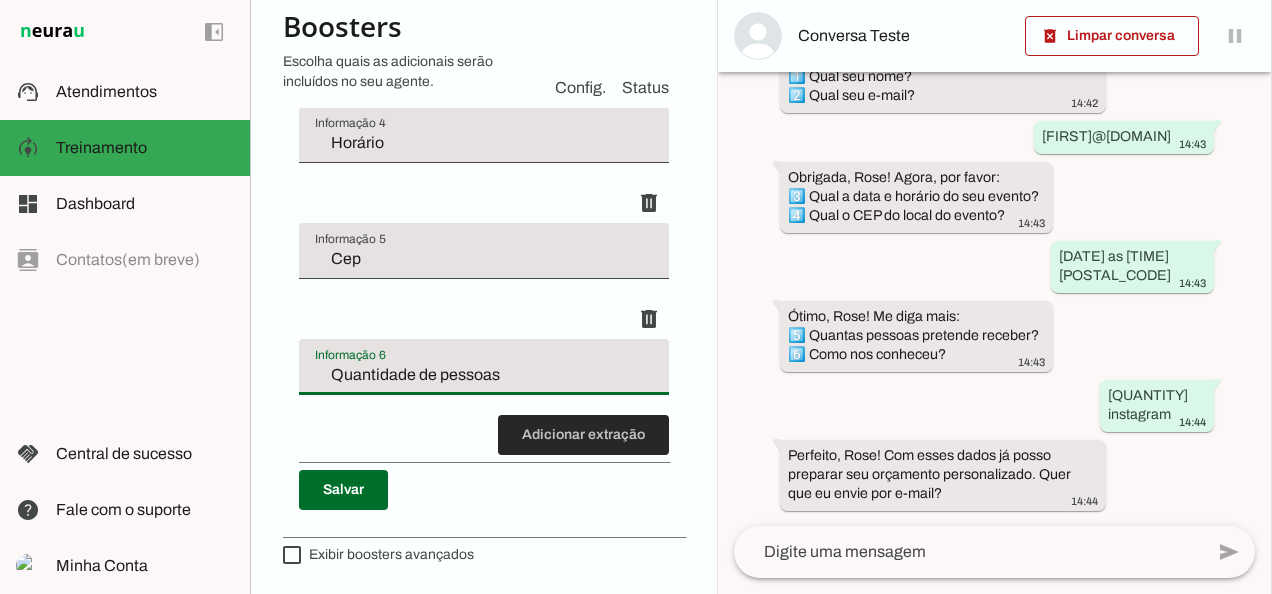 type on "Quantidade de pessoas" 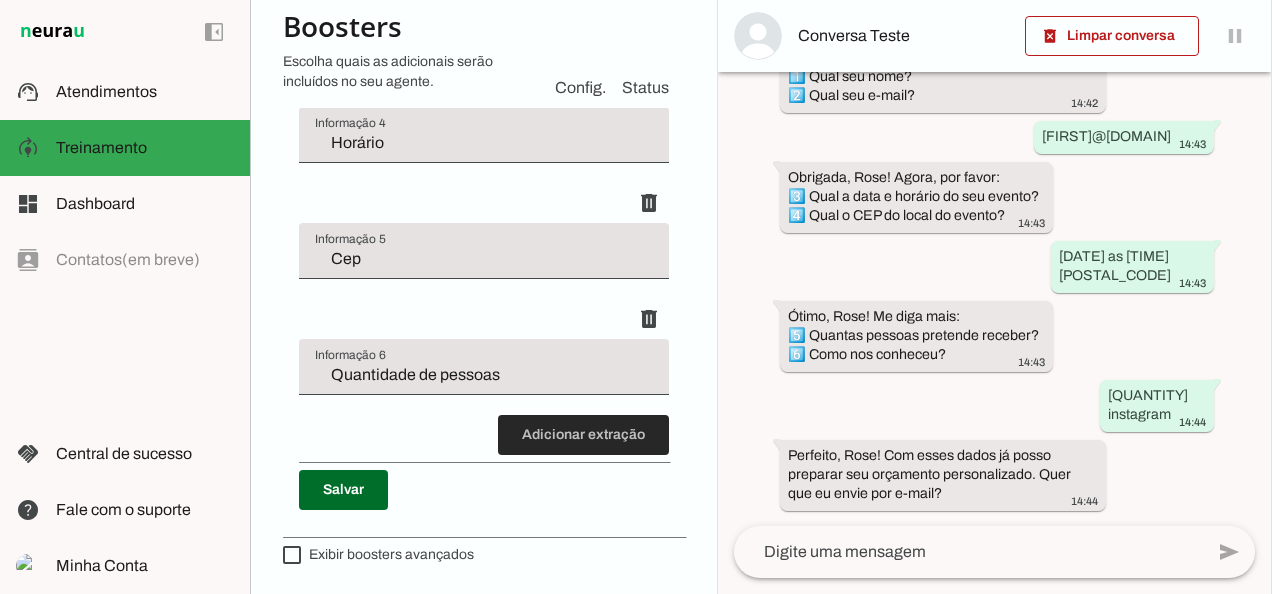 click at bounding box center [583, 435] 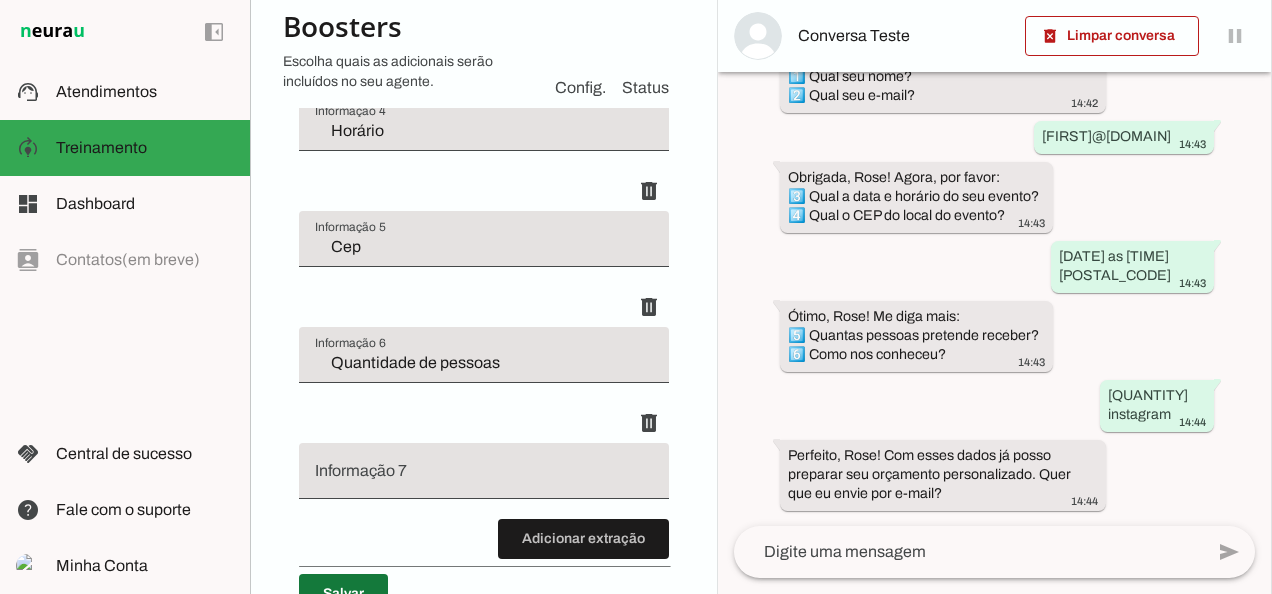 click at bounding box center (343, 594) 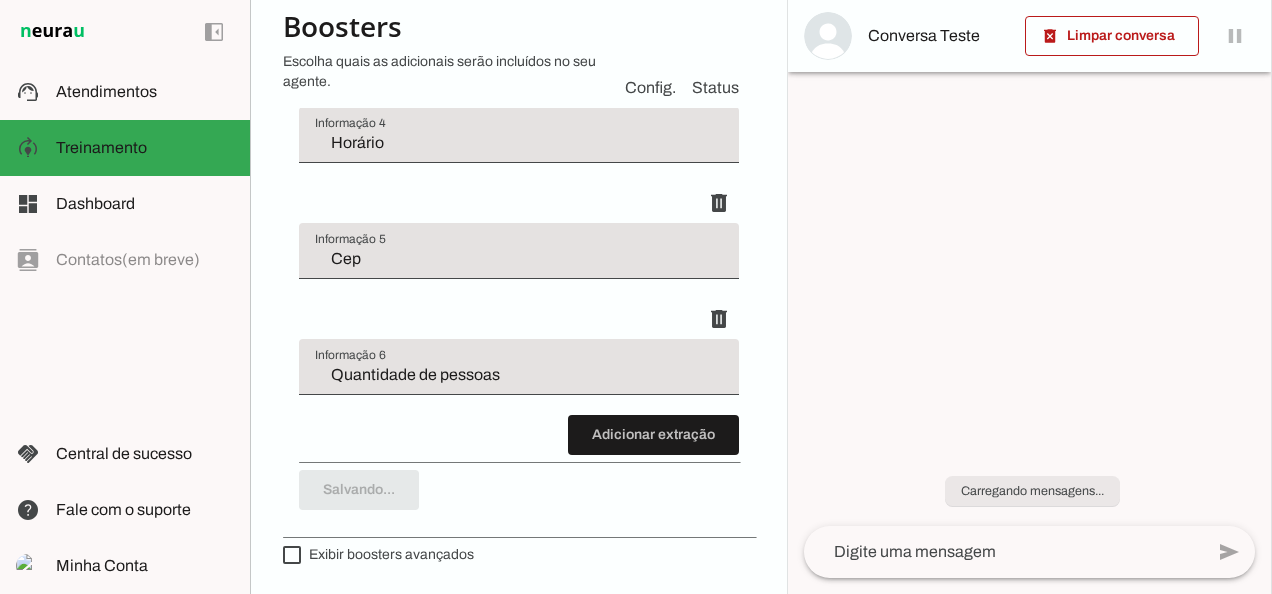 scroll, scrollTop: 1070, scrollLeft: 0, axis: vertical 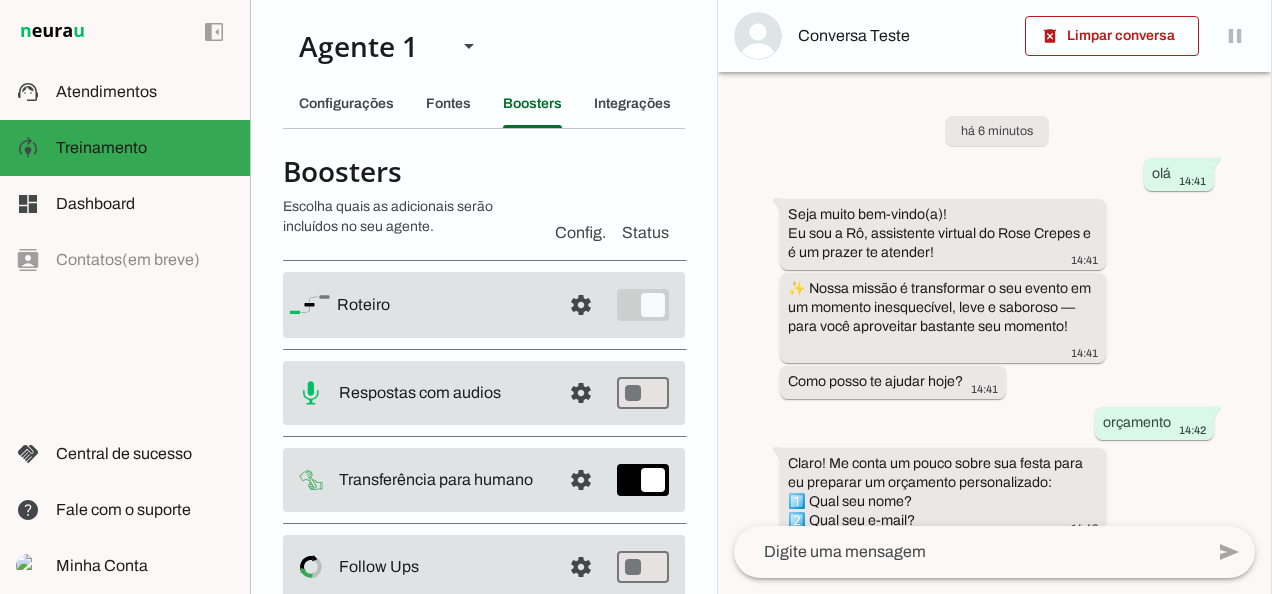 click on "Conversa Teste" at bounding box center (903, 36) 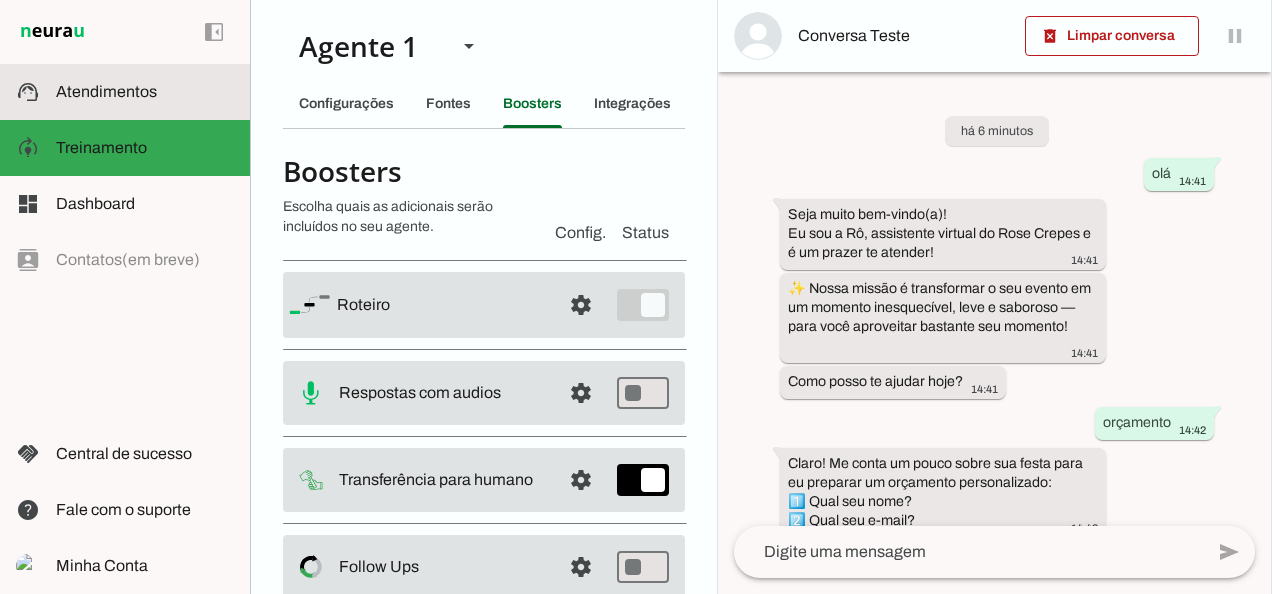 click on "Atendimentos" 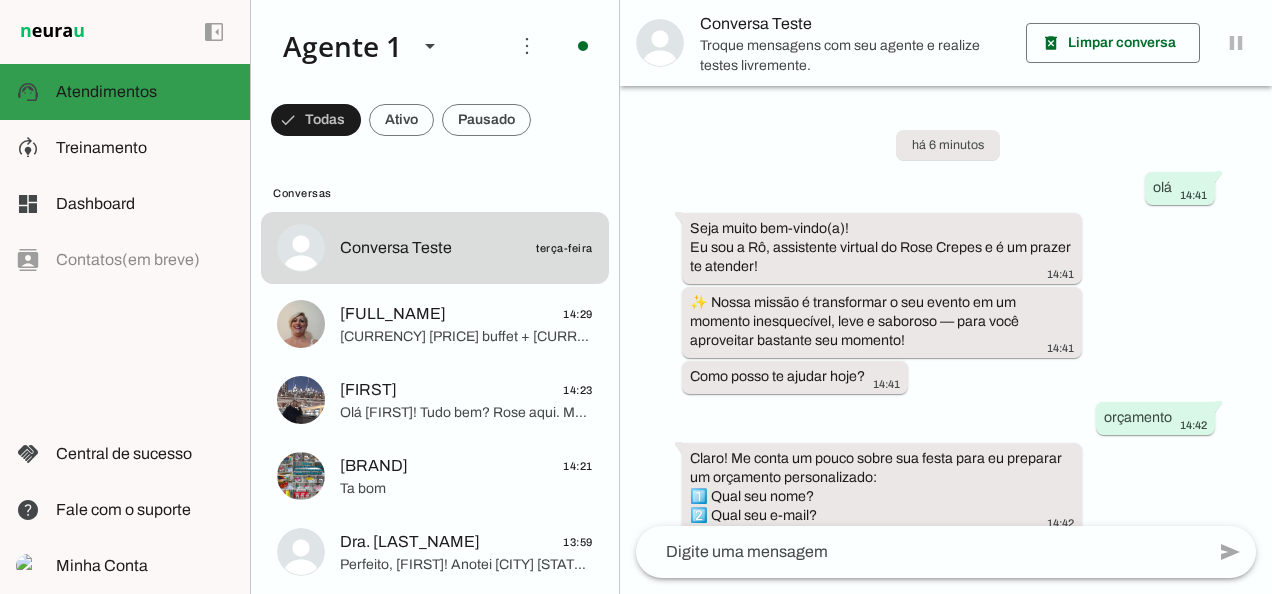 scroll, scrollTop: 439, scrollLeft: 0, axis: vertical 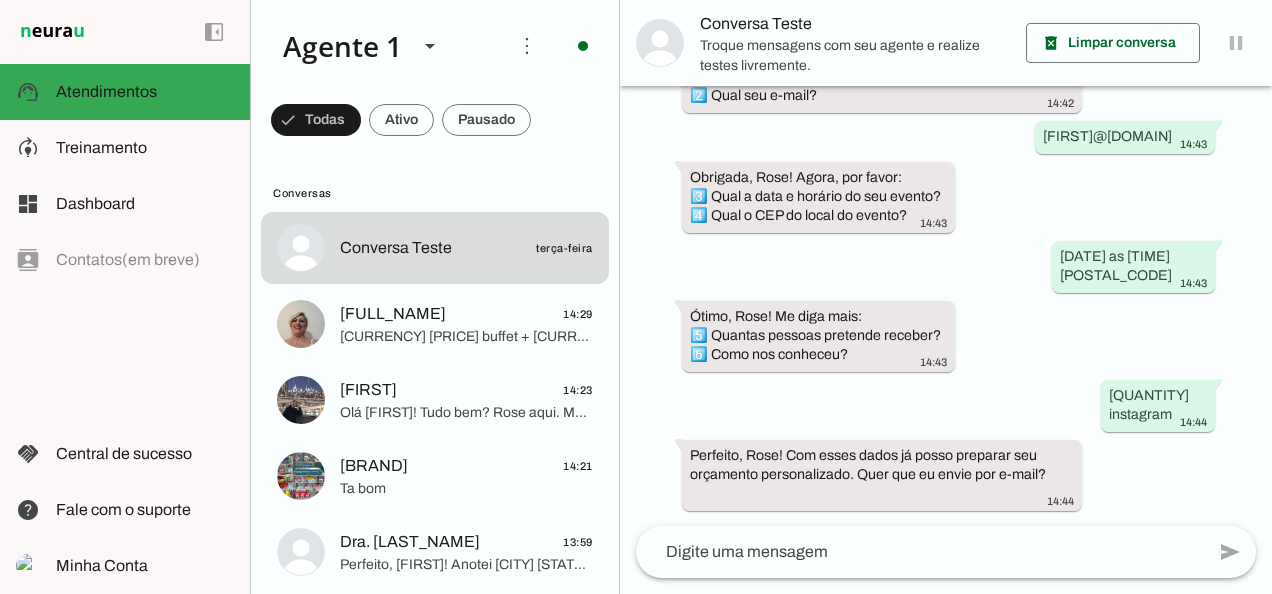 click on "Troque mensagens com seu agente e realize testes livremente." at bounding box center (855, 55) 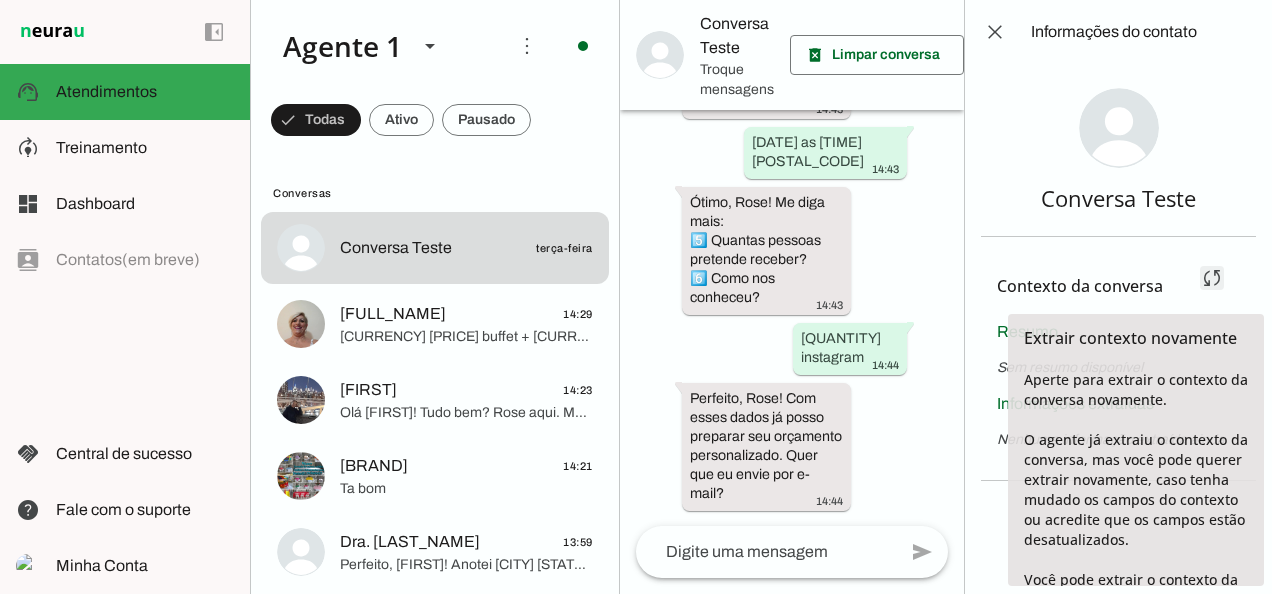 click at bounding box center (1212, 278) 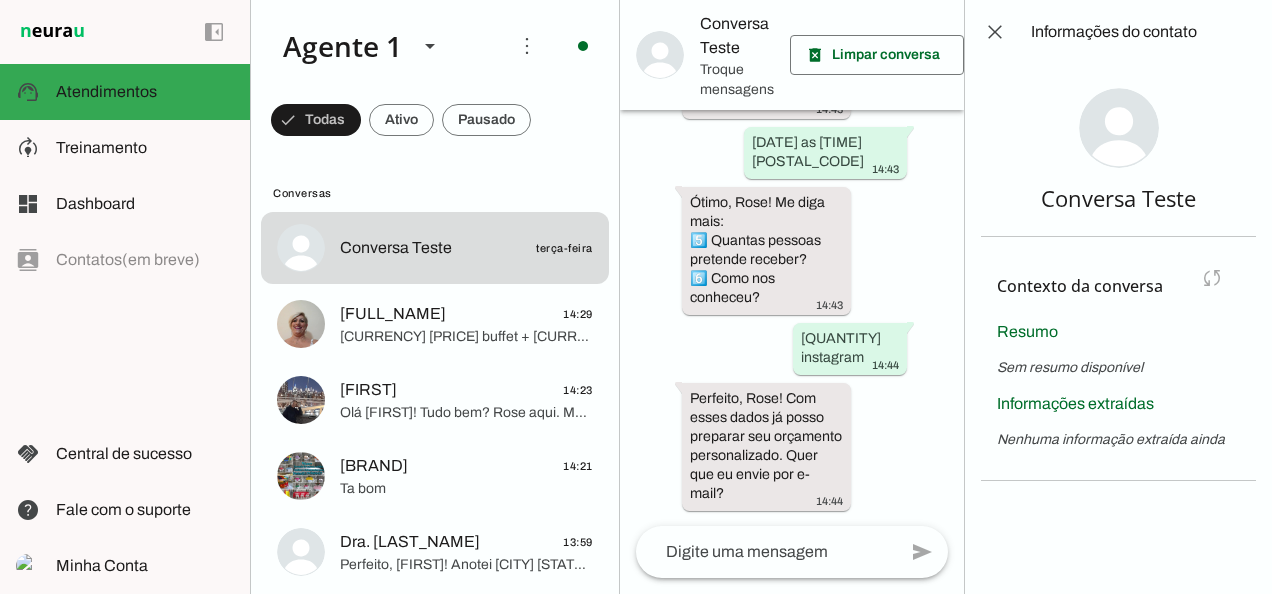 click on "Contexto da conversa
sync
Extrair contexto novamente
Aperte para extrair o contexto da conversa novamente.
O agente já extraiu o contexto da conversa, mas você pode querer
extrair novamente, caso tenha mudado os campos do contexto ou acredite
que os campos estão desatualizados.
Você pode extrair o contexto da conversa manualmente a cada 5
minutos." at bounding box center (1118, 286) 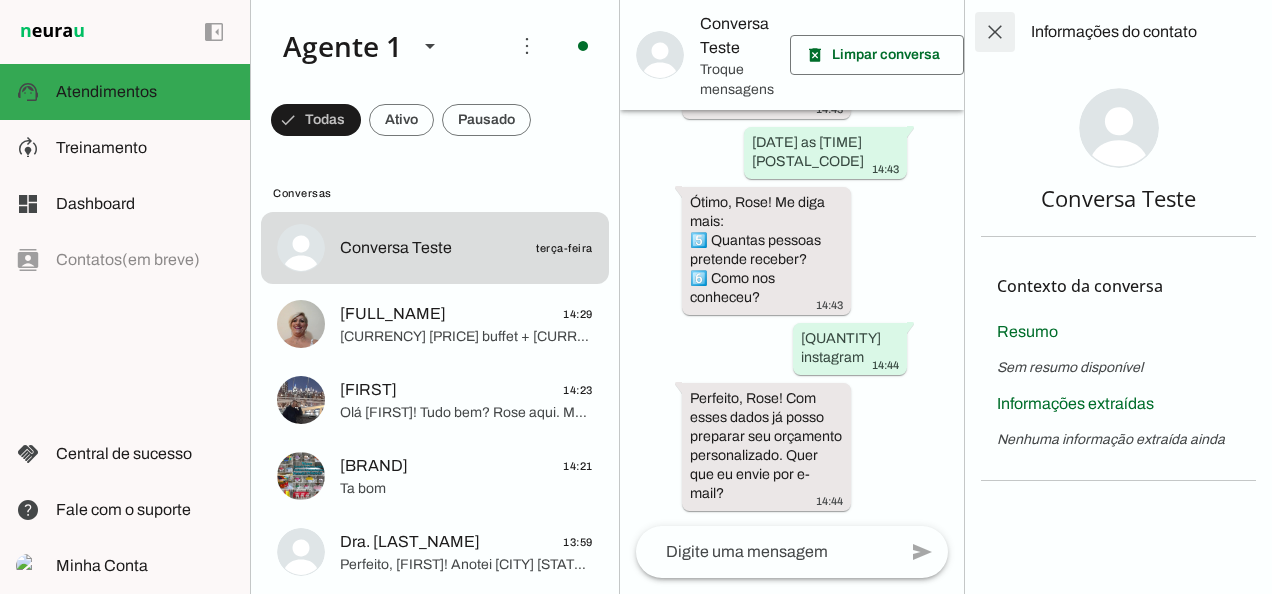 click at bounding box center [995, 32] 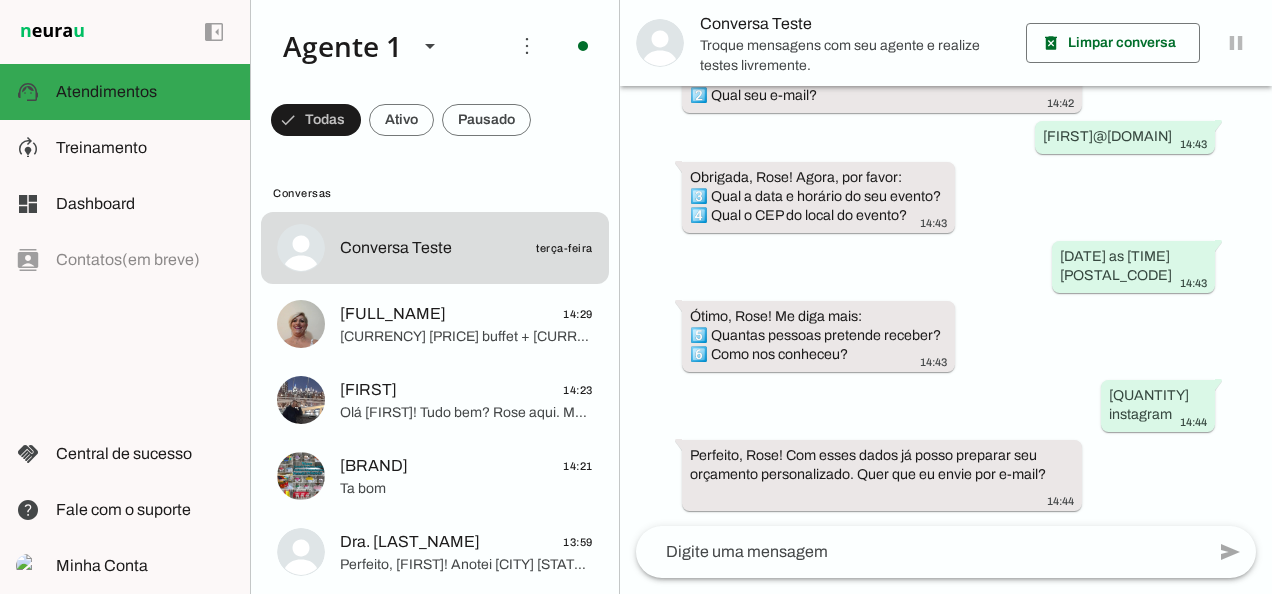 scroll, scrollTop: 439, scrollLeft: 0, axis: vertical 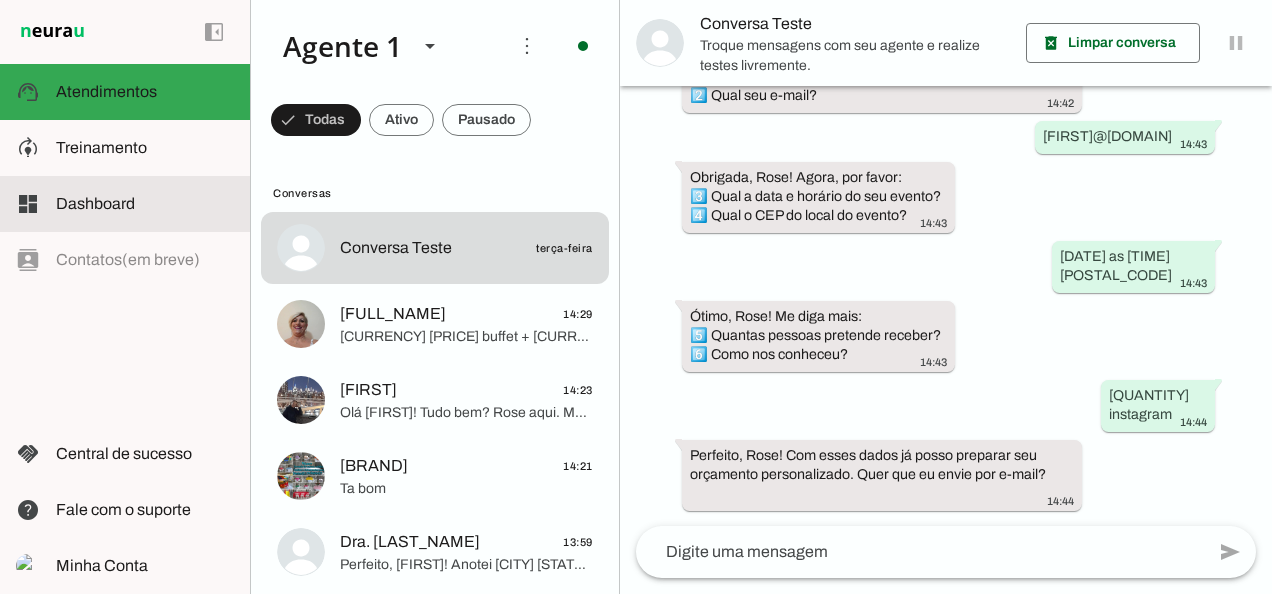 click at bounding box center [145, 204] 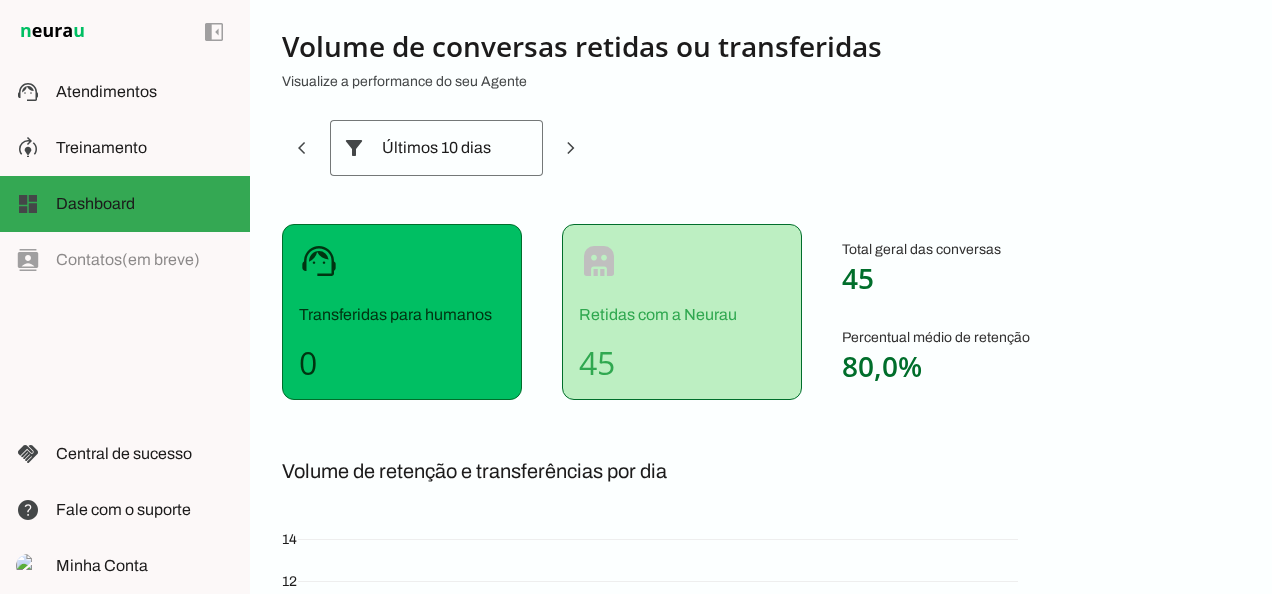 scroll, scrollTop: 0, scrollLeft: 0, axis: both 